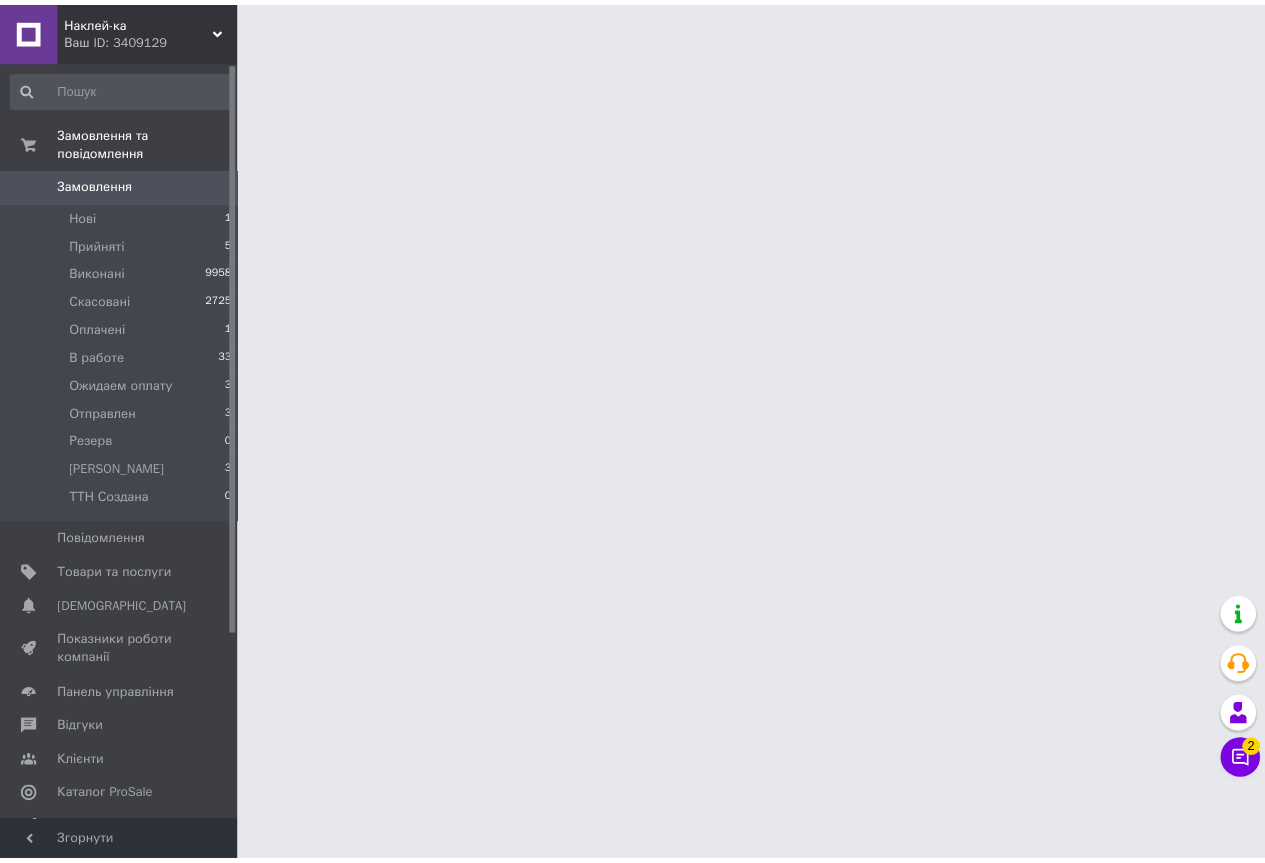 scroll, scrollTop: 0, scrollLeft: 0, axis: both 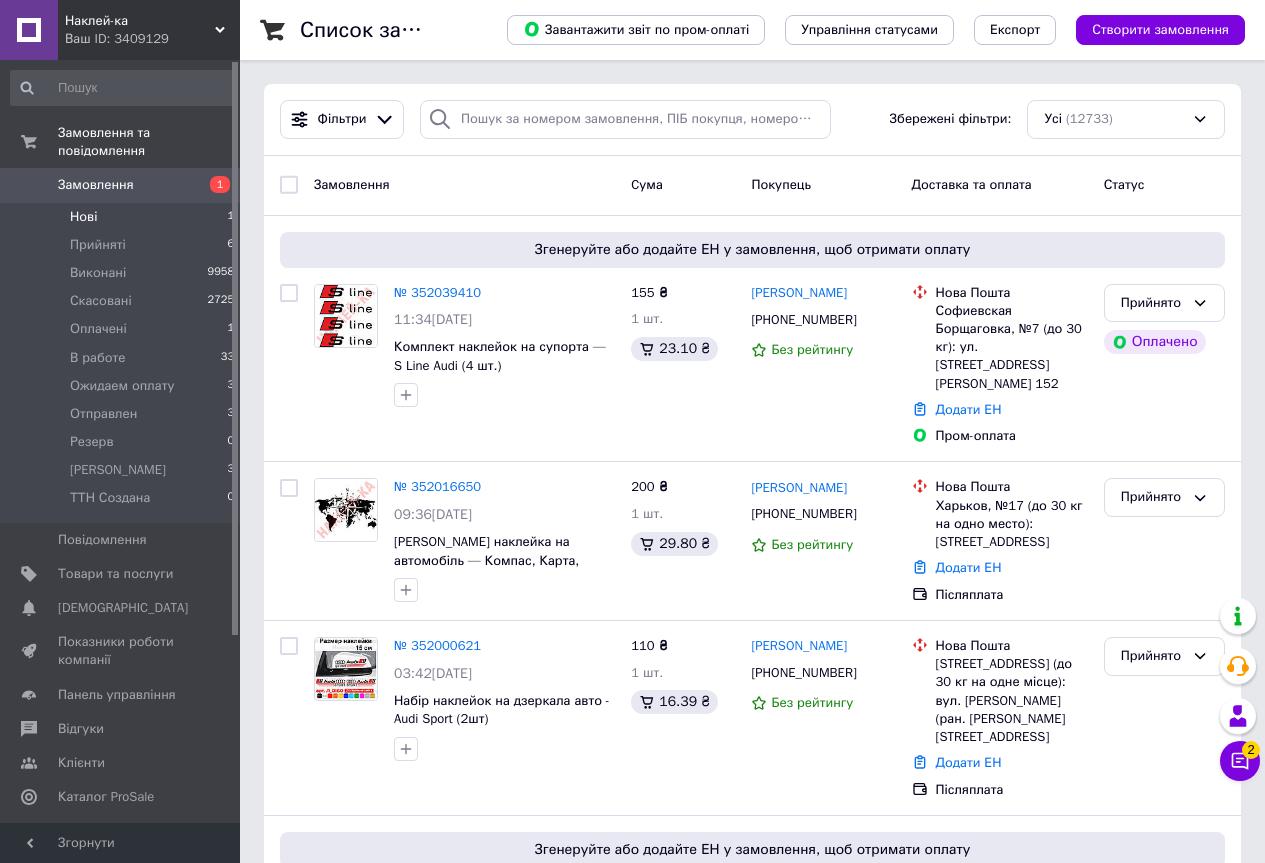 click on "Нові" at bounding box center (83, 217) 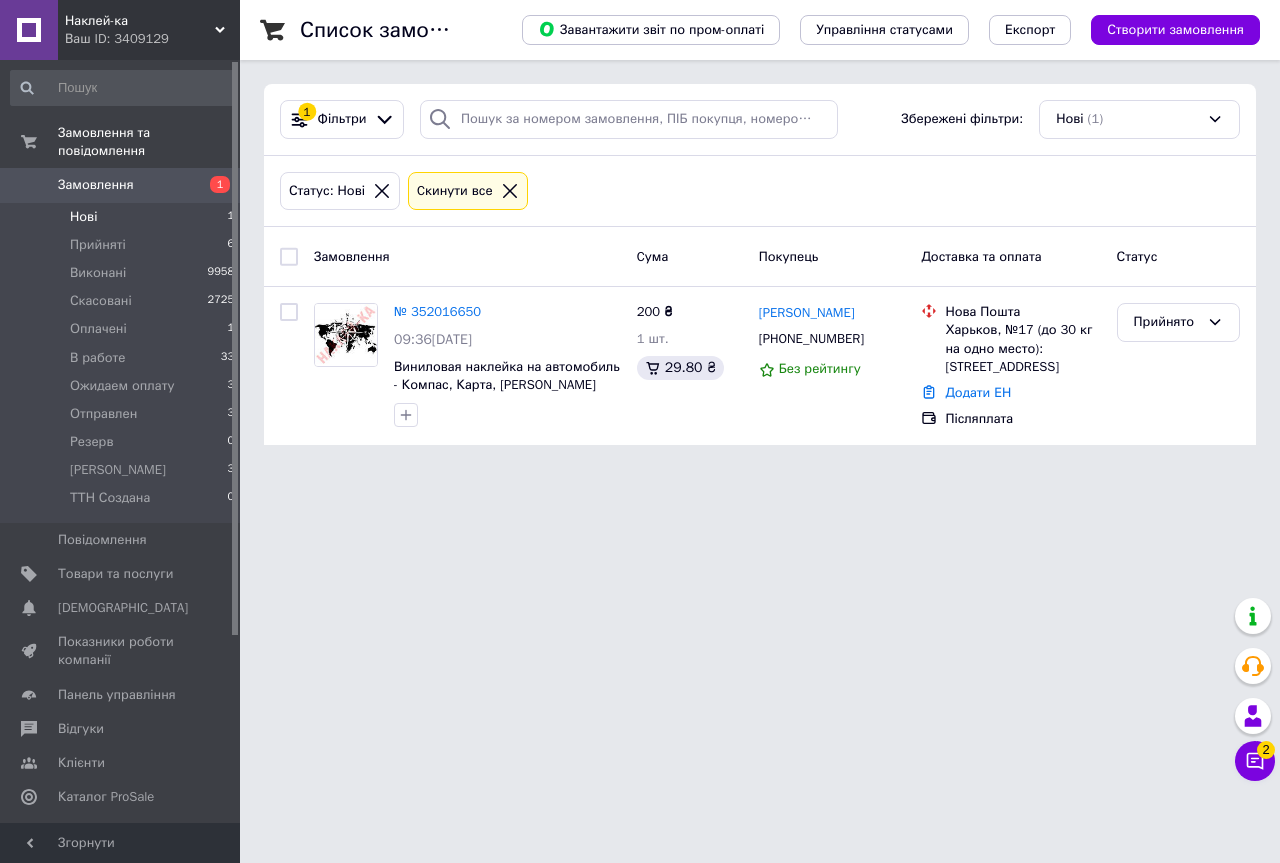 click on "Нові" at bounding box center [83, 217] 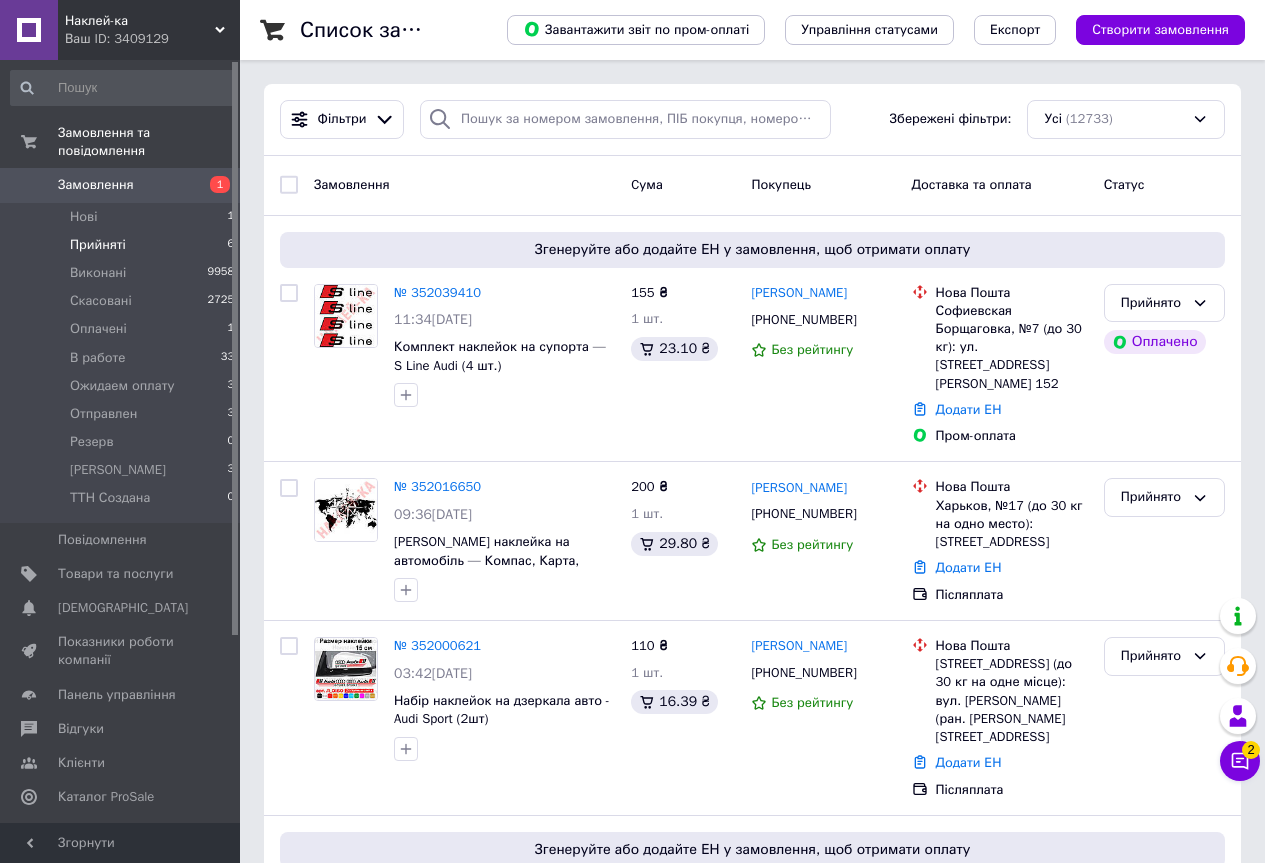 click on "Прийняті" at bounding box center [98, 245] 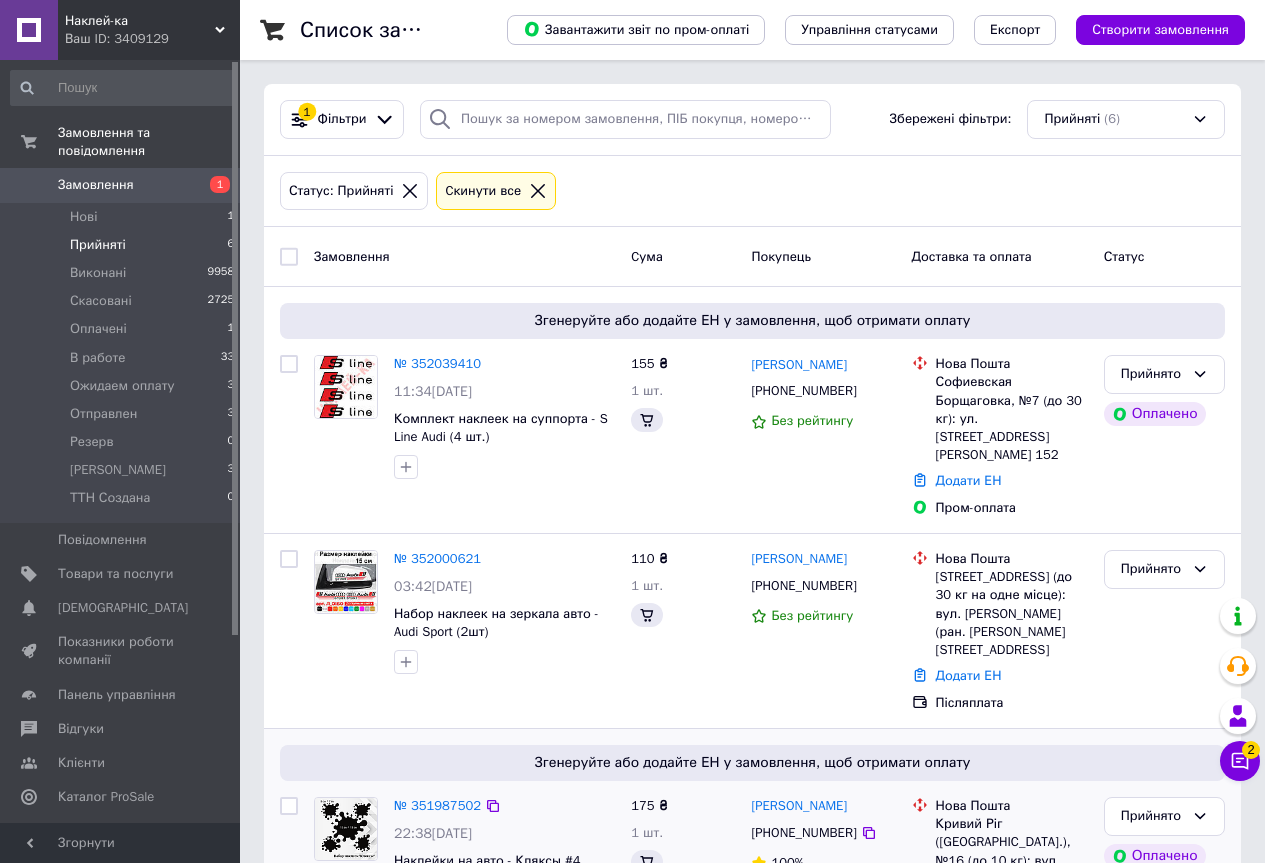 scroll, scrollTop: 652, scrollLeft: 0, axis: vertical 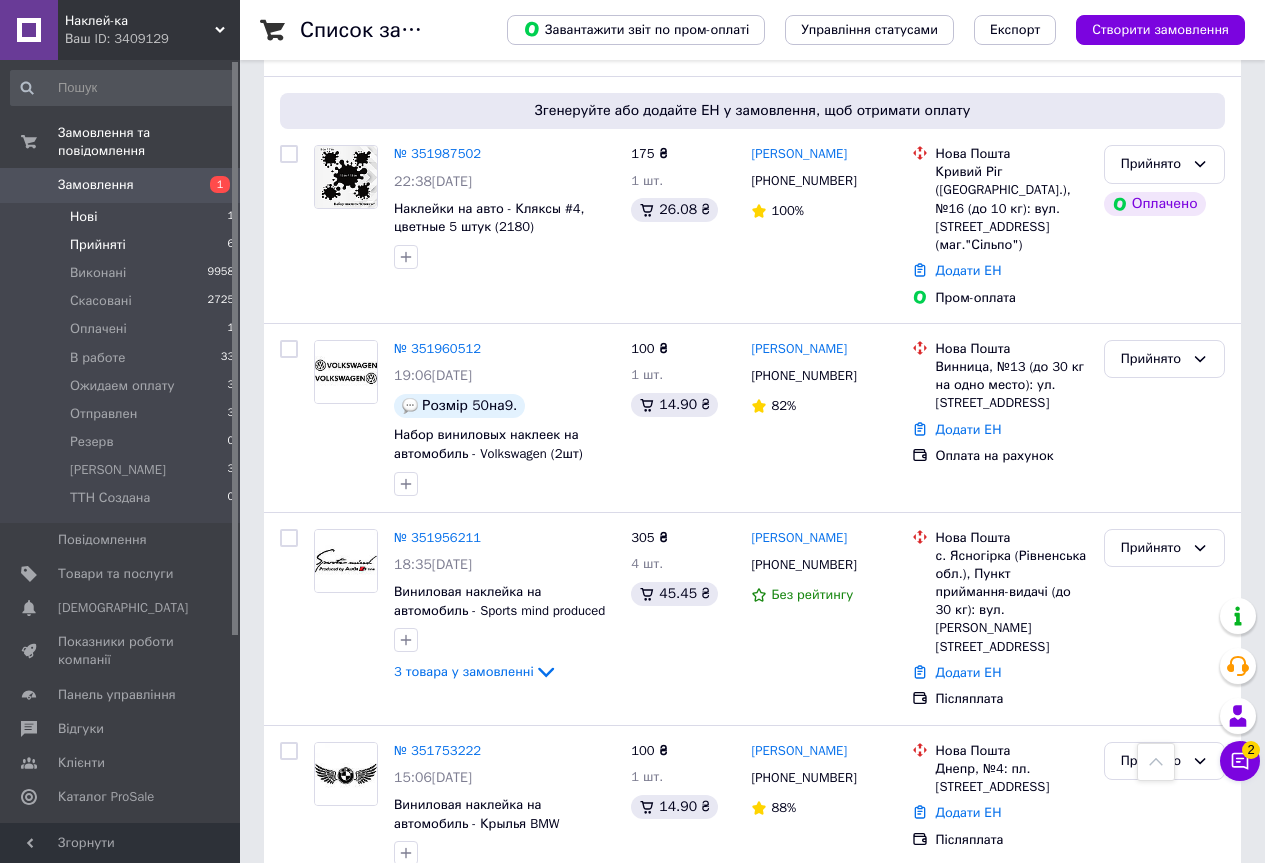 click on "Нові" at bounding box center [83, 217] 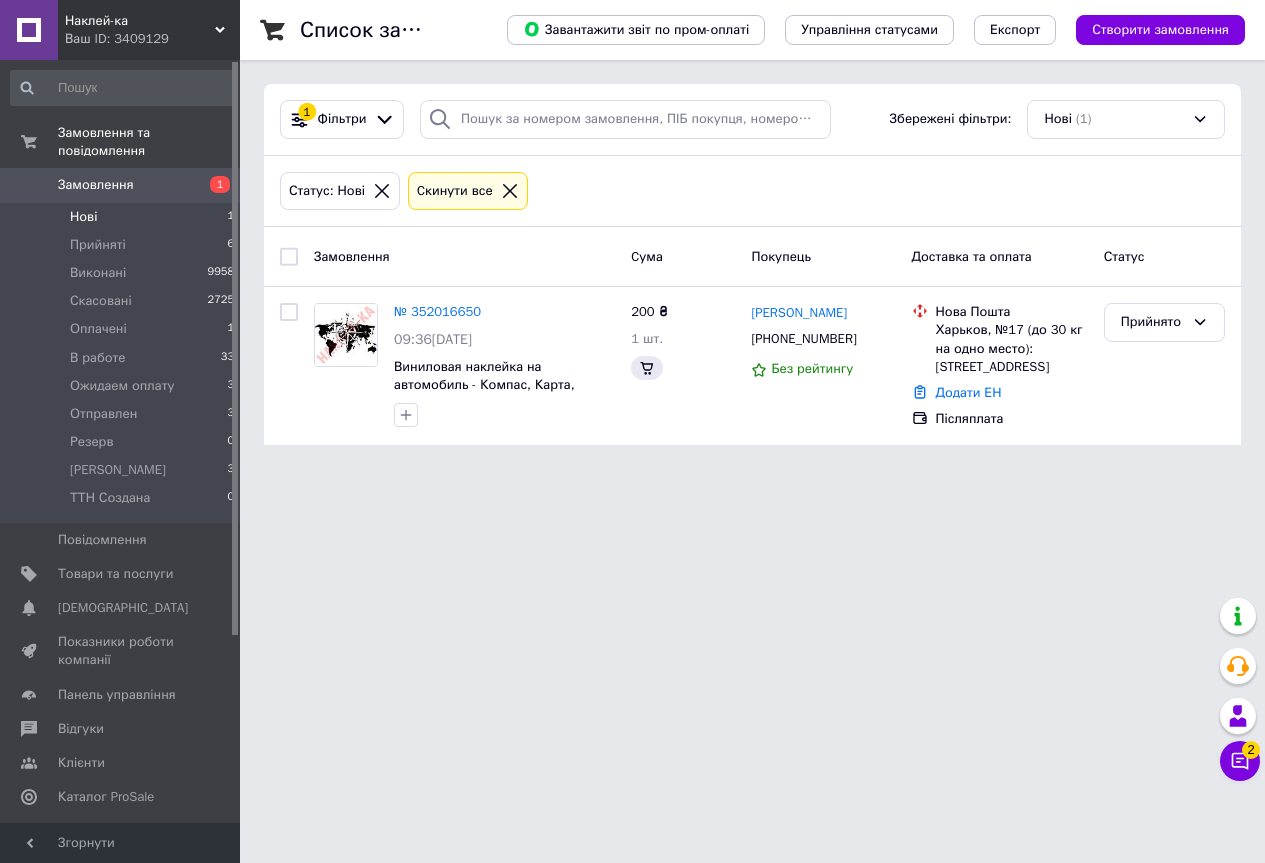 scroll, scrollTop: 0, scrollLeft: 0, axis: both 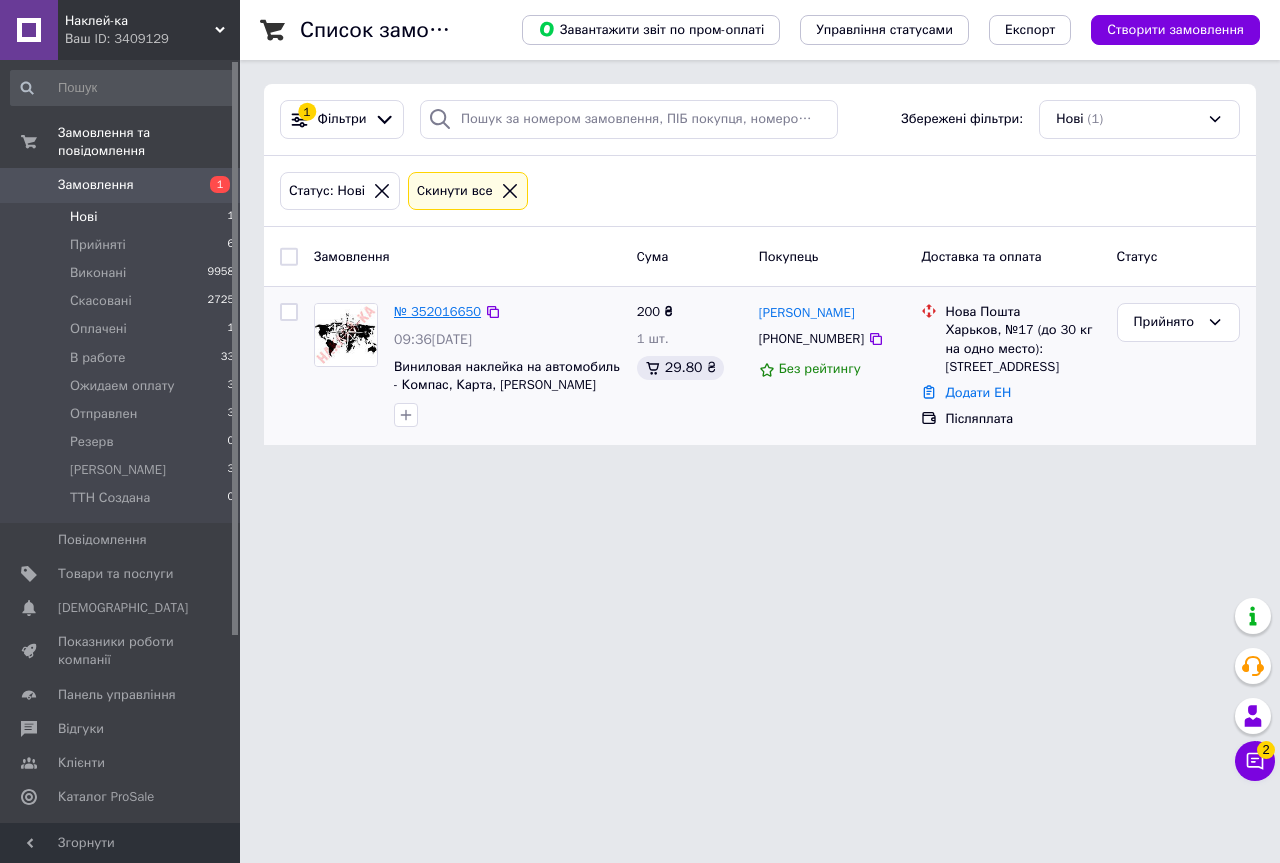click on "№ 352016650" at bounding box center (437, 311) 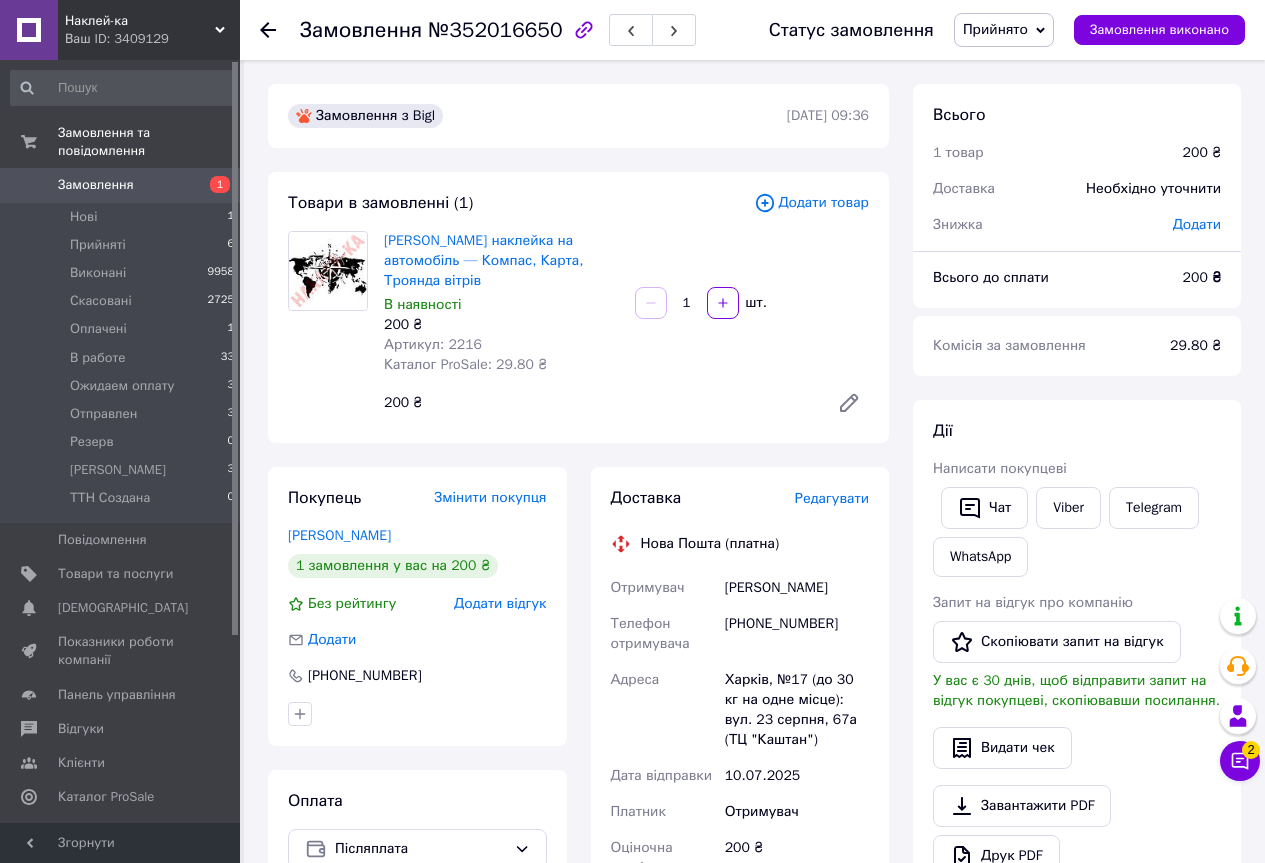 click on "Прийнято" at bounding box center (995, 29) 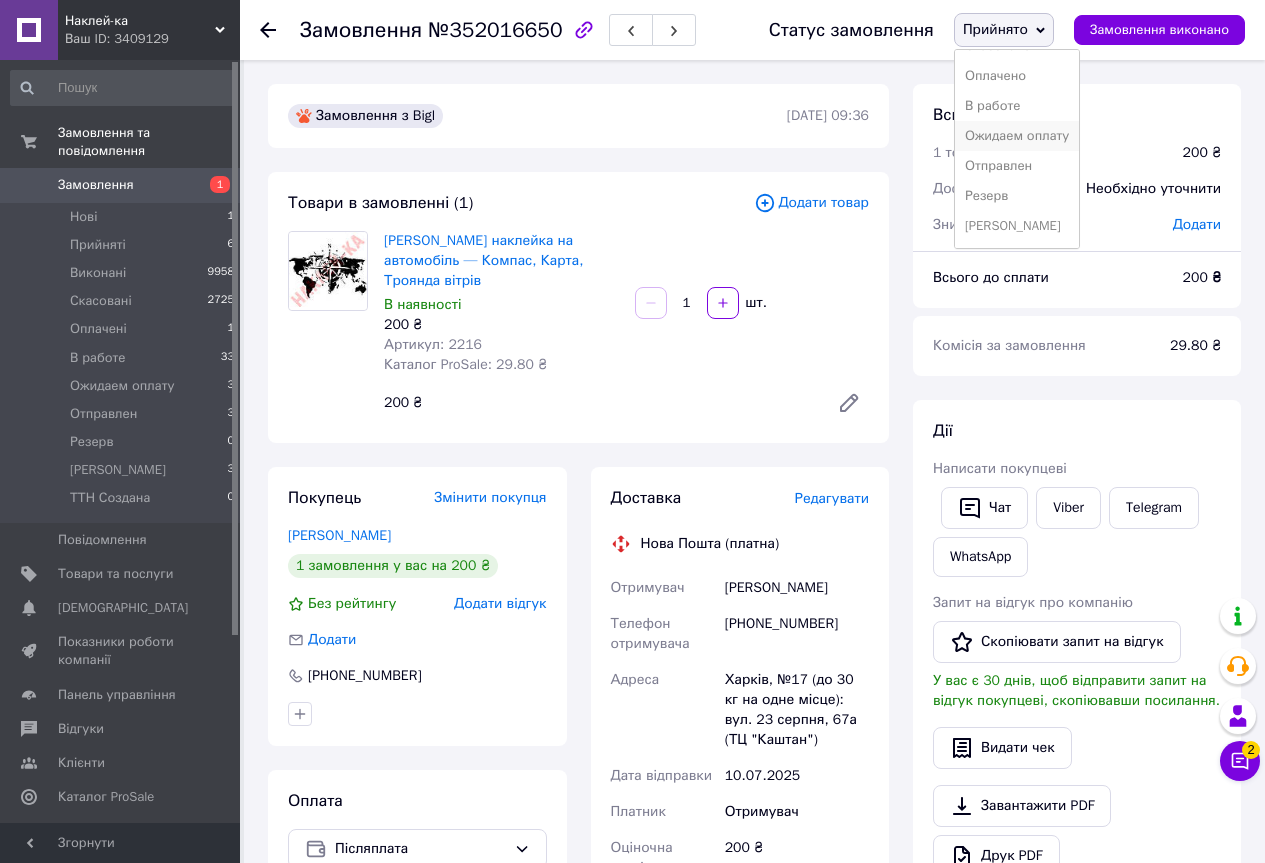 scroll, scrollTop: 82, scrollLeft: 0, axis: vertical 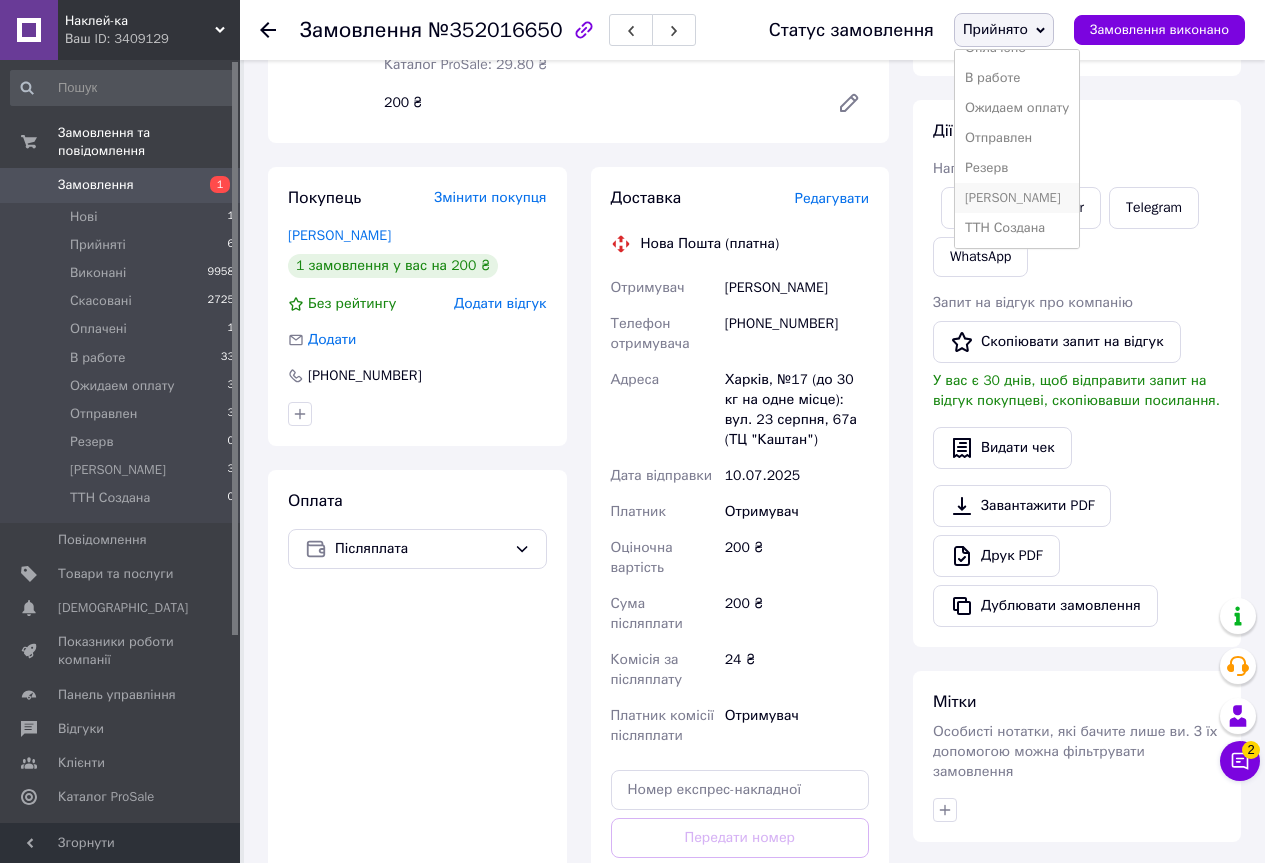 click on "[PERSON_NAME]" at bounding box center [1017, 198] 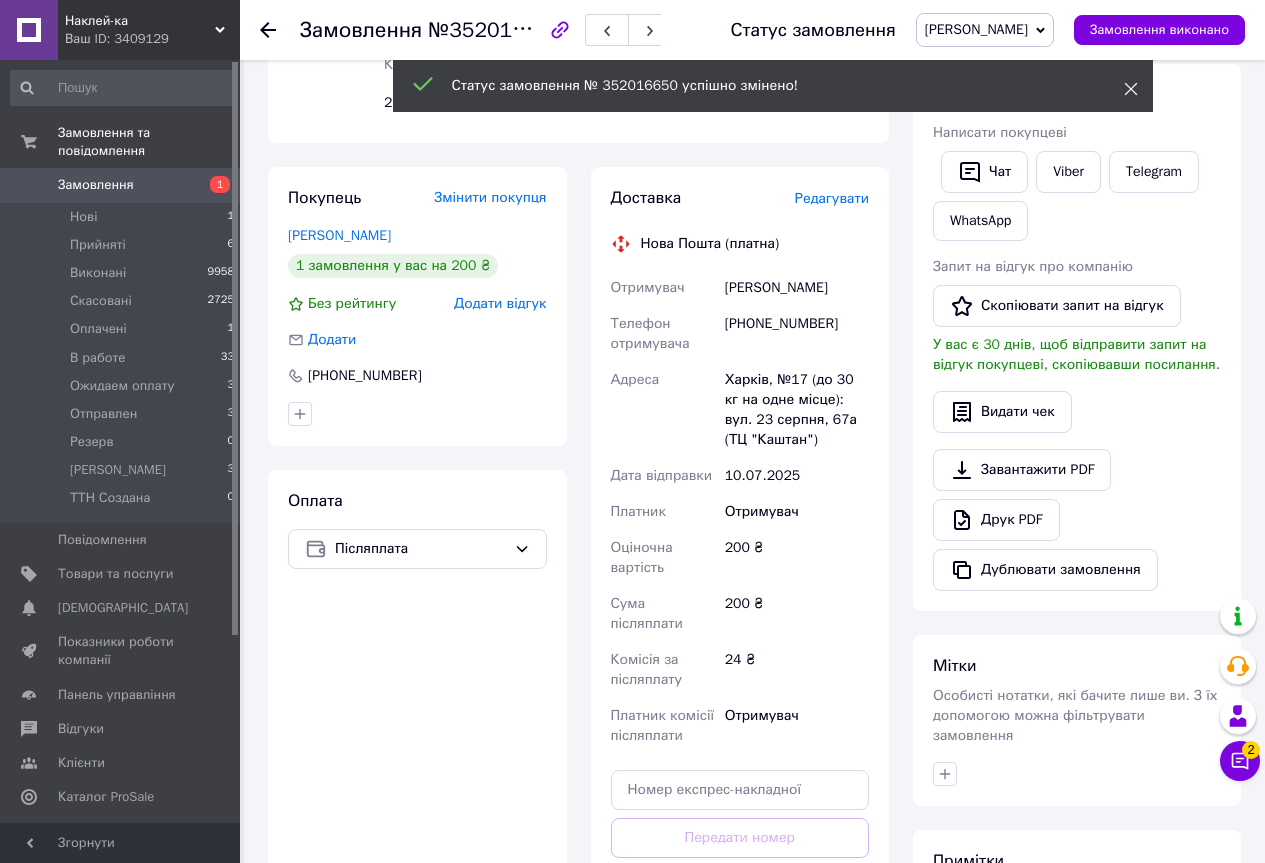click 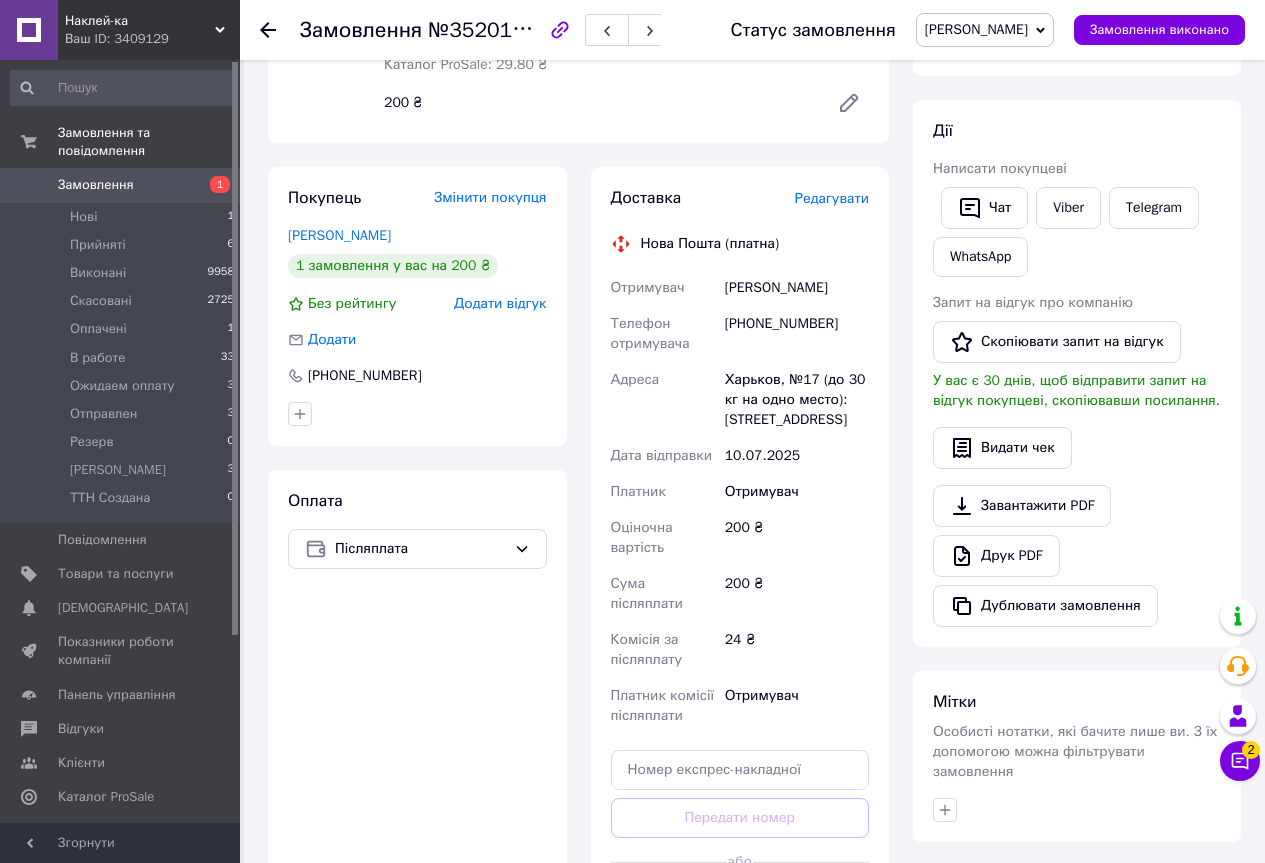 click on "[PERSON_NAME]" at bounding box center [985, 30] 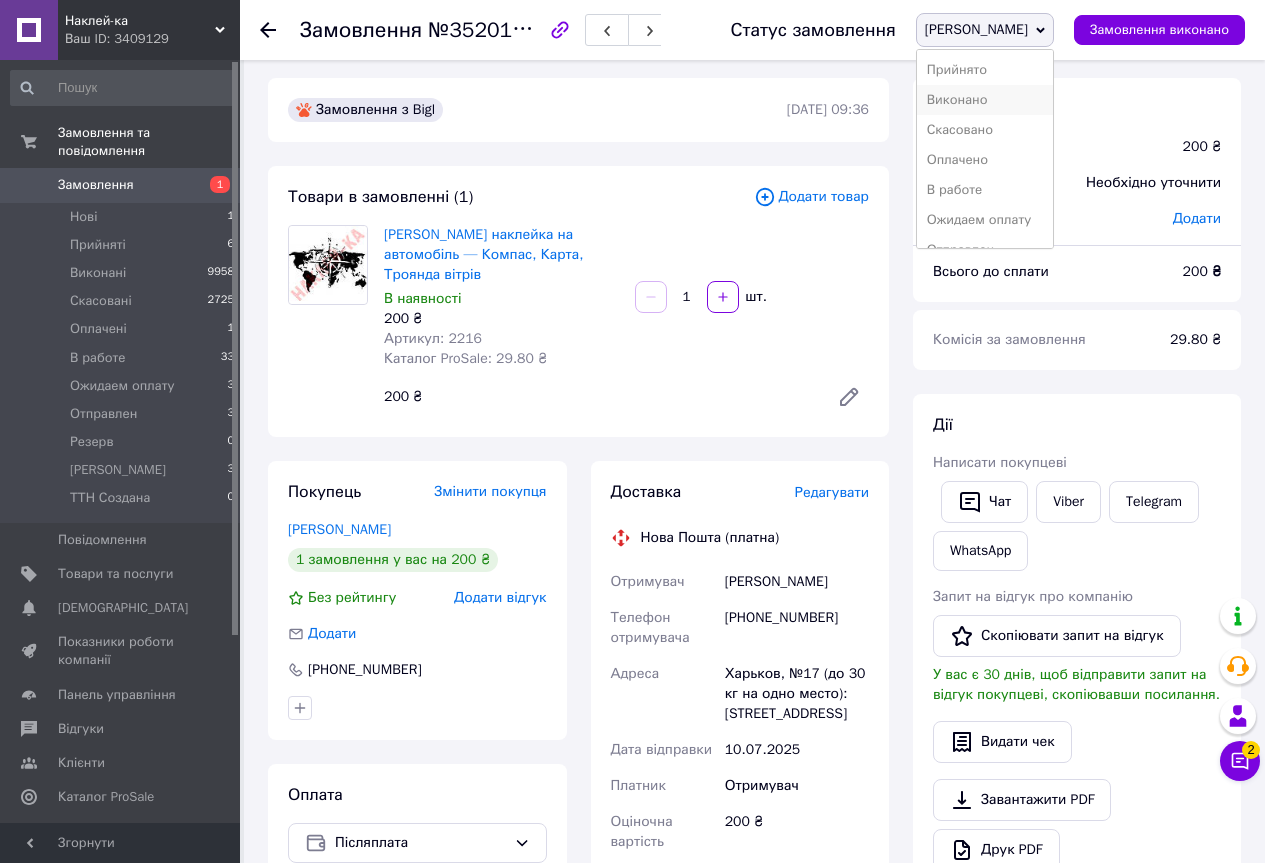 scroll, scrollTop: 0, scrollLeft: 0, axis: both 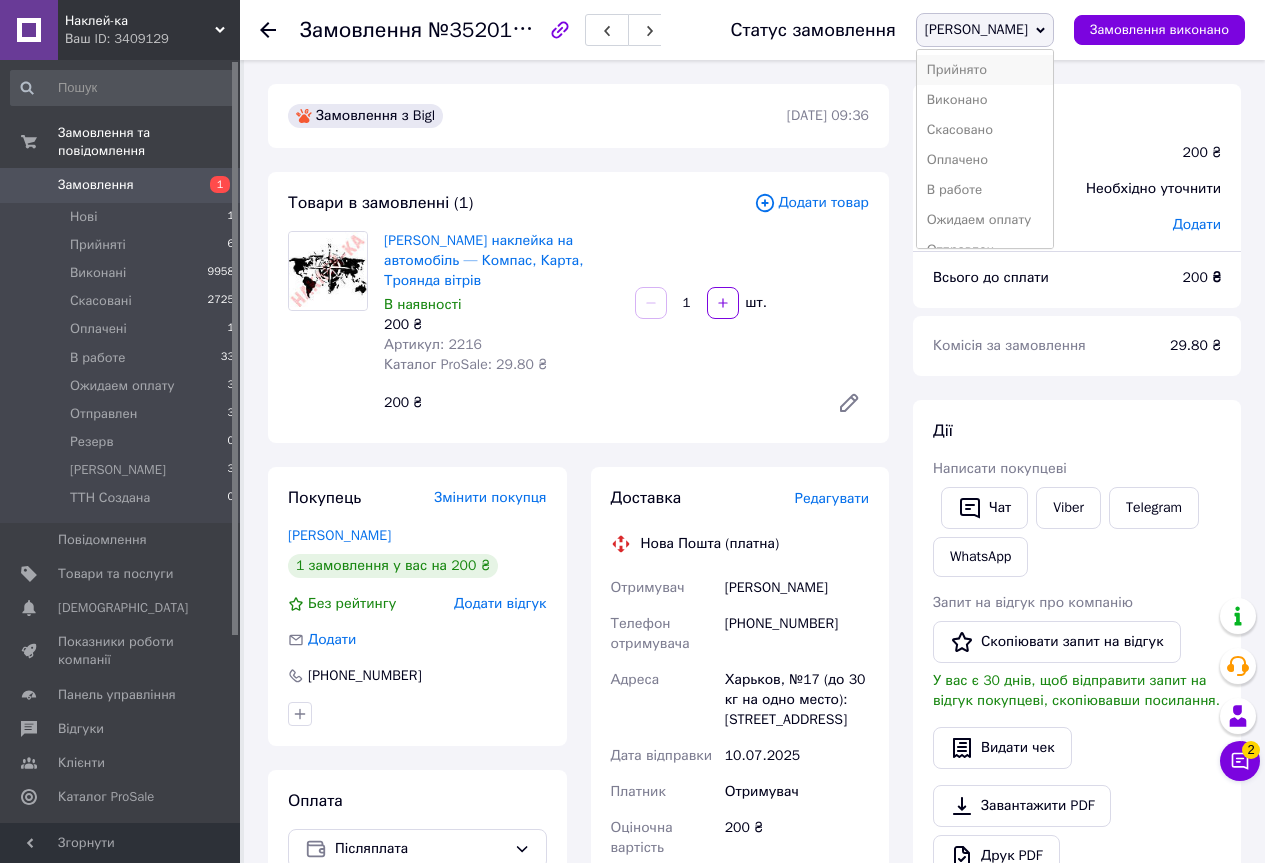 click on "Прийнято" at bounding box center [985, 70] 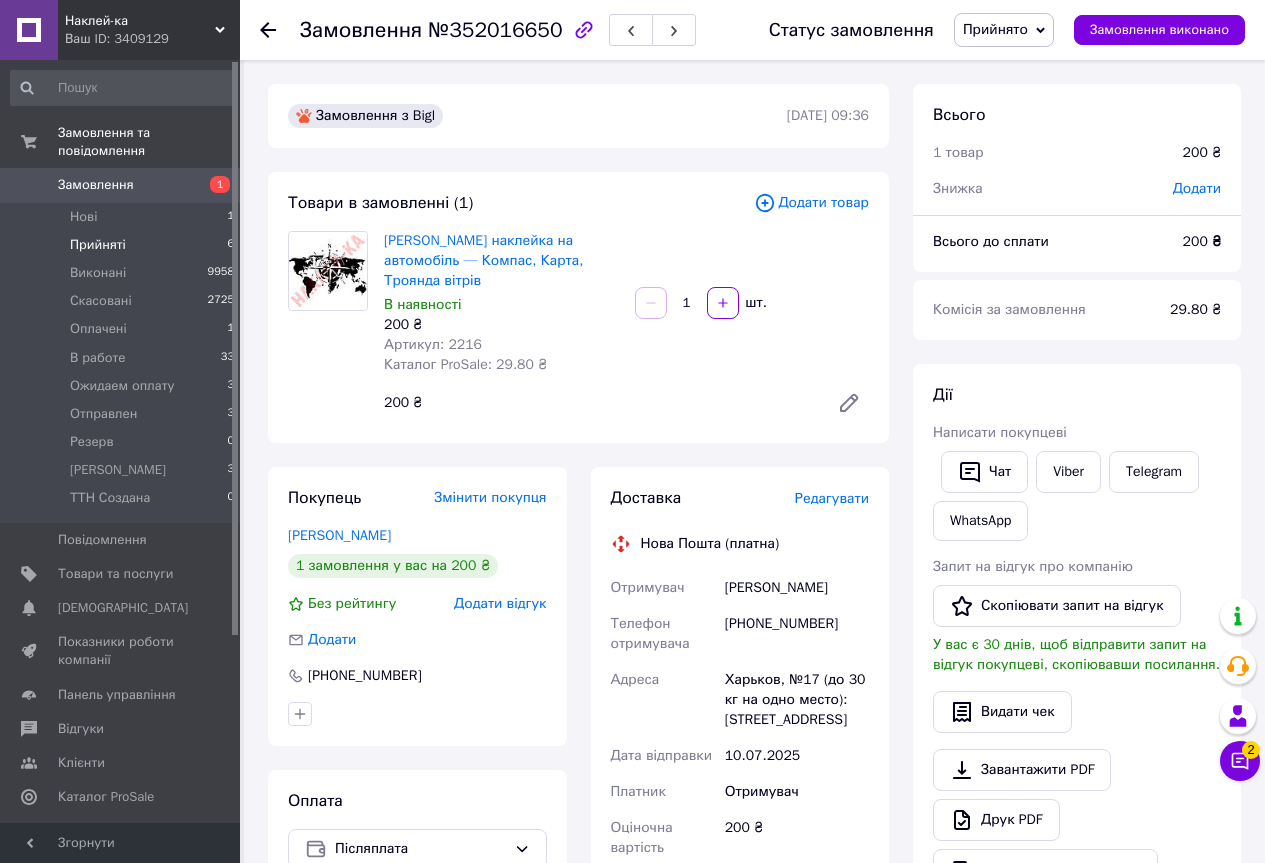click on "Прийняті" at bounding box center [98, 245] 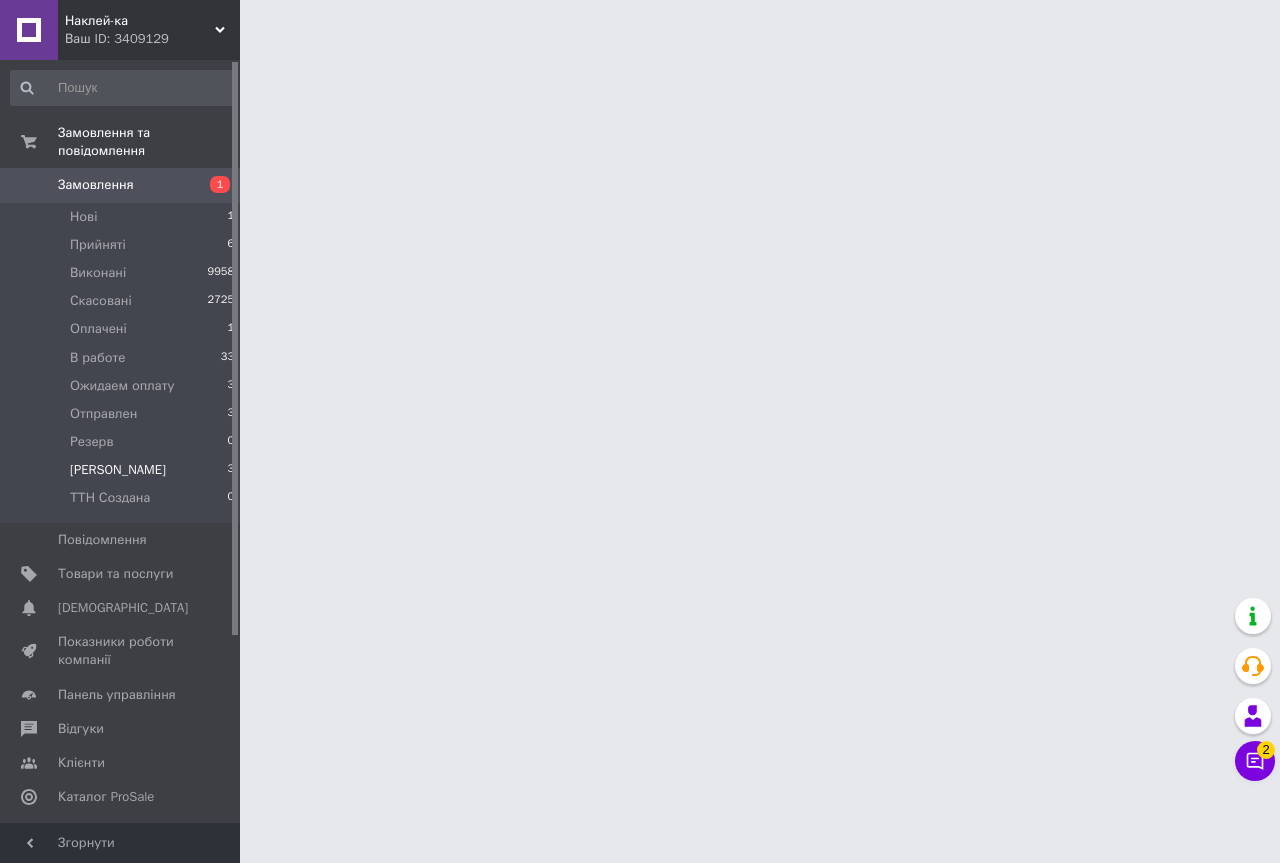 click on "[PERSON_NAME]" at bounding box center [118, 470] 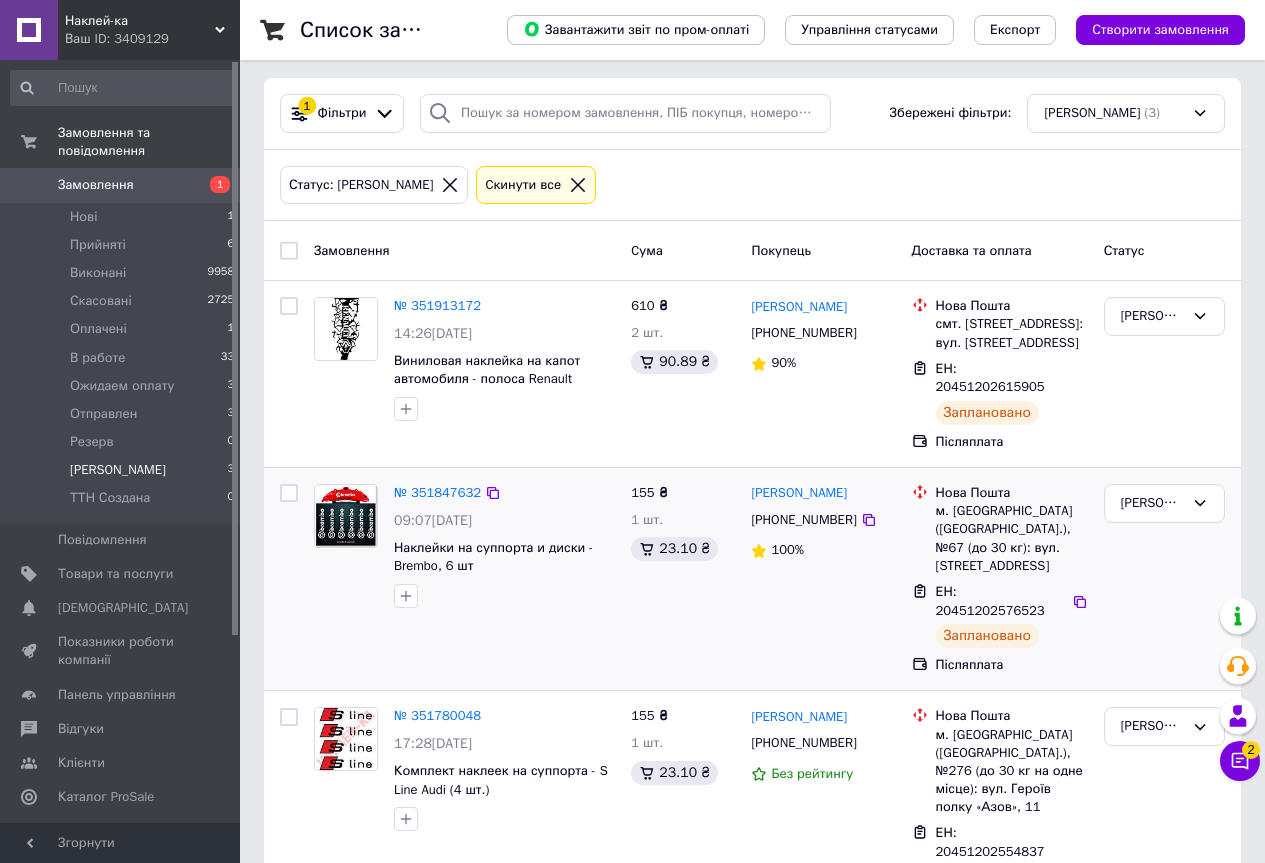 scroll, scrollTop: 7, scrollLeft: 0, axis: vertical 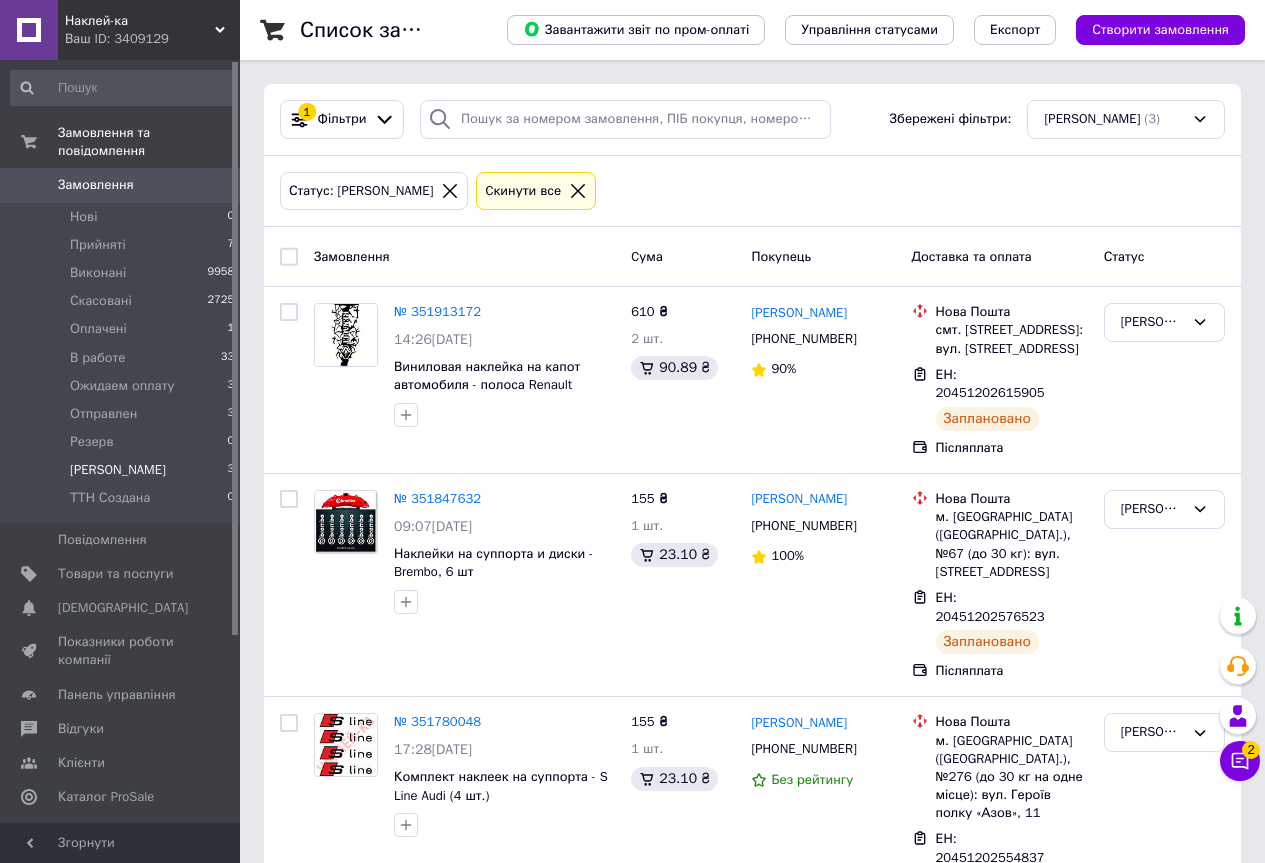 click on "[PERSON_NAME]" at bounding box center (118, 470) 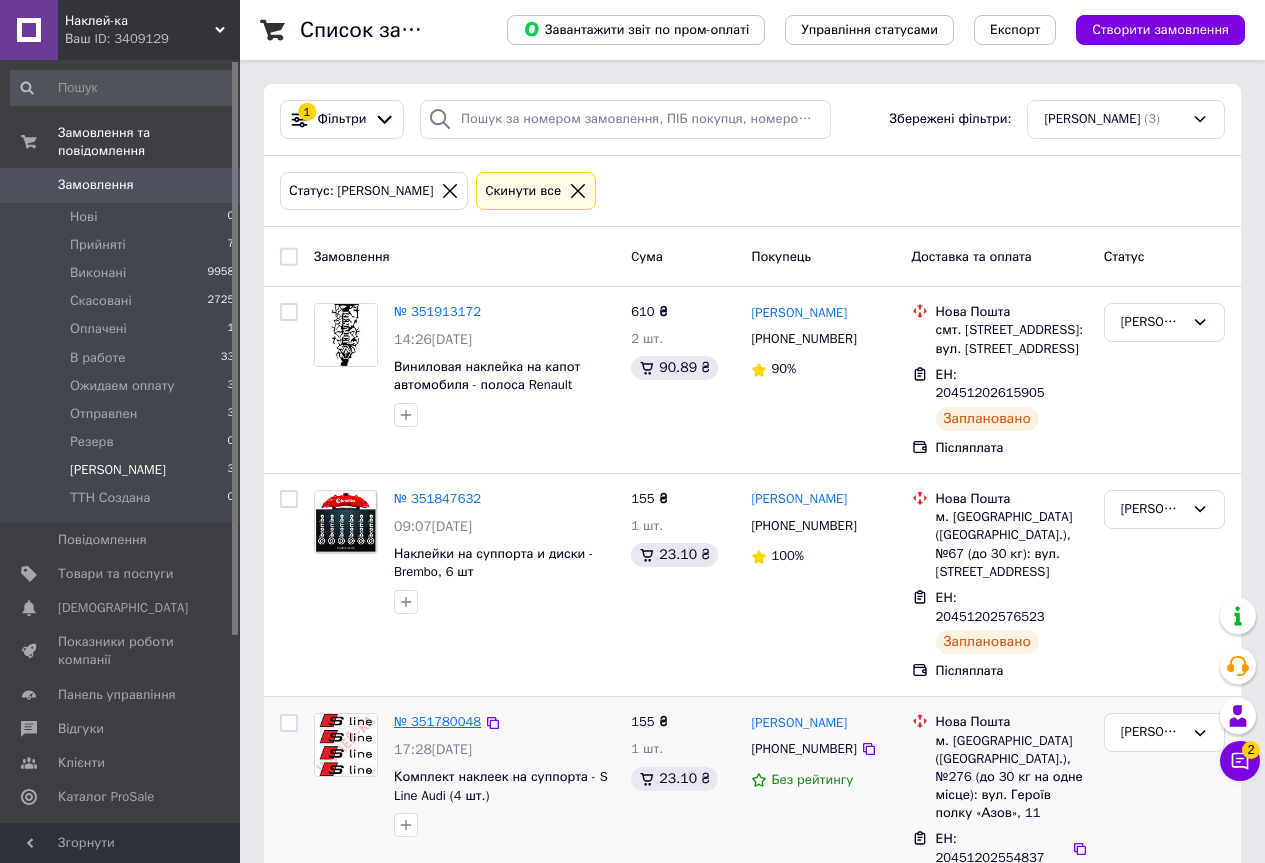 click on "№ 351780048" at bounding box center (437, 721) 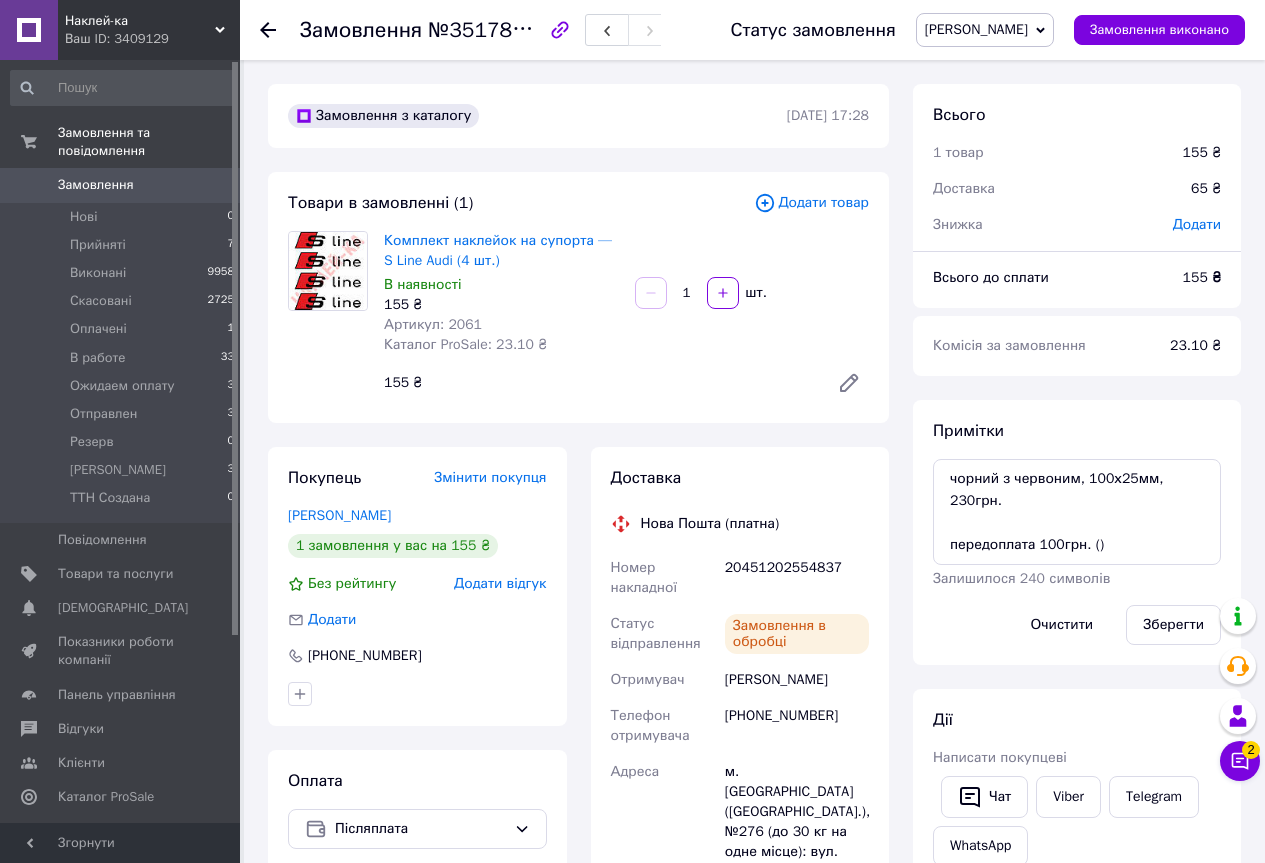 scroll, scrollTop: 4, scrollLeft: 0, axis: vertical 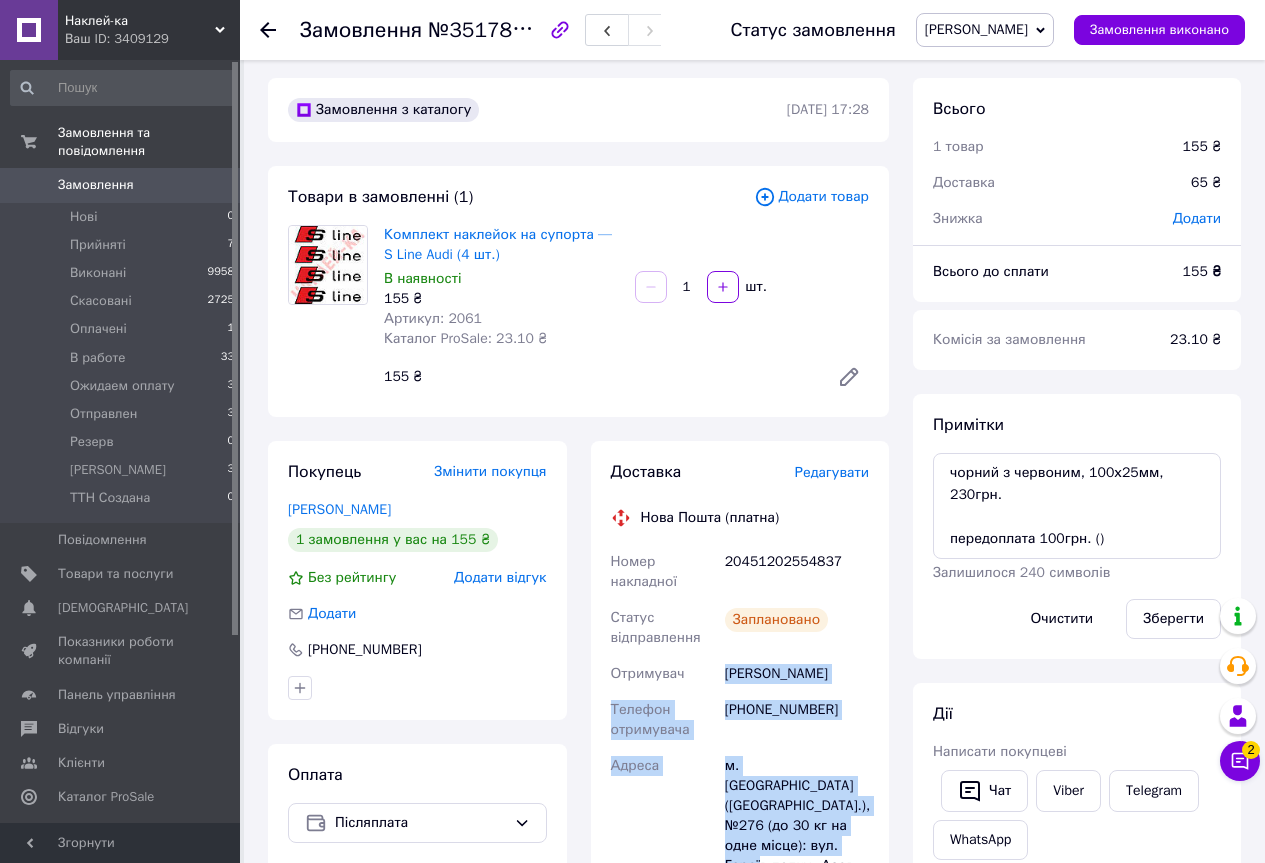 drag, startPoint x: 723, startPoint y: 679, endPoint x: 798, endPoint y: 839, distance: 176.70596 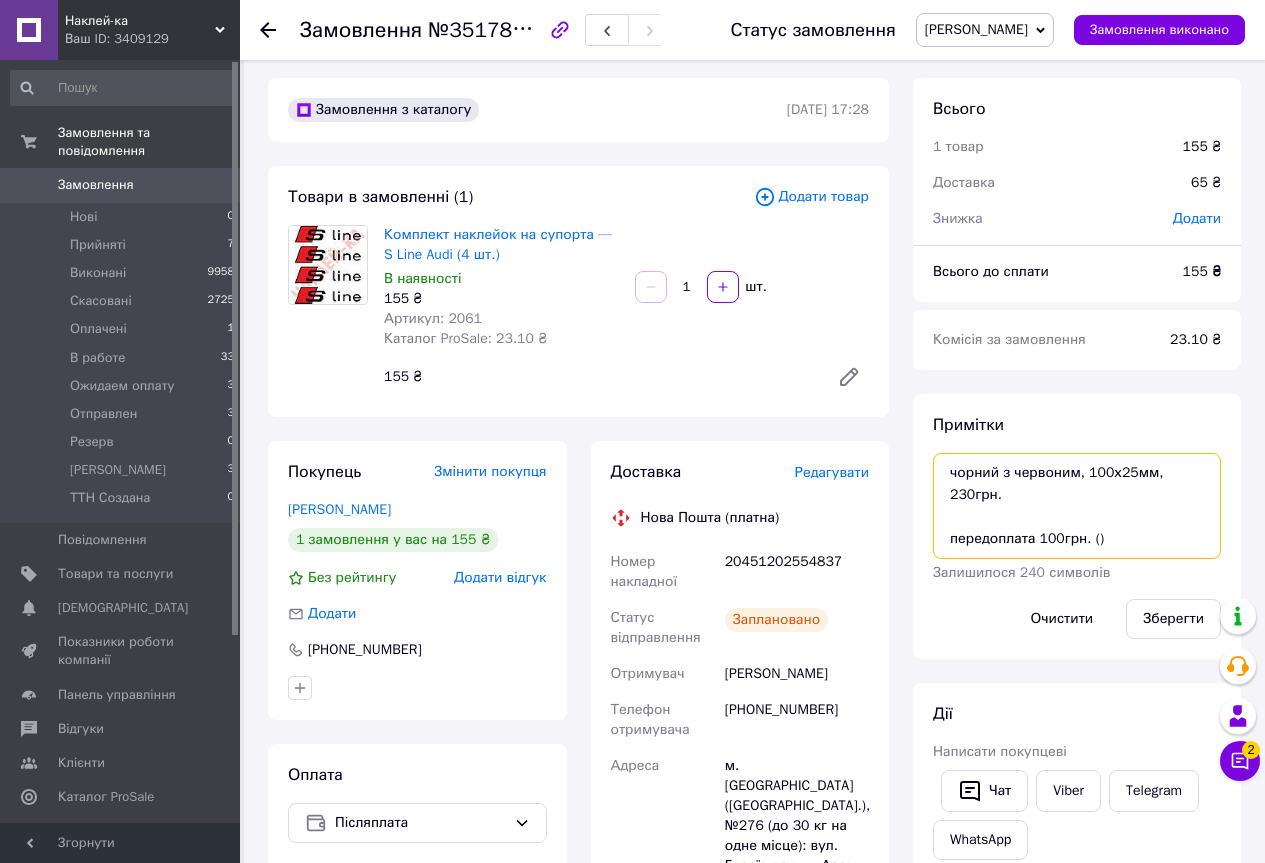 drag, startPoint x: 953, startPoint y: 471, endPoint x: 1268, endPoint y: 562, distance: 327.88107 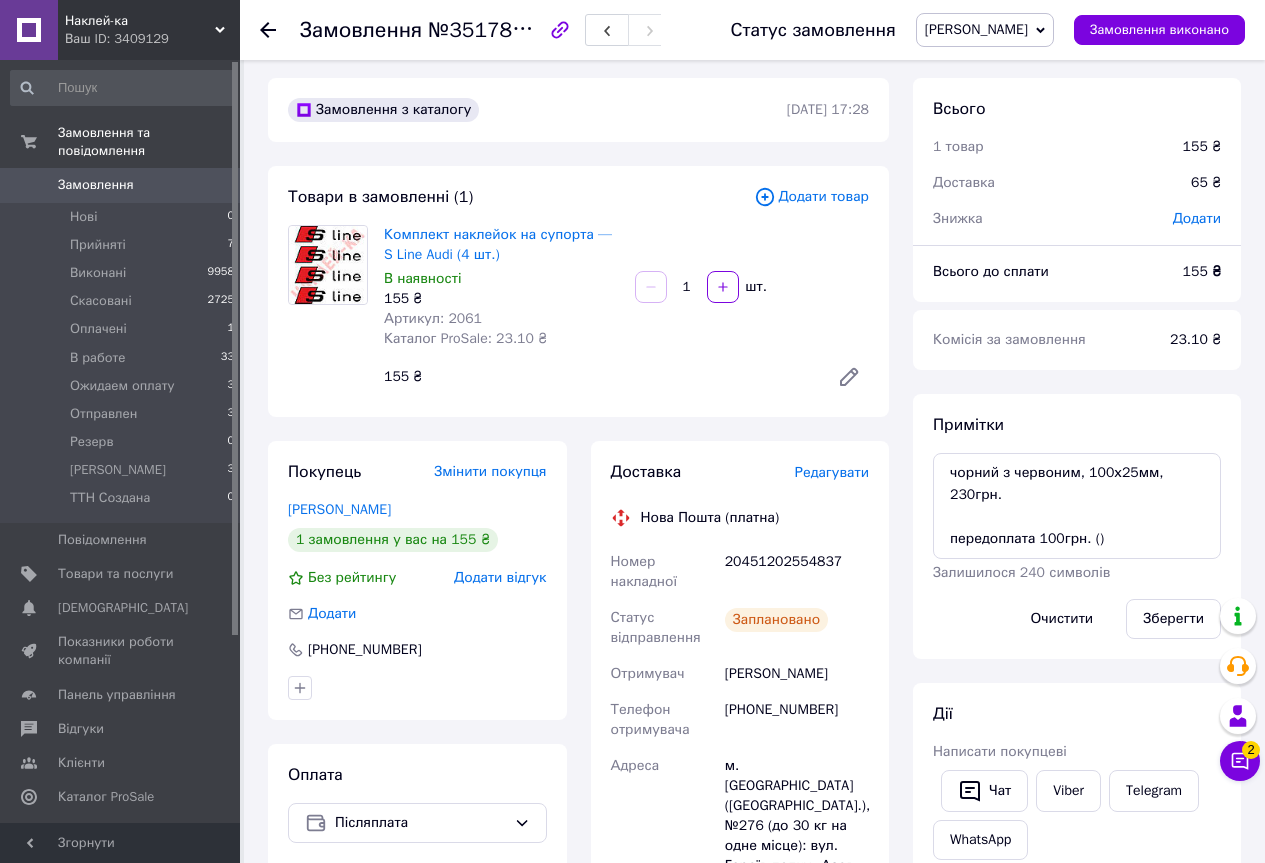 click on "20451202554837" at bounding box center [797, 572] 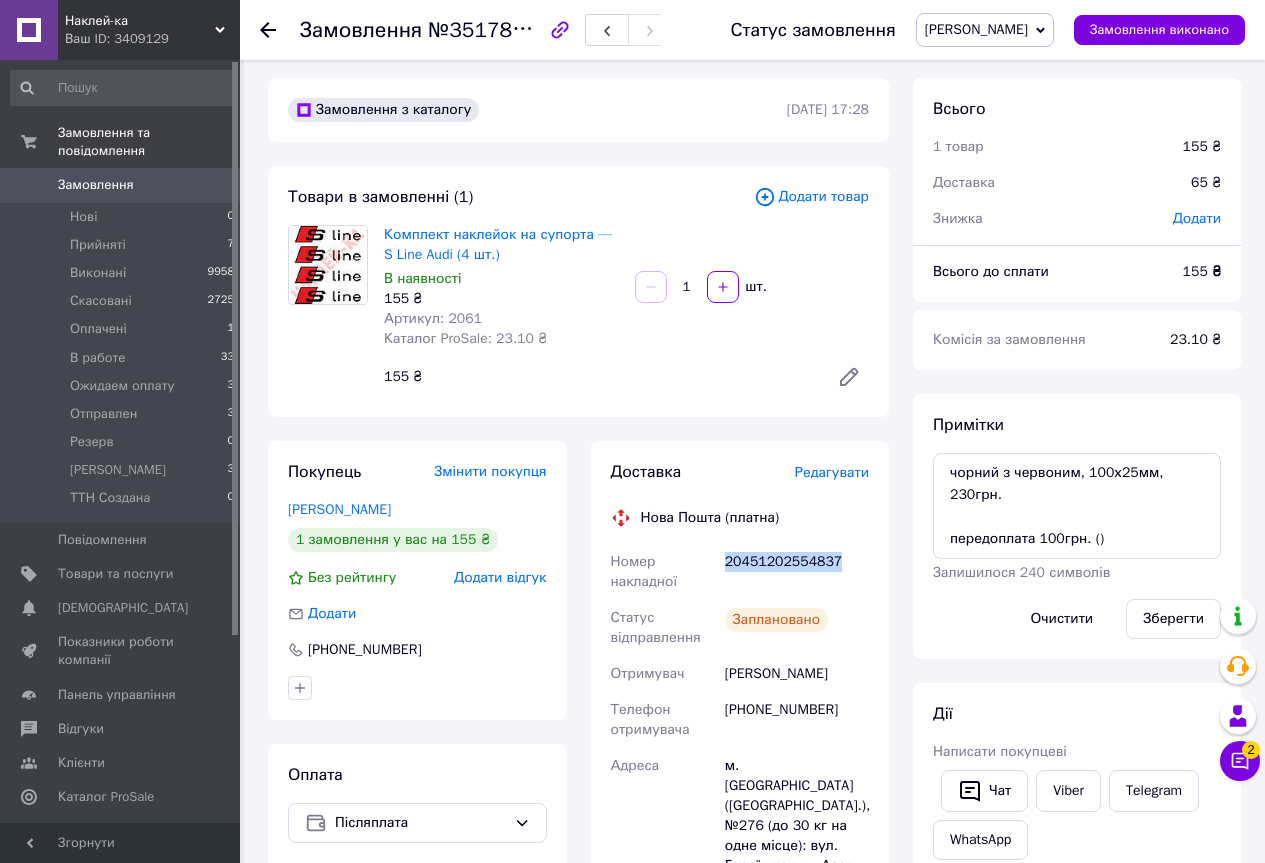 click on "20451202554837" at bounding box center [797, 572] 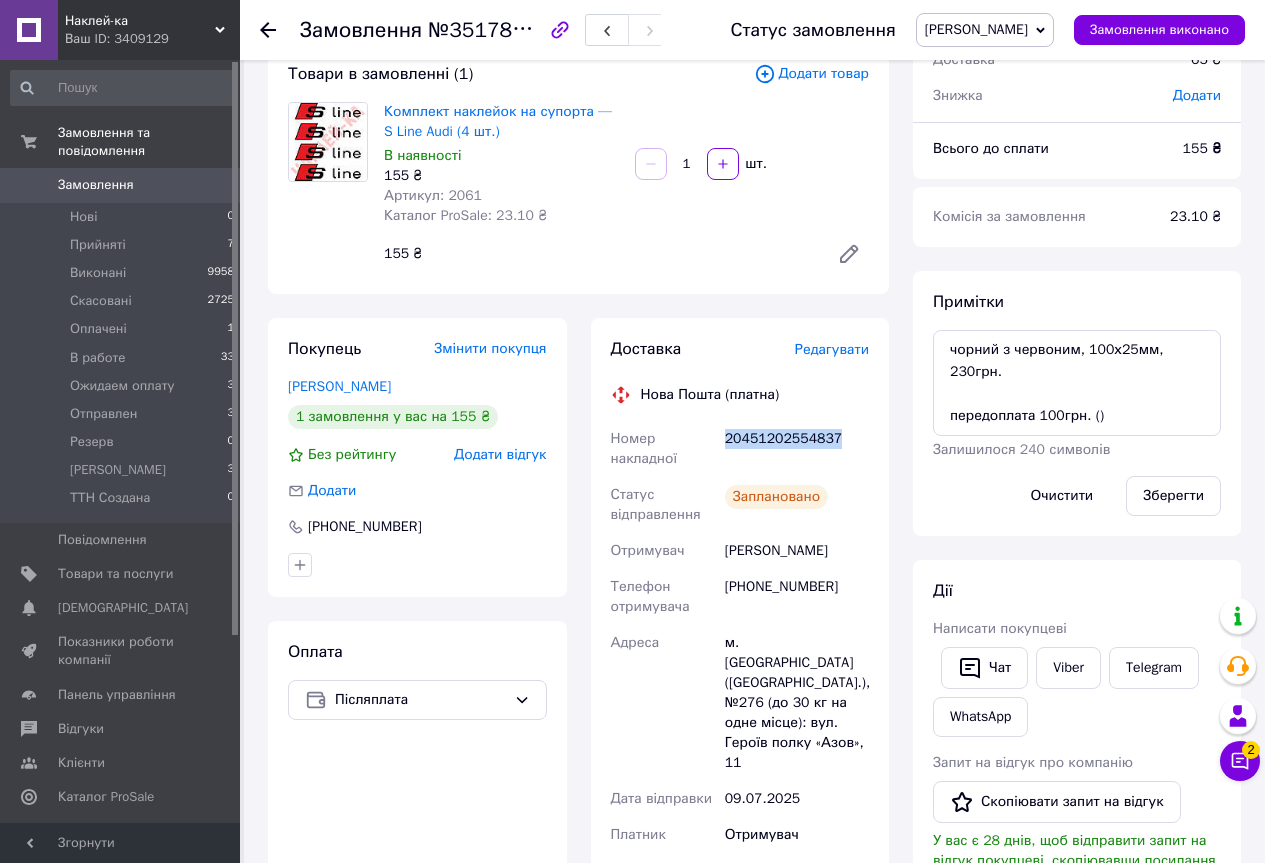 scroll, scrollTop: 406, scrollLeft: 0, axis: vertical 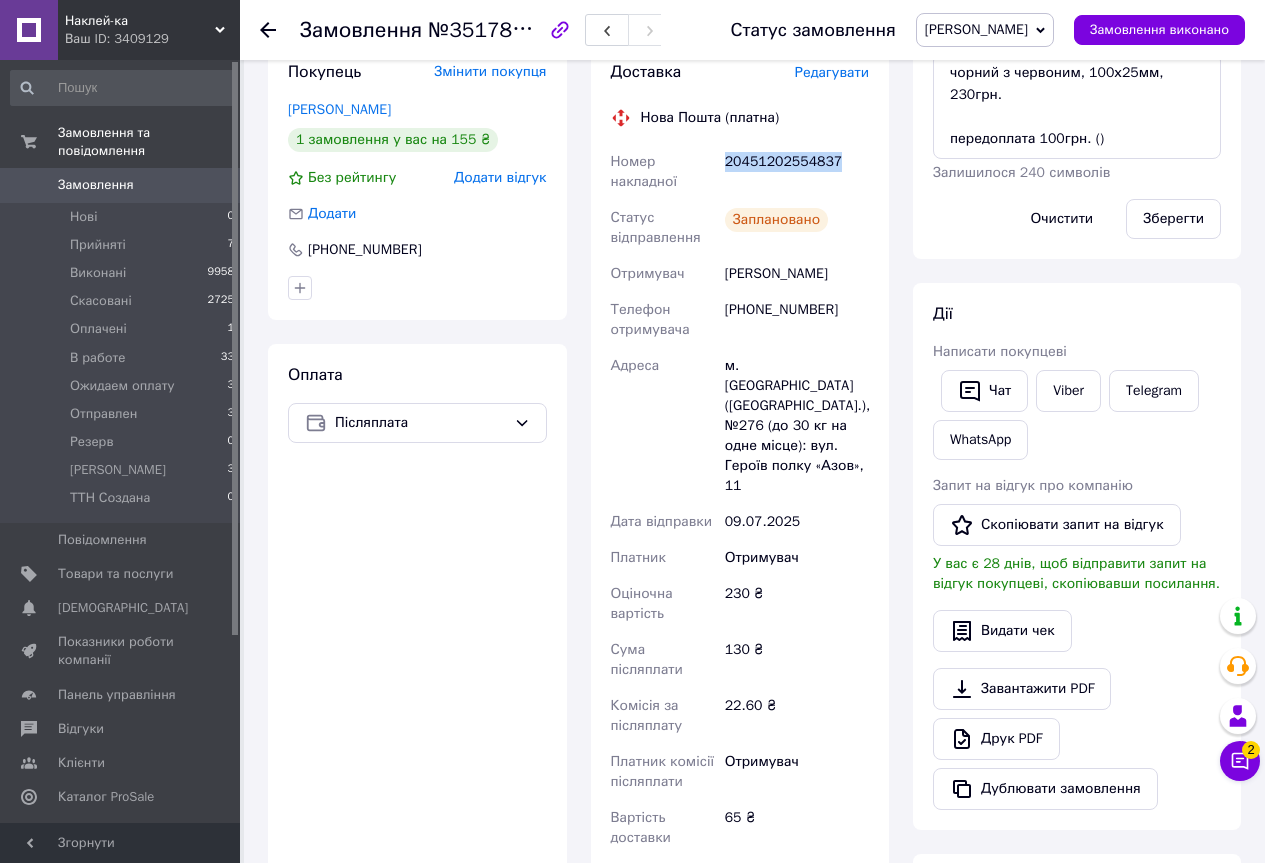 click on "[PERSON_NAME]" at bounding box center [976, 29] 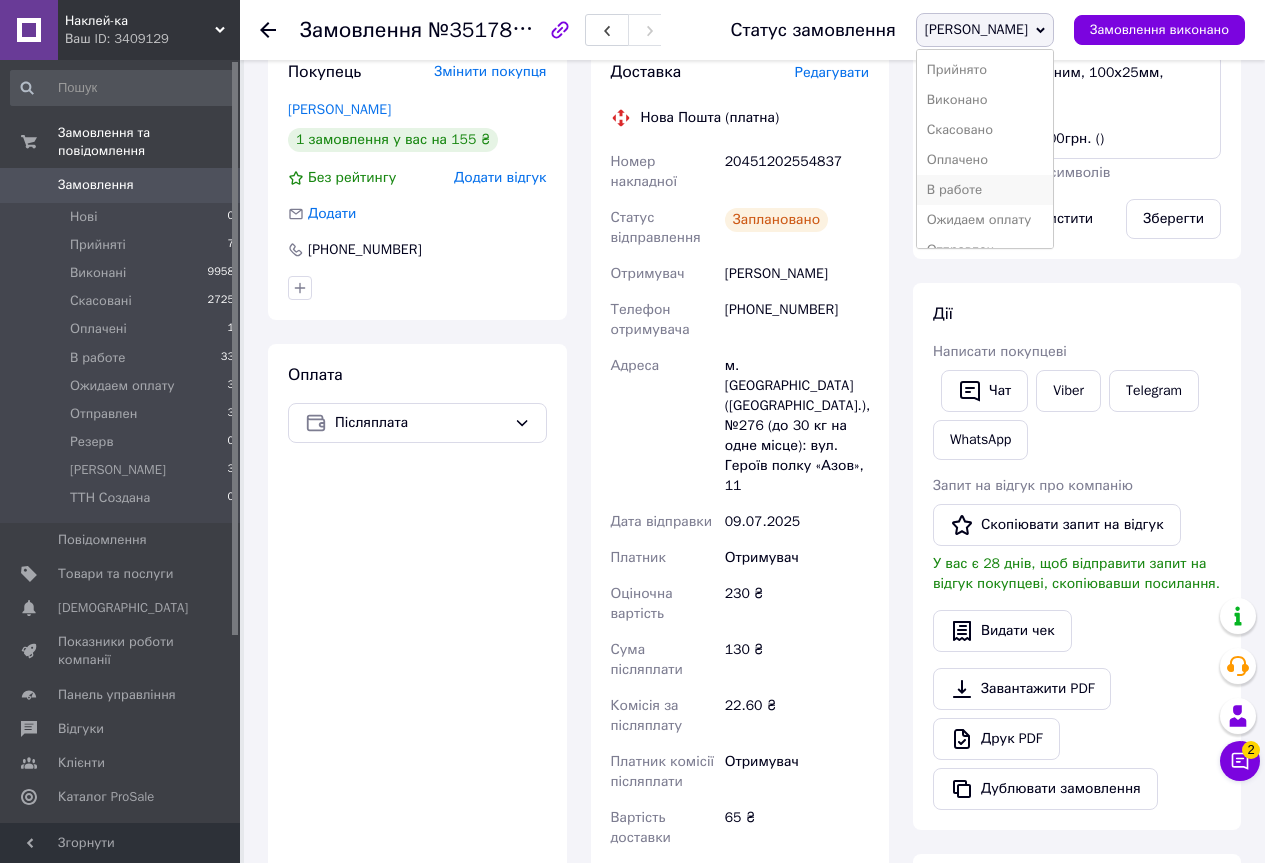 click on "В работе" at bounding box center (985, 190) 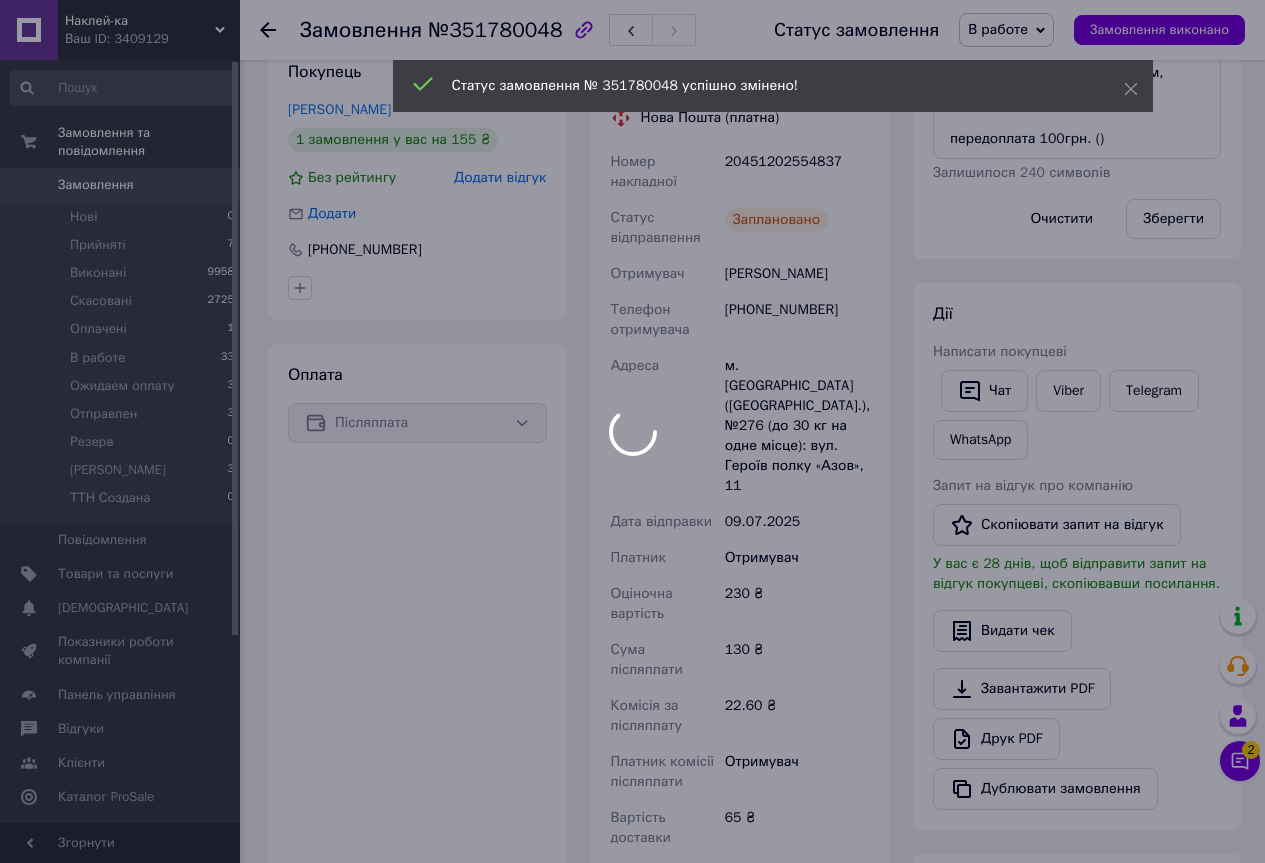 scroll, scrollTop: 52, scrollLeft: 0, axis: vertical 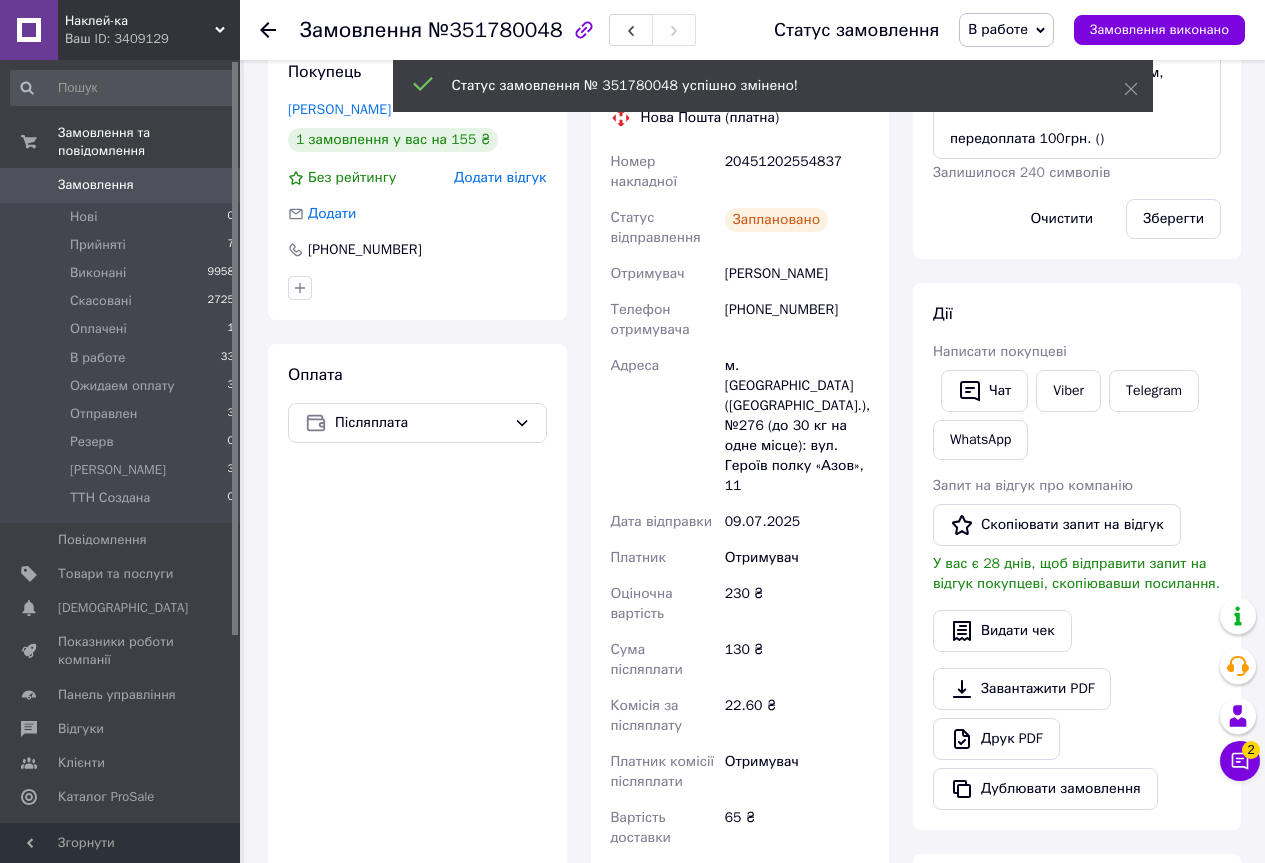 click 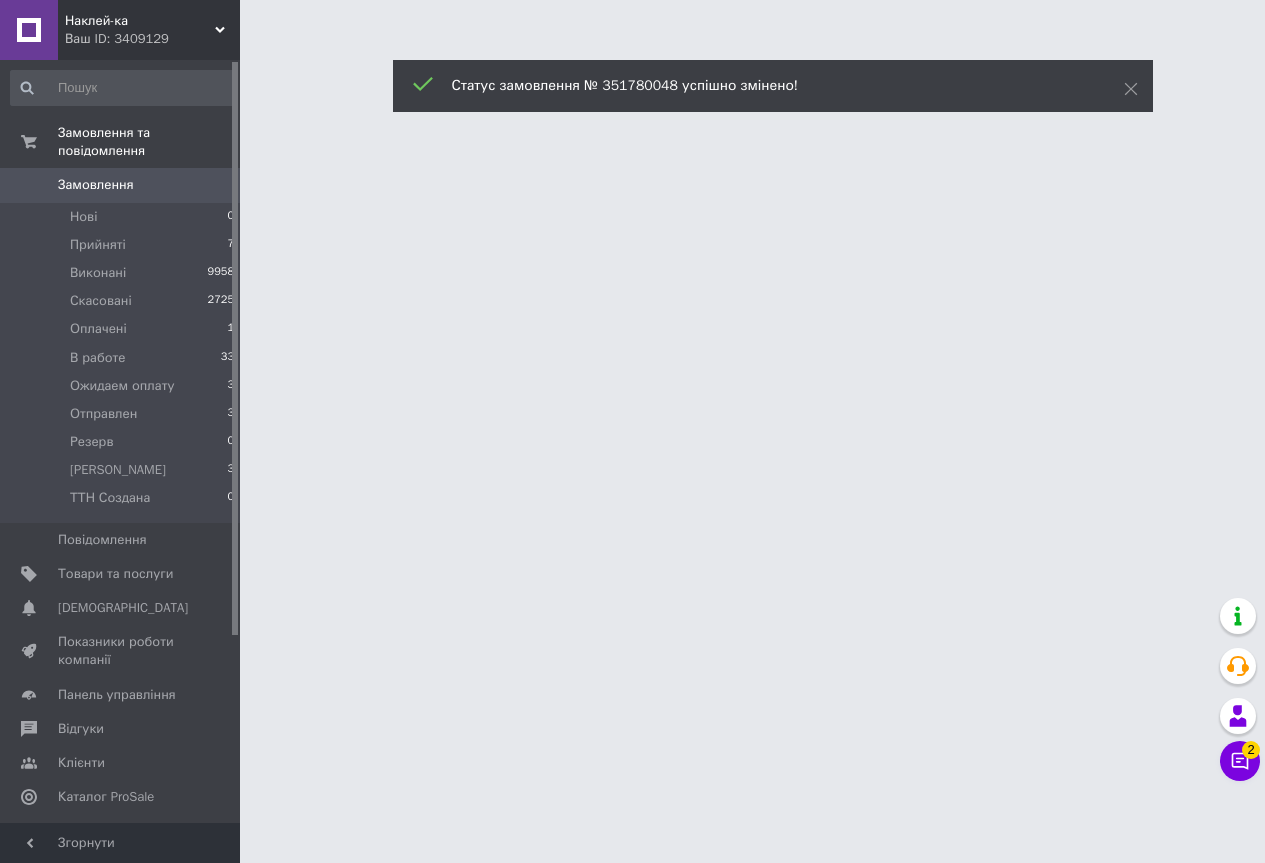 scroll, scrollTop: 0, scrollLeft: 0, axis: both 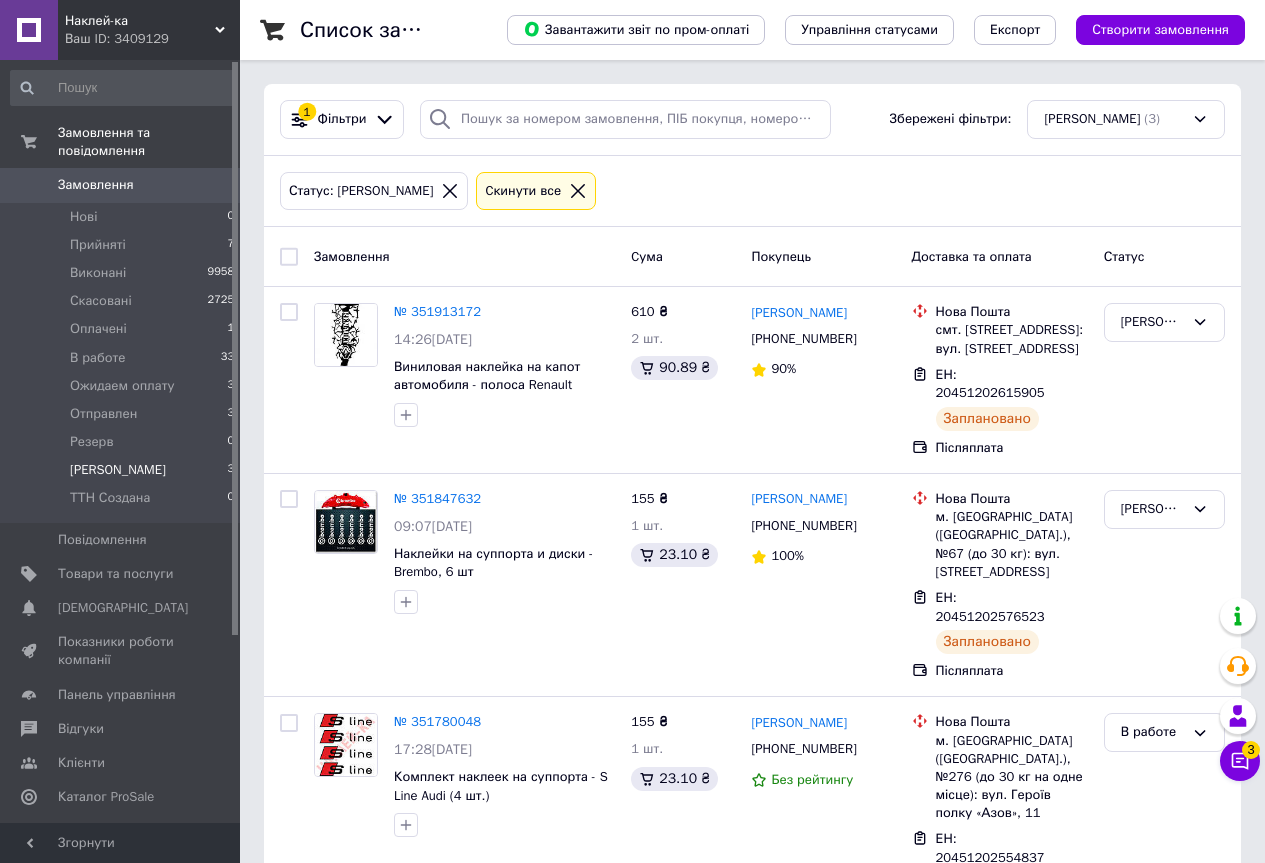 click on "[PERSON_NAME]" at bounding box center [118, 470] 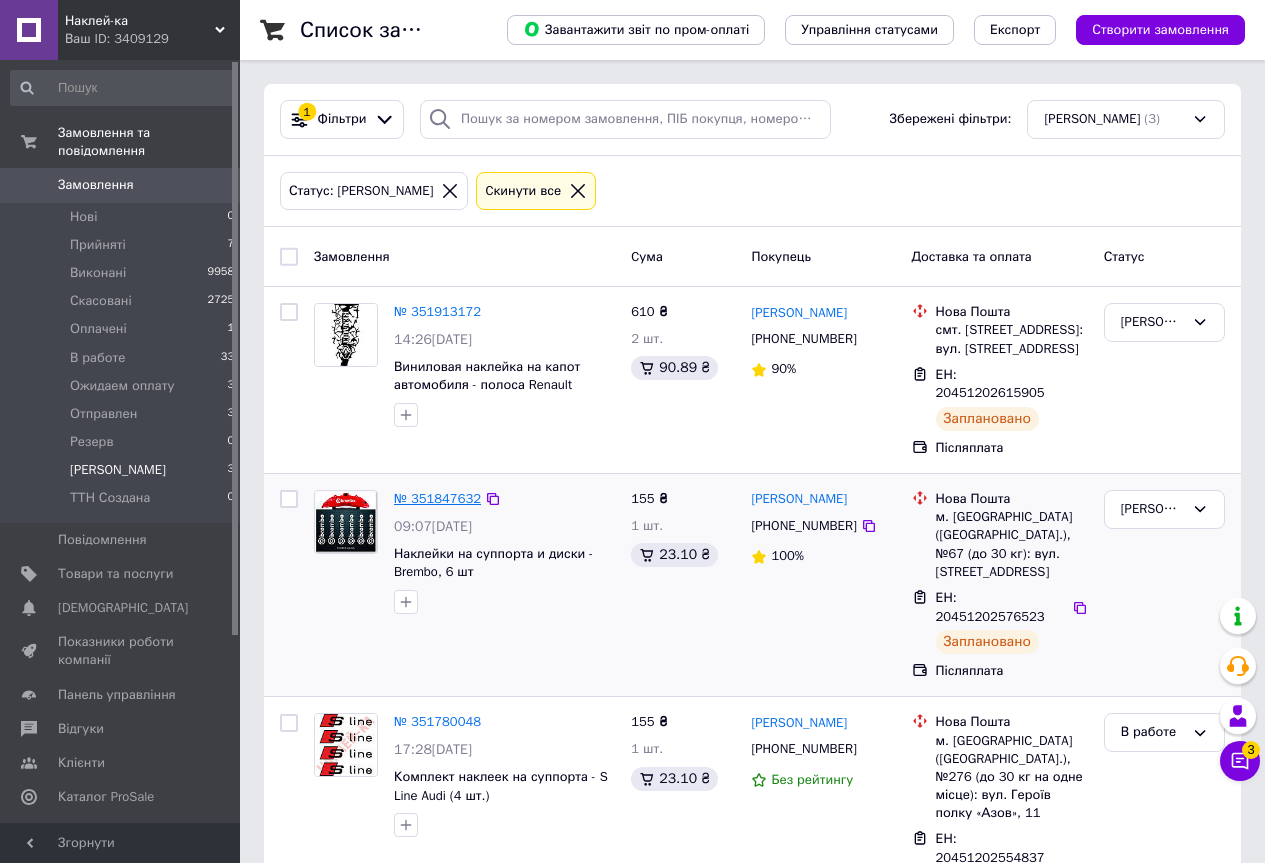 click on "№ 351847632" at bounding box center (437, 498) 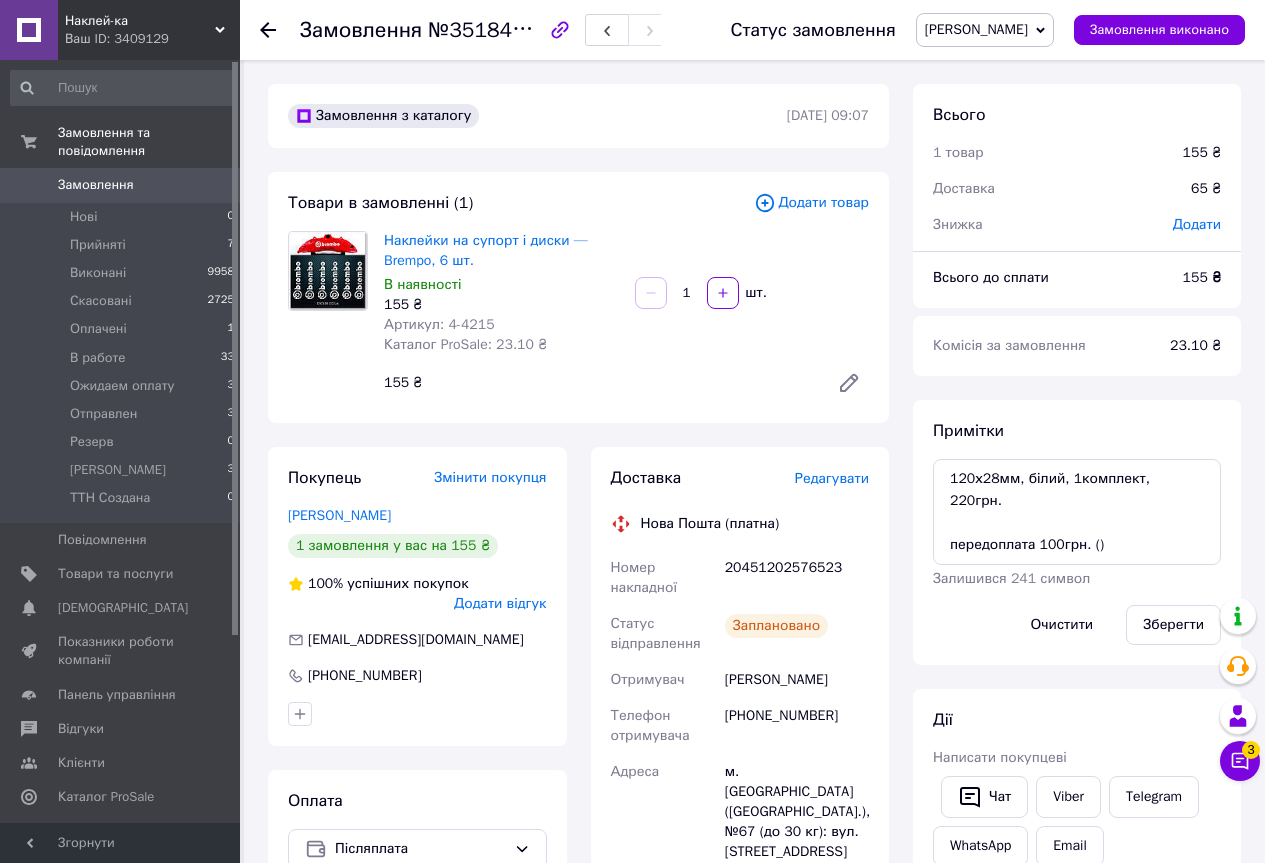 scroll, scrollTop: 4, scrollLeft: 0, axis: vertical 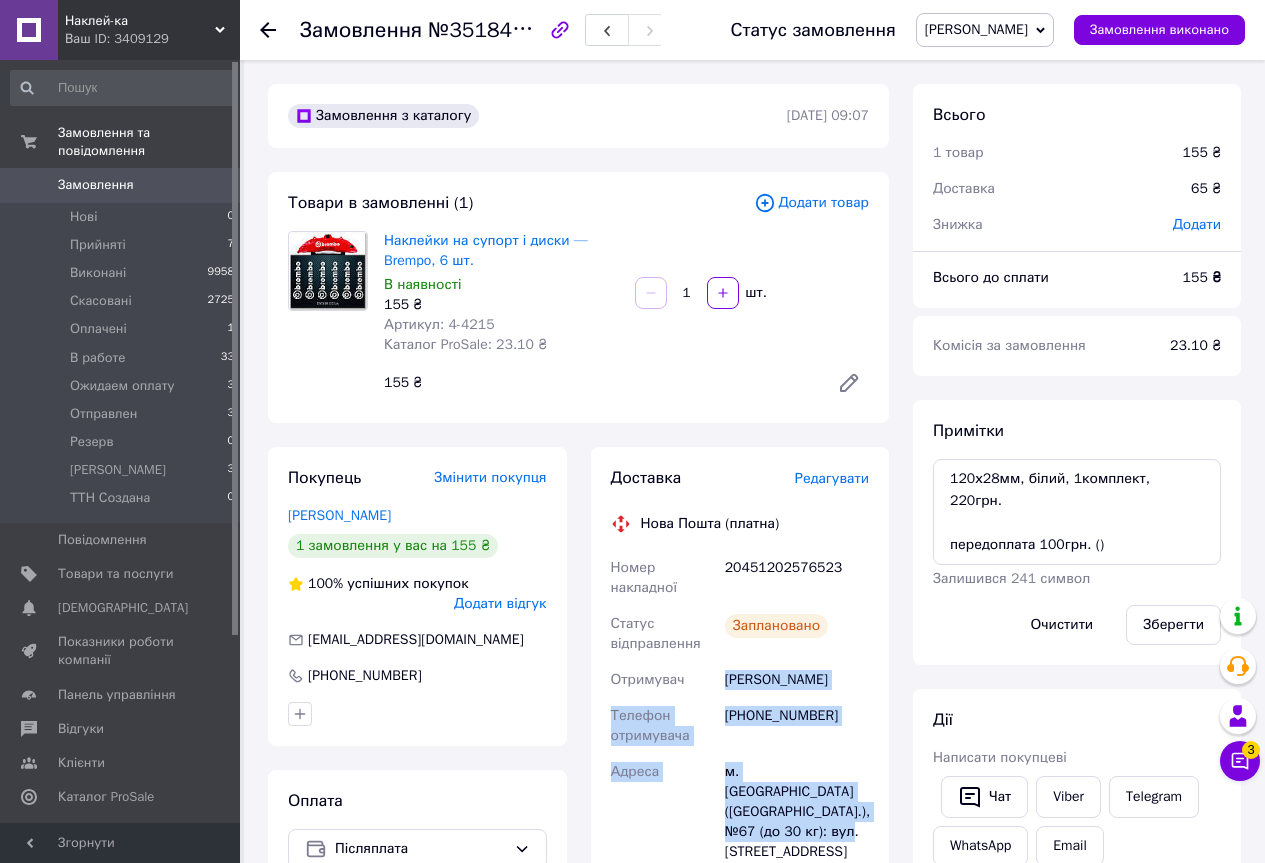 drag, startPoint x: 726, startPoint y: 678, endPoint x: 860, endPoint y: 804, distance: 183.93477 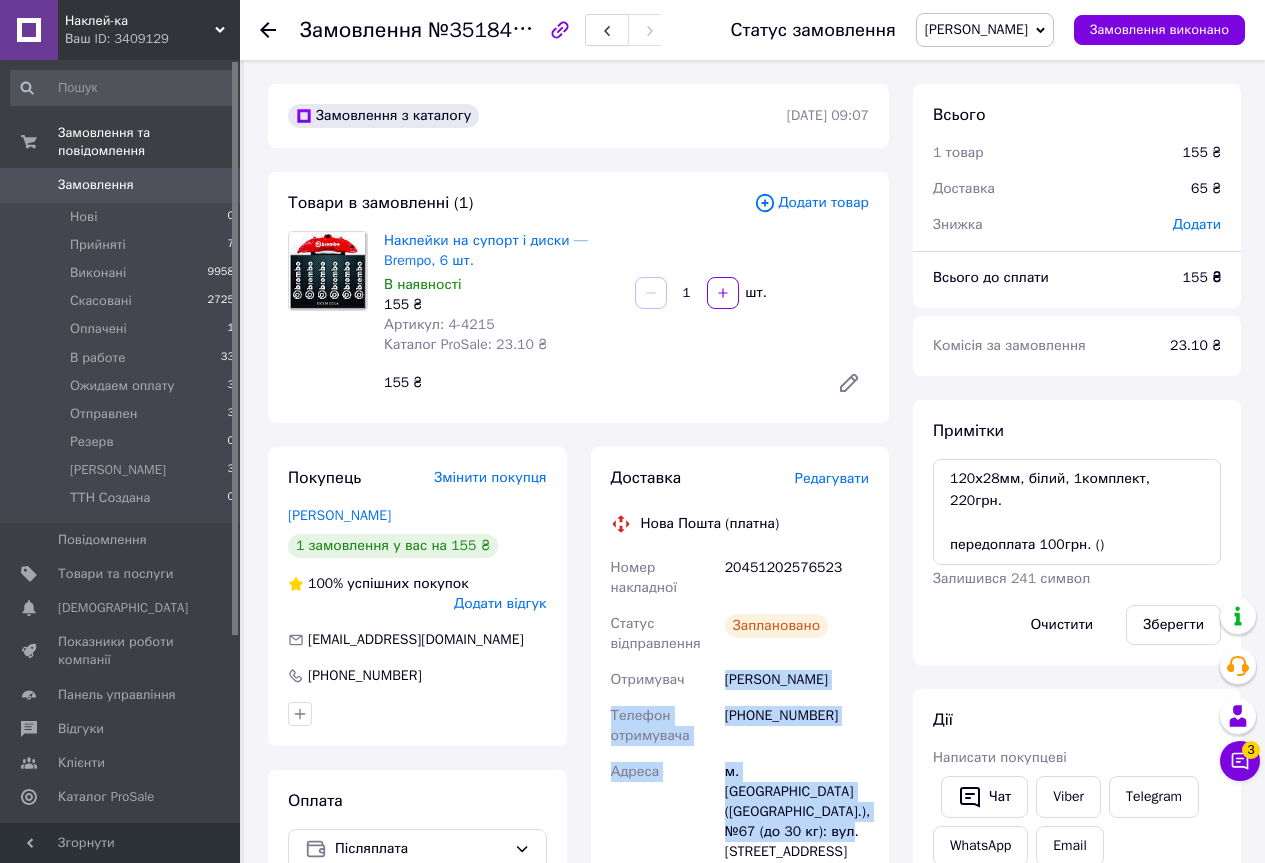 click on "Номер накладної 20451202576523 Статус відправлення Заплановано Отримувач Кальмук Андрій Телефон отримувача +380982115162 Адреса м. Львів (Львівська обл.), №67 (до 30 кг): вул. Стрийська, 45а Дата відправки 09.07.2025 Платник Отримувач Оціночна вартість 220 ₴ Сума післяплати 120 ₴ Комісія за післяплату 22.40 ₴ Платник комісії післяплати Отримувач Вартість доставки 65 ₴" at bounding box center (740, 886) 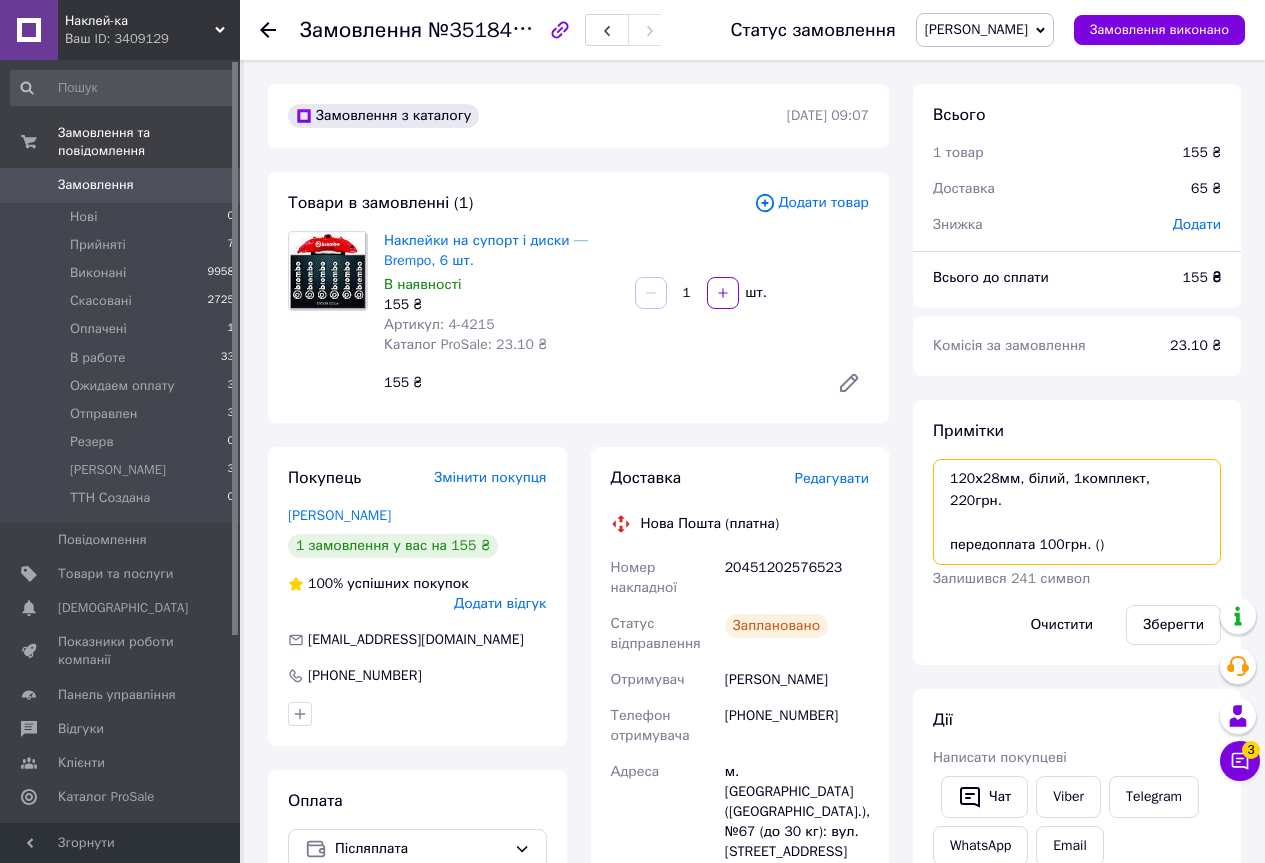 drag, startPoint x: 946, startPoint y: 477, endPoint x: 1164, endPoint y: 517, distance: 221.63934 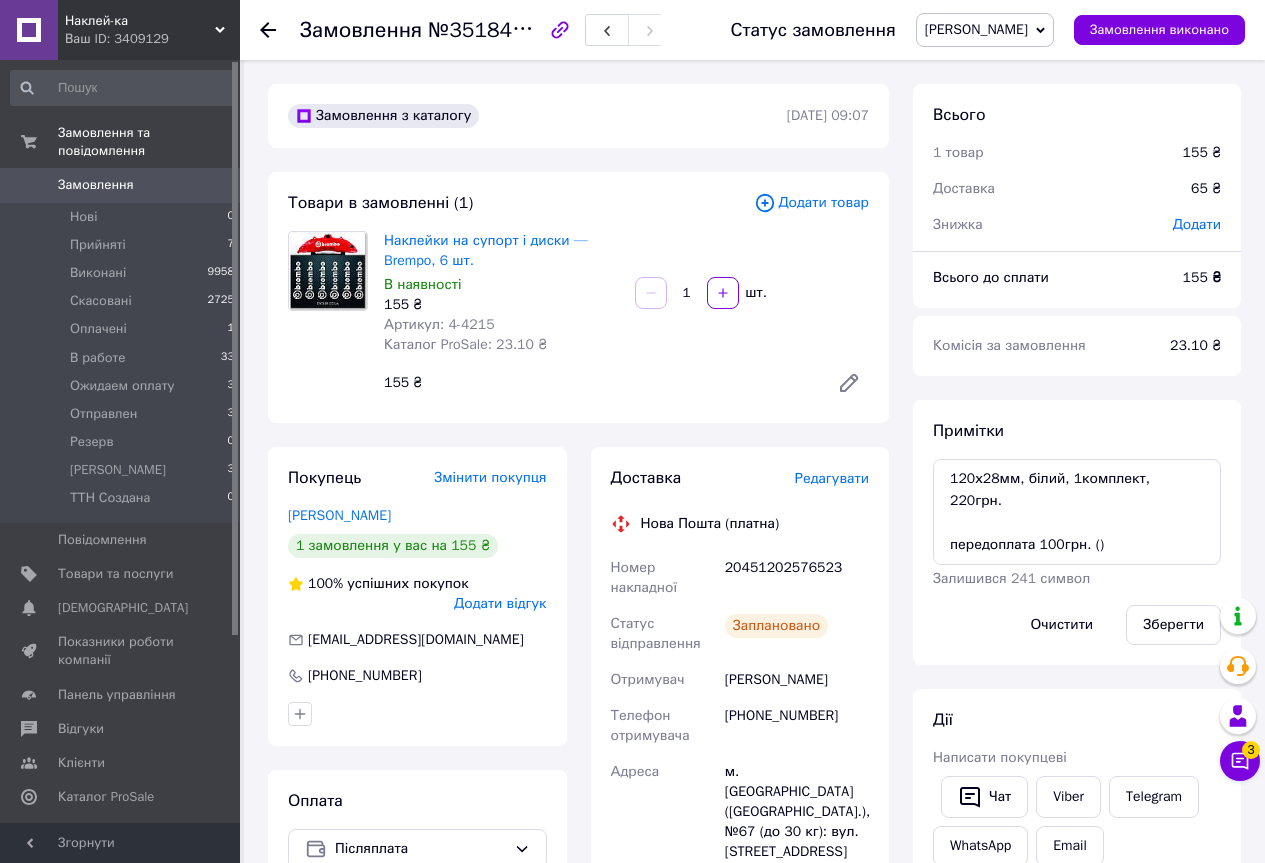 click on "20451202576523" at bounding box center (797, 578) 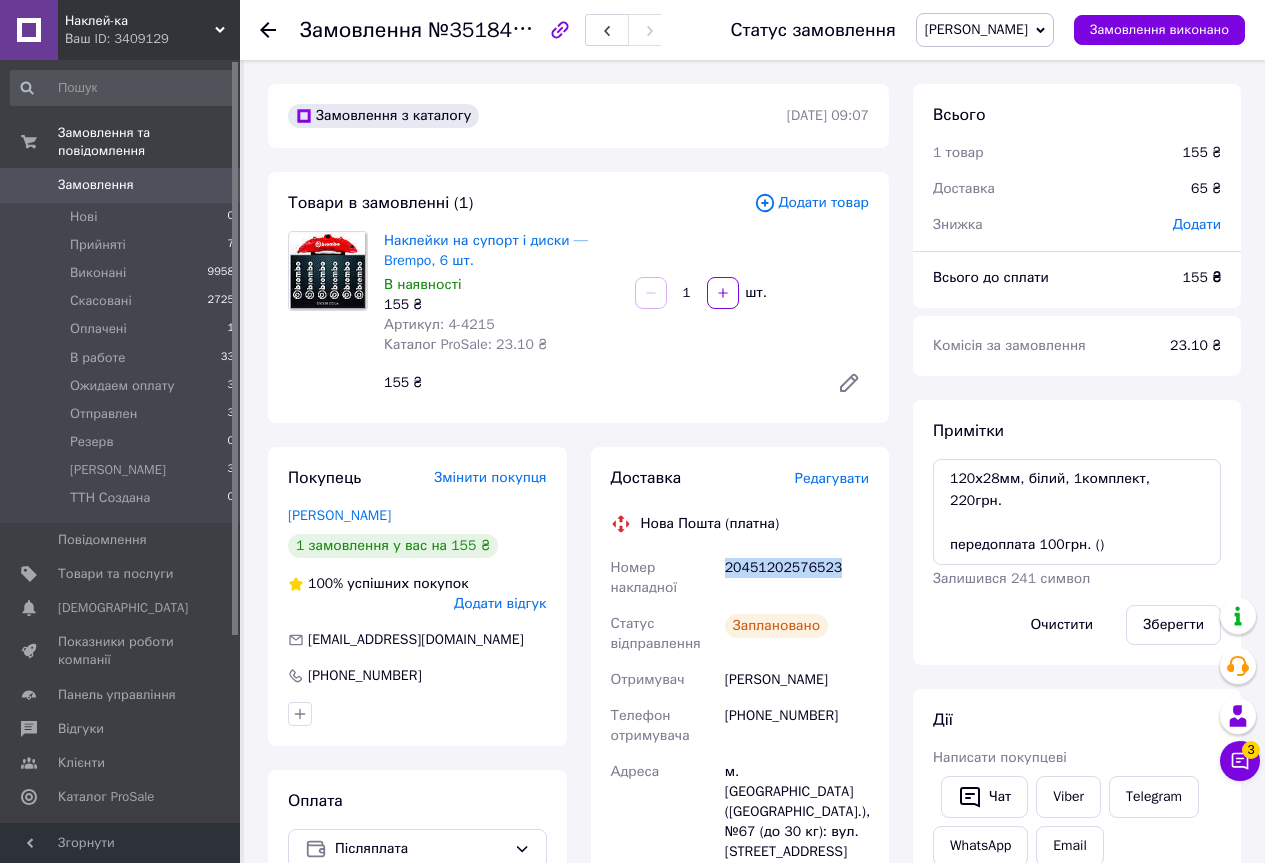 click on "20451202576523" at bounding box center [797, 578] 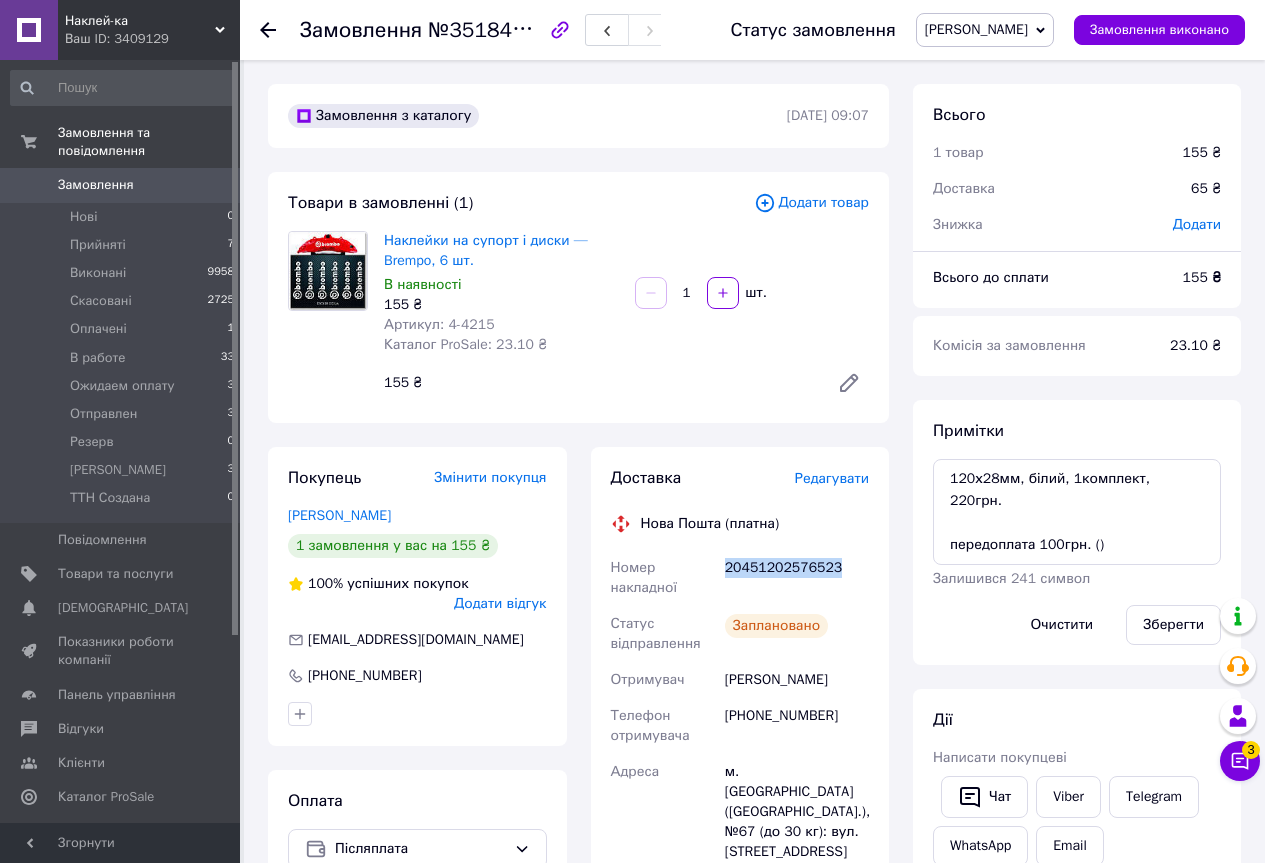copy on "20451202576523" 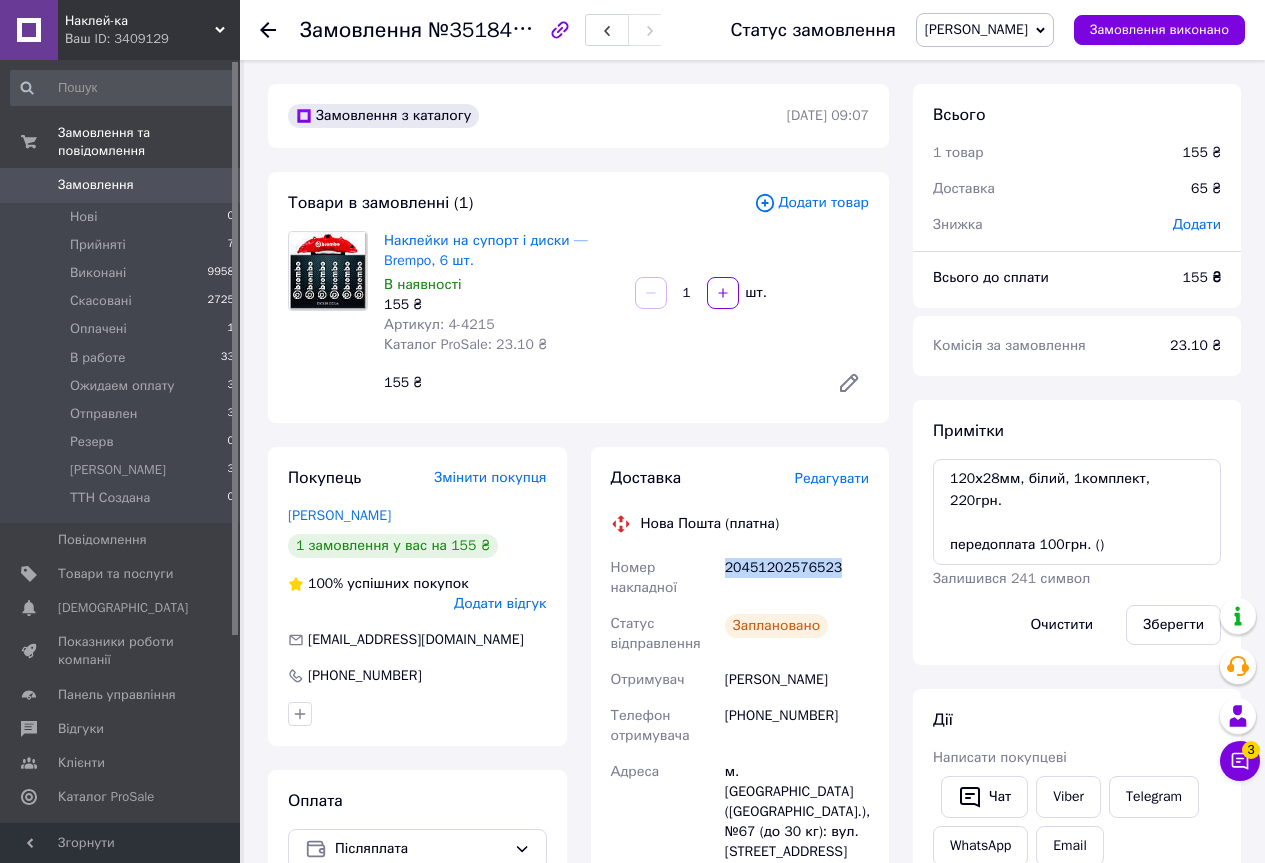 click on "[PERSON_NAME]" at bounding box center [976, 29] 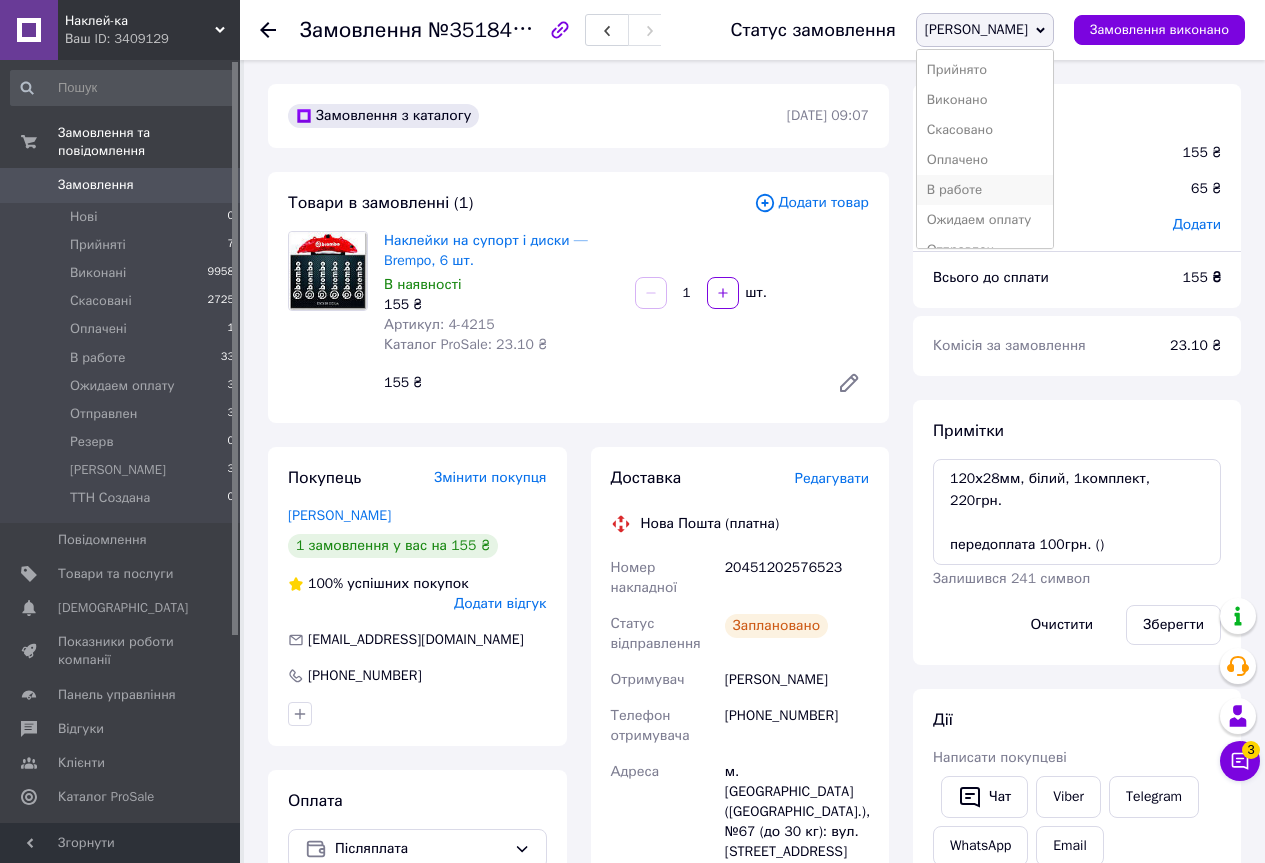 click on "В работе" at bounding box center [985, 190] 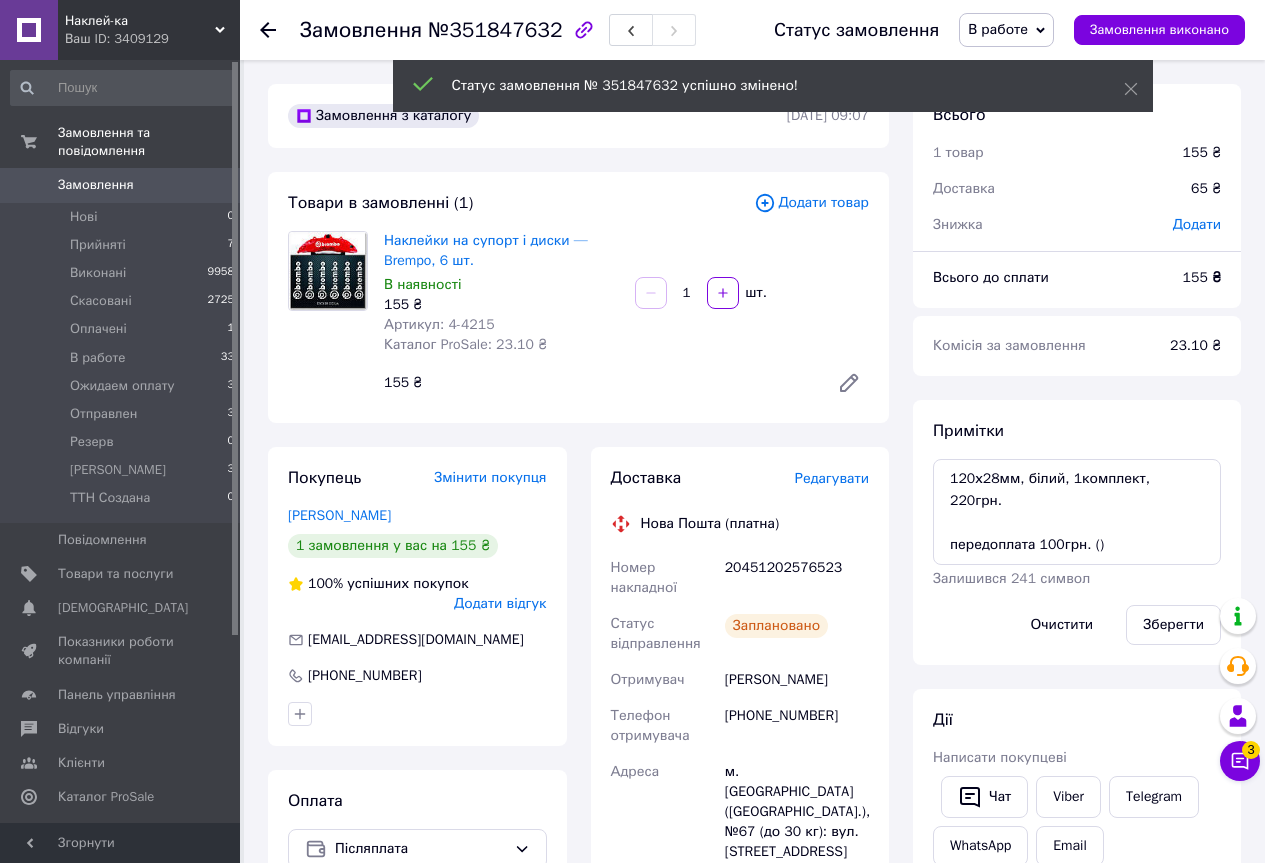 click 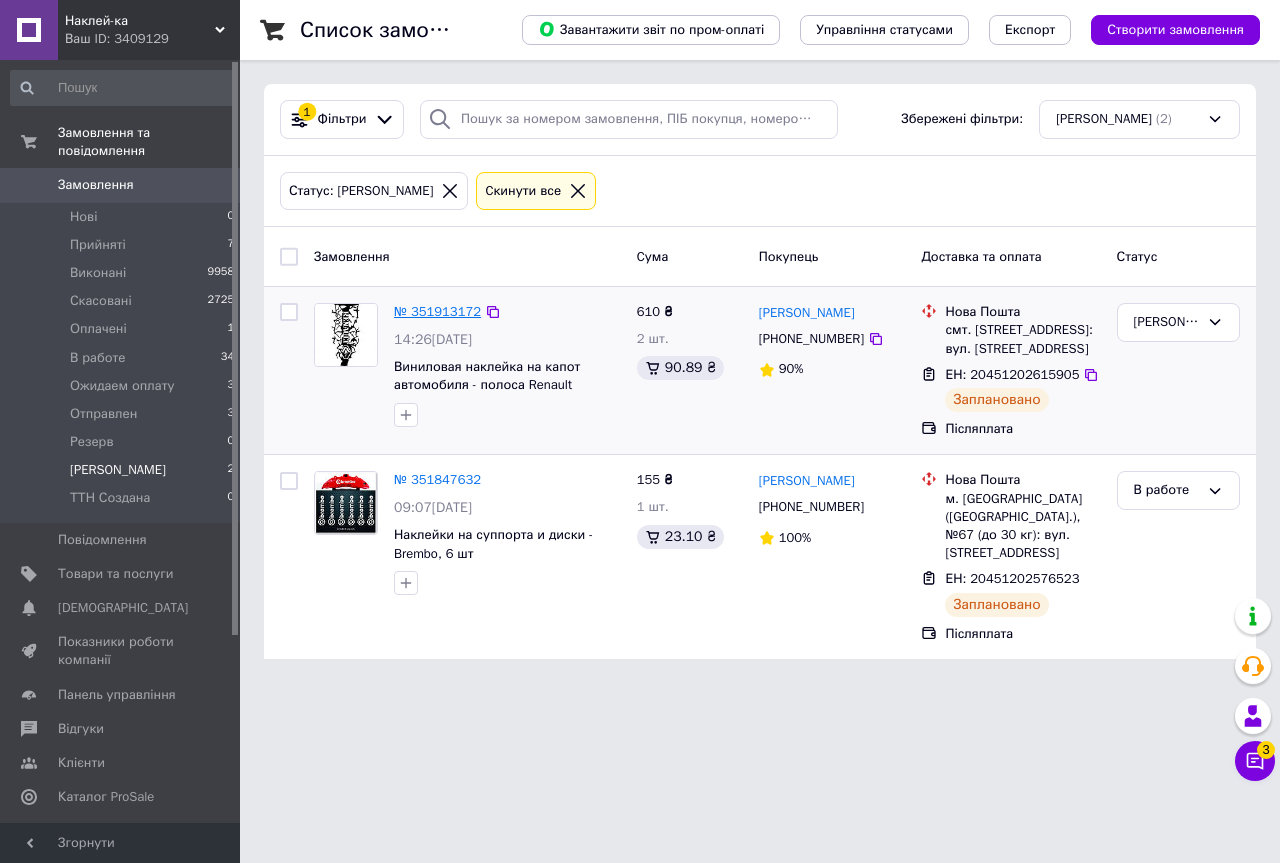 click on "№ 351913172" at bounding box center [437, 311] 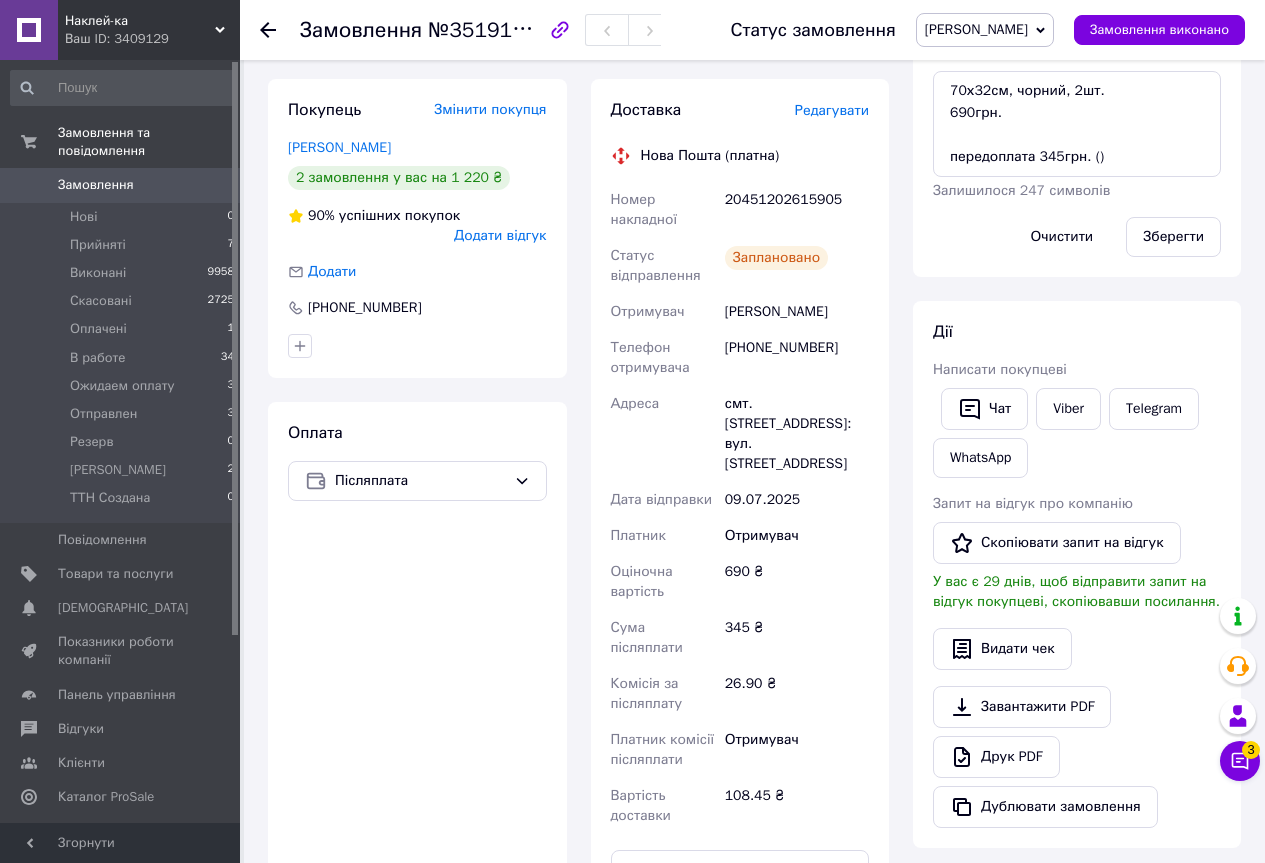scroll, scrollTop: 400, scrollLeft: 0, axis: vertical 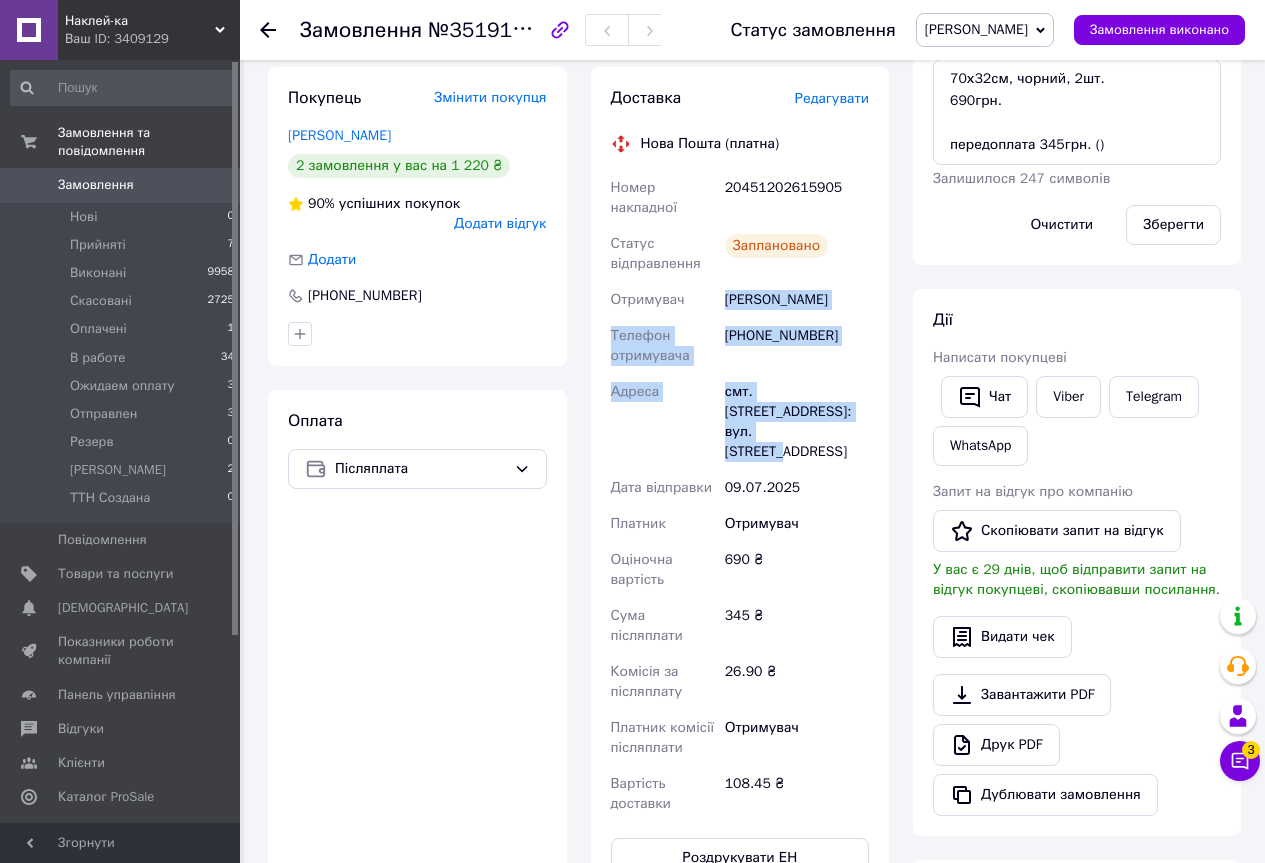 drag, startPoint x: 753, startPoint y: 311, endPoint x: 872, endPoint y: 407, distance: 152.89539 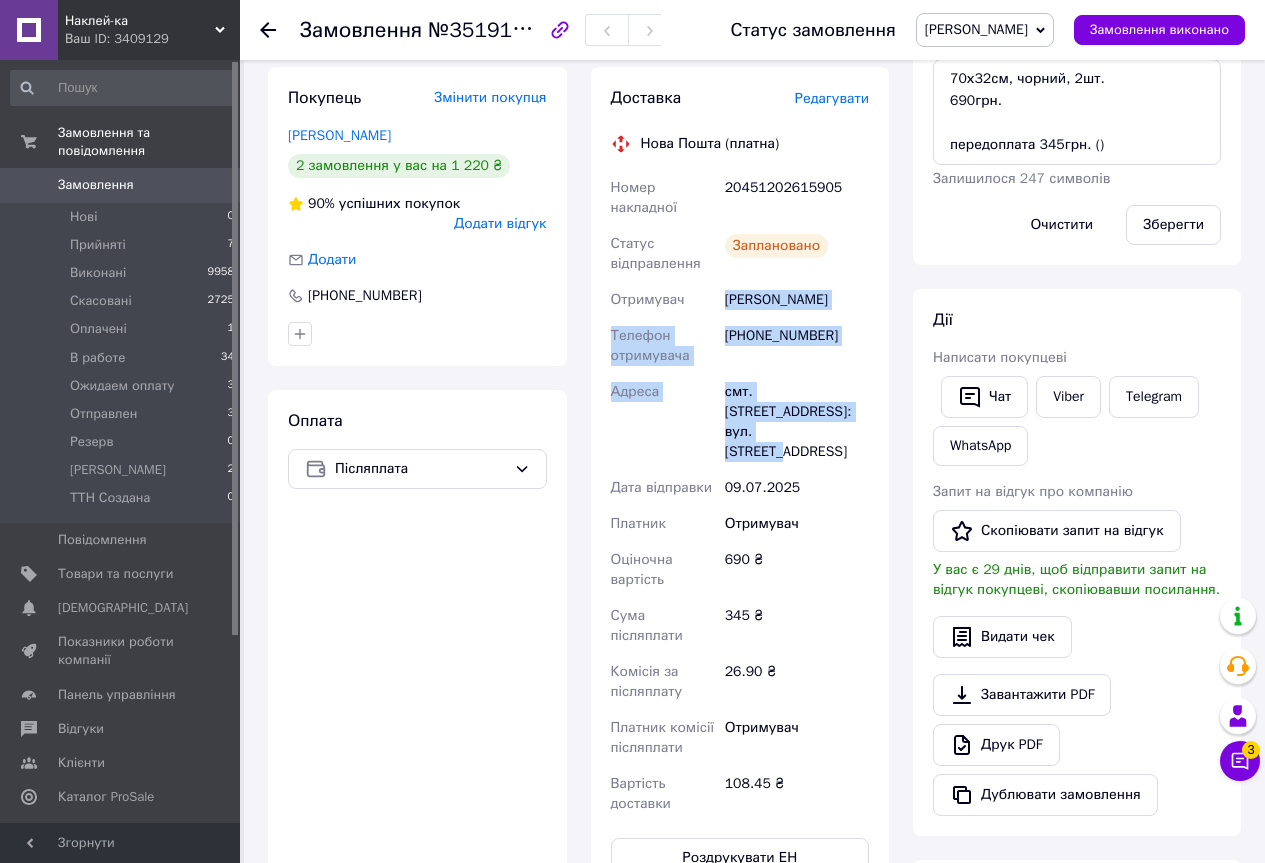 click on "Номер накладної 20451202615905 Статус відправлення Заплановано Отримувач Лотоцький Ігор Телефон отримувача +380961967810 Адреса смт. Локачі, №1: вул. Набережна, 46А Дата відправки 09.07.2025 Платник Отримувач Оціночна вартість 690 ₴ Сума післяплати 345 ₴ Комісія за післяплату 26.90 ₴ Платник комісії післяплати Отримувач Вартість доставки 108.45 ₴" at bounding box center (740, 496) 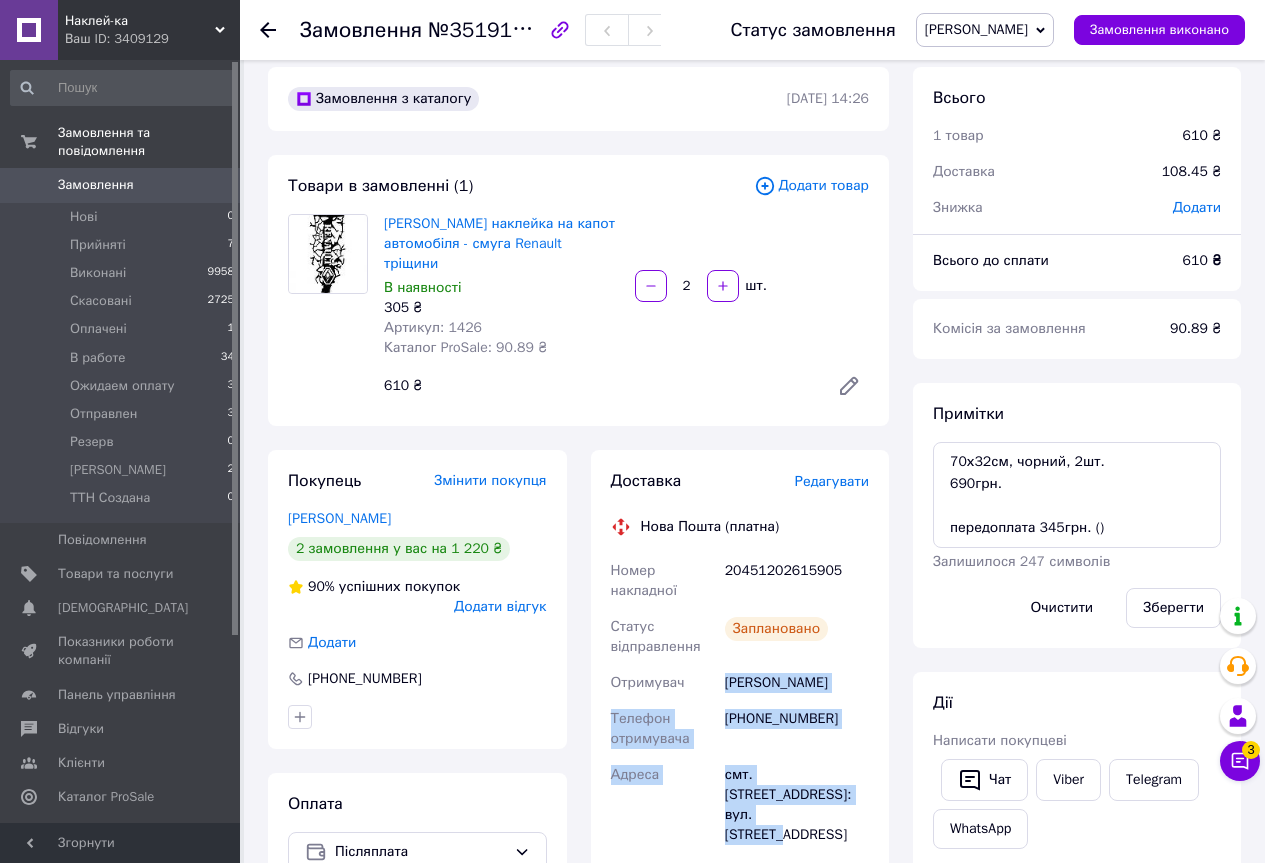scroll, scrollTop: 0, scrollLeft: 0, axis: both 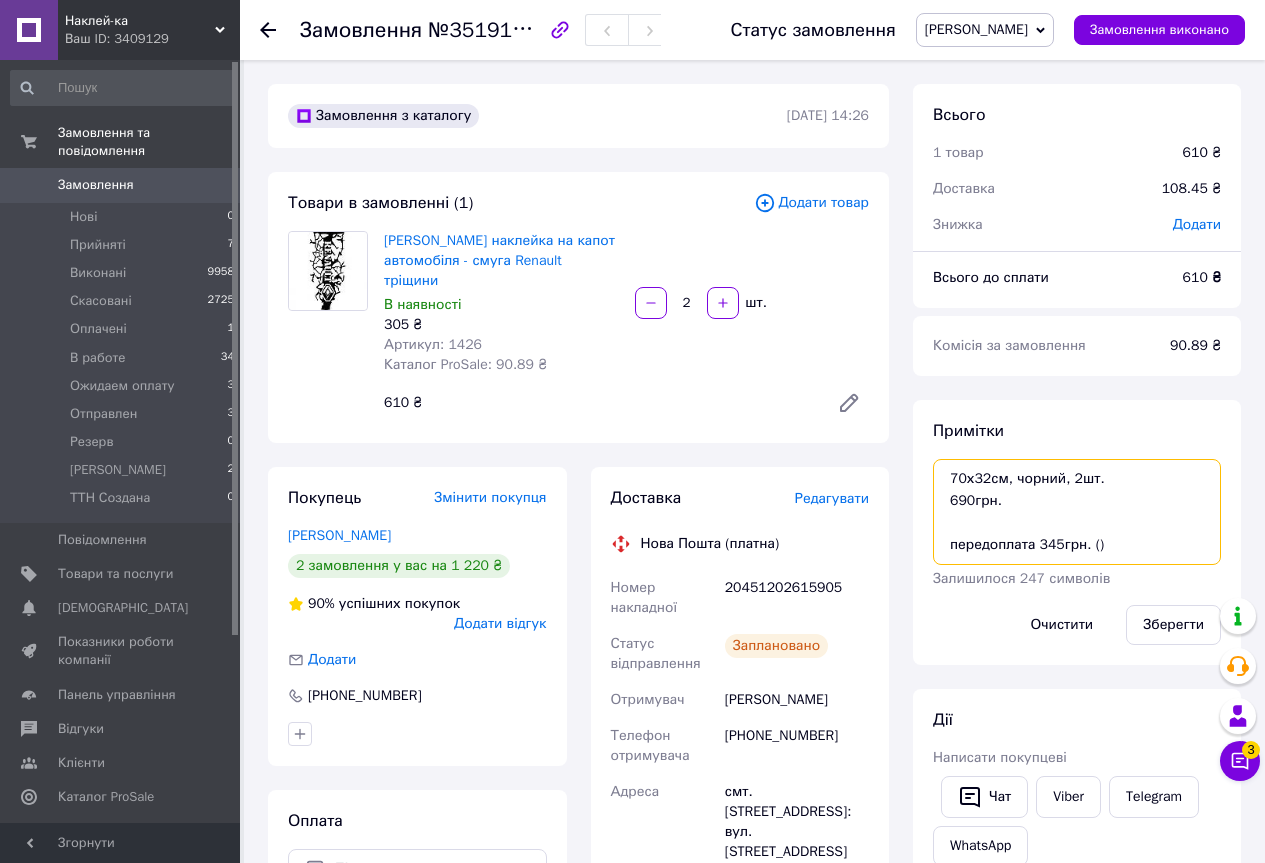drag, startPoint x: 941, startPoint y: 475, endPoint x: 1238, endPoint y: 585, distance: 316.71597 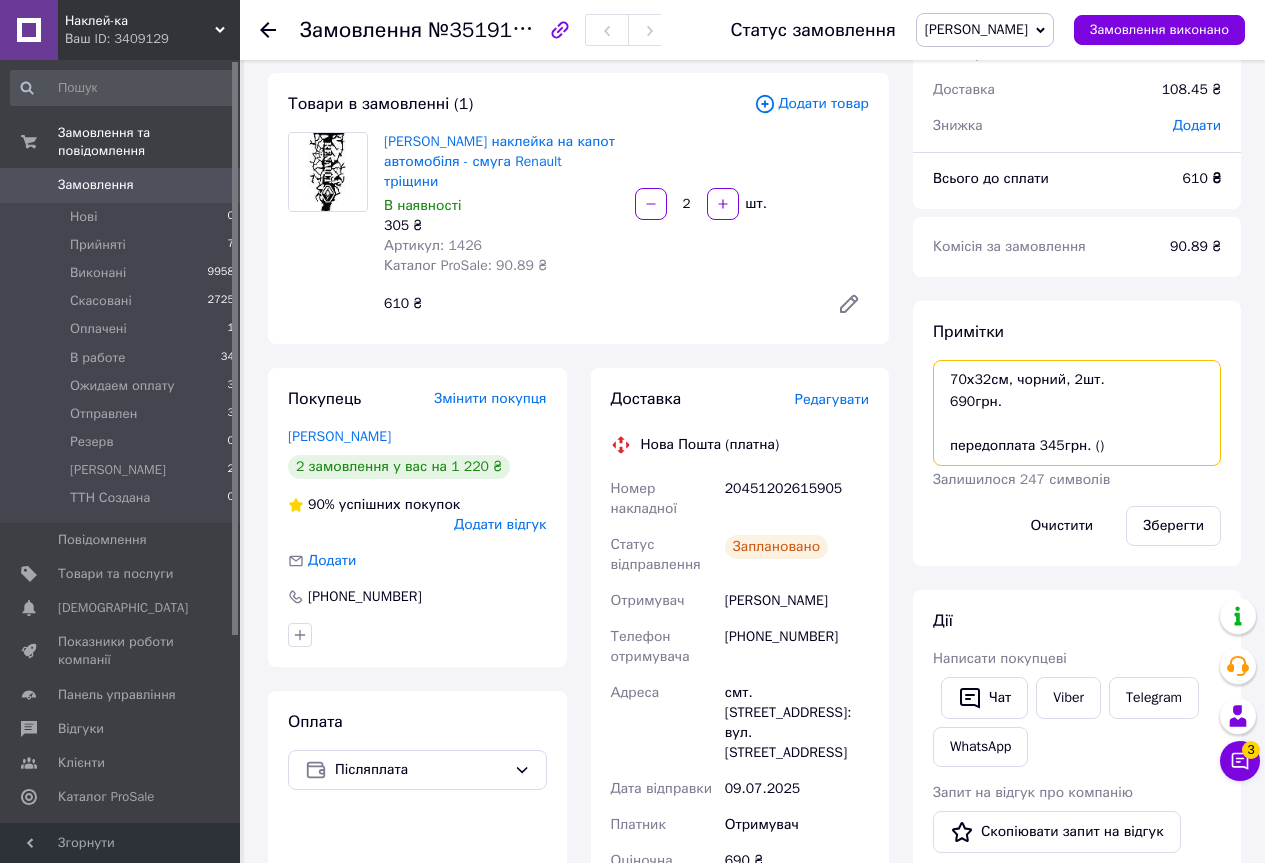 scroll, scrollTop: 300, scrollLeft: 0, axis: vertical 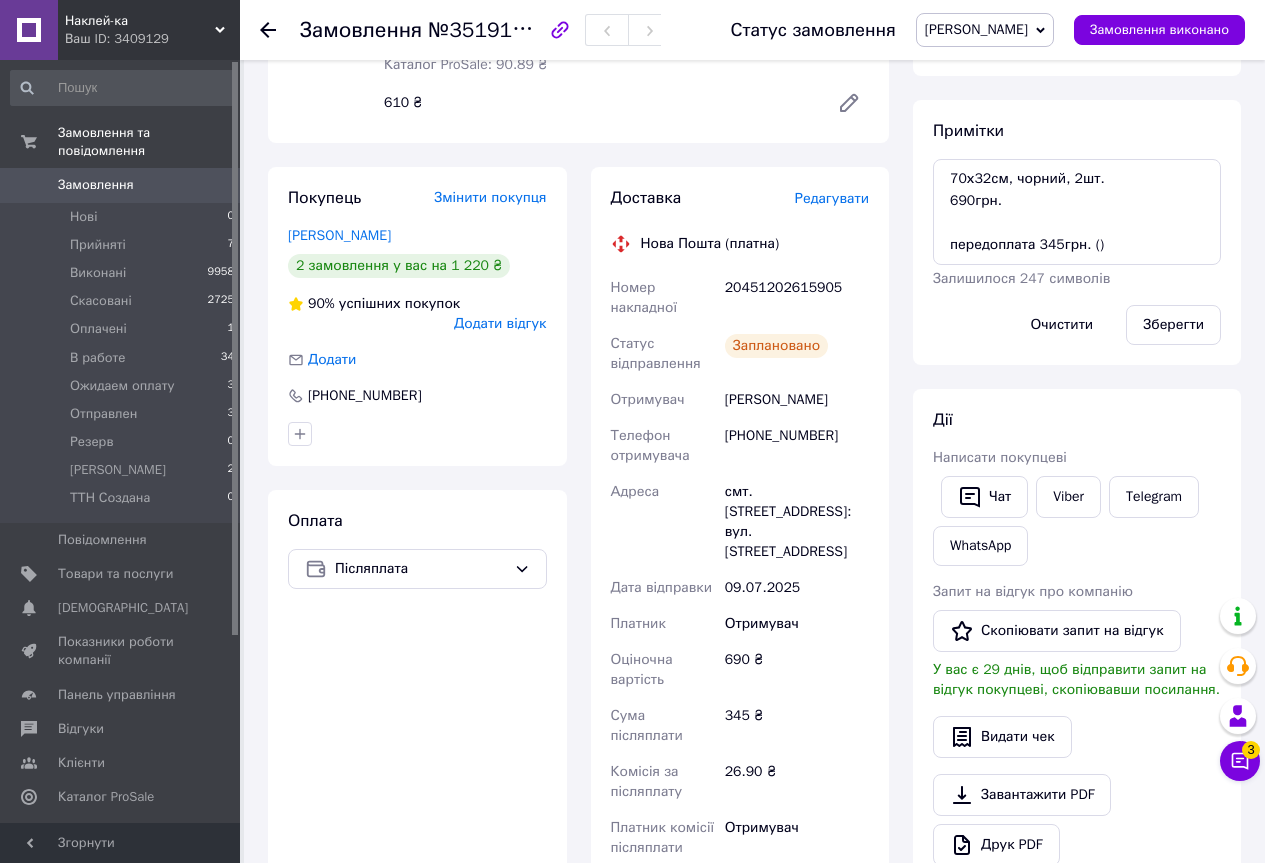 click on "20451202615905" at bounding box center (797, 298) 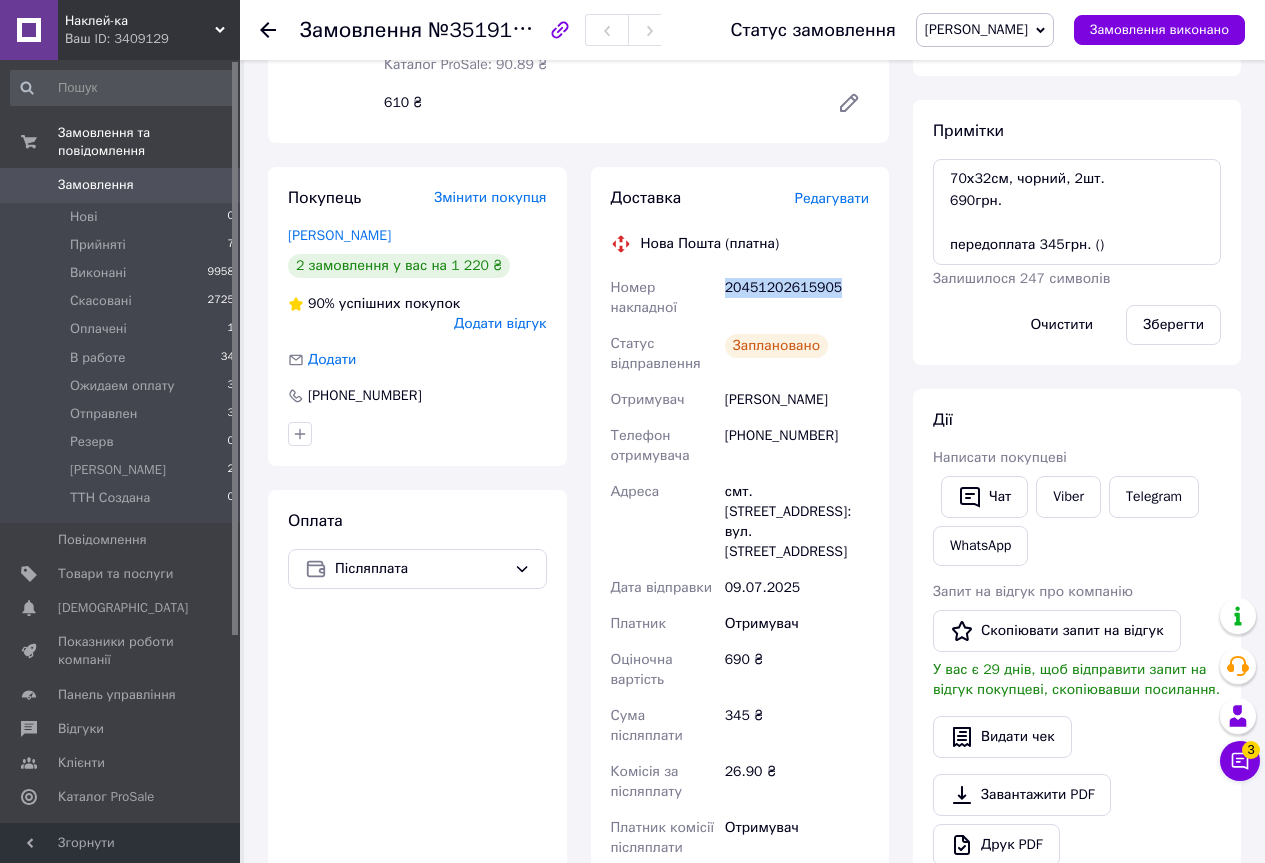 click on "20451202615905" at bounding box center (797, 298) 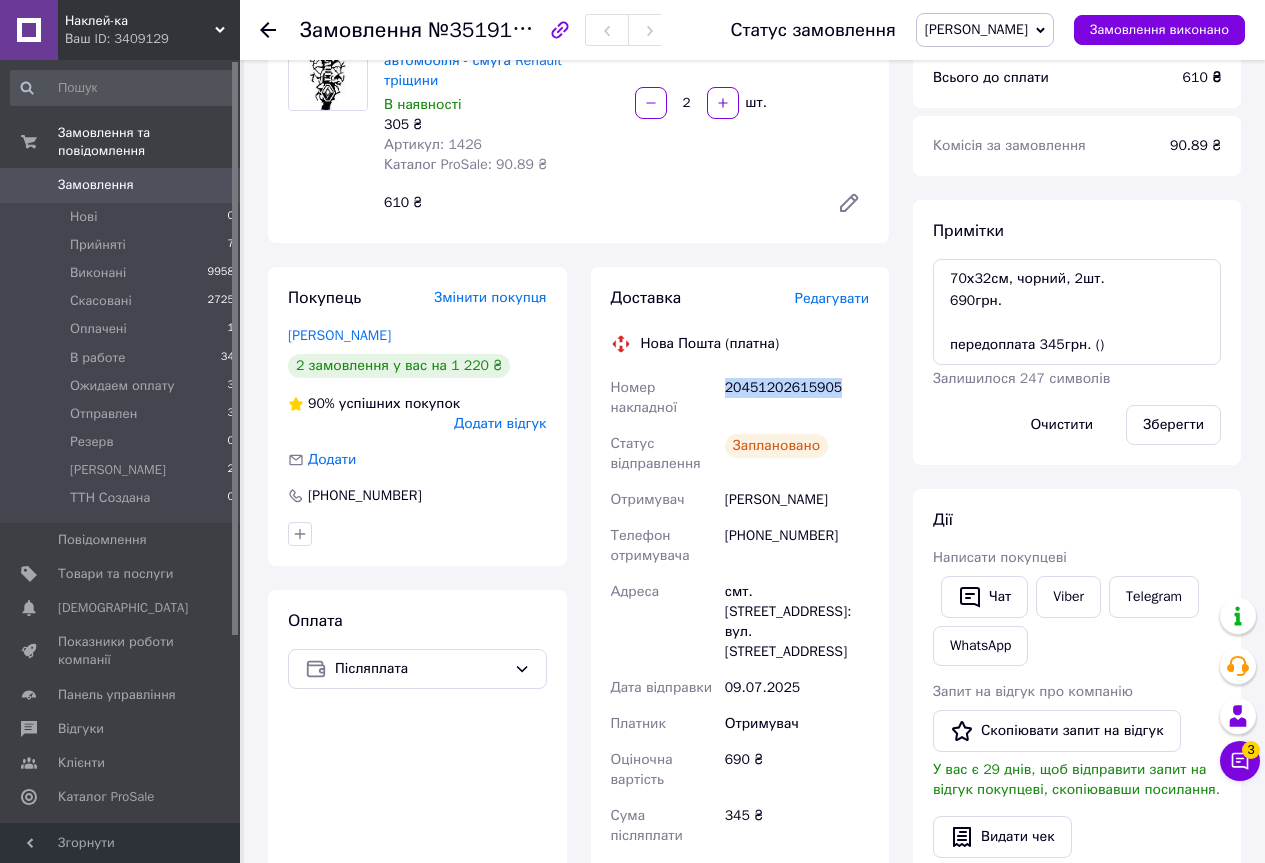 scroll, scrollTop: 0, scrollLeft: 0, axis: both 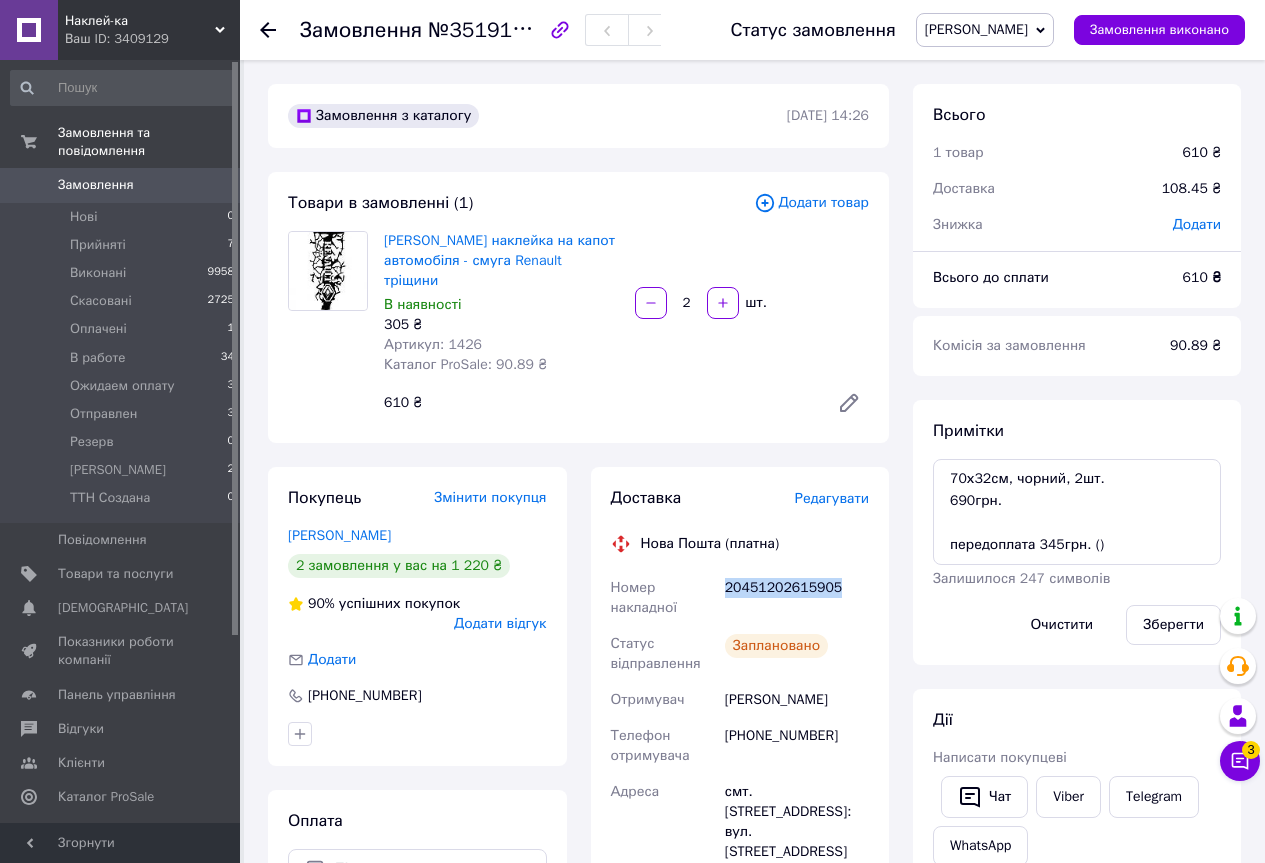 click on "[PERSON_NAME]" at bounding box center (976, 29) 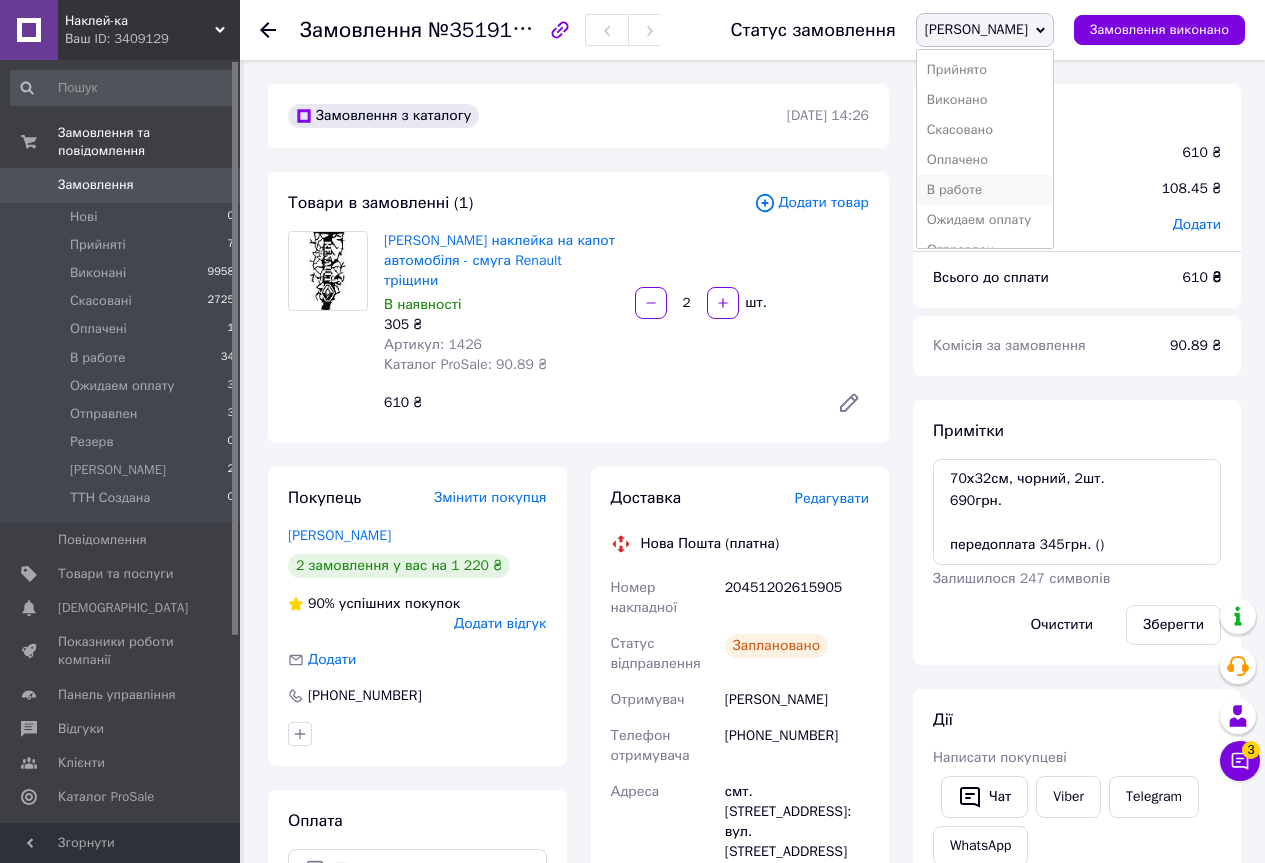 click on "В работе" at bounding box center (985, 190) 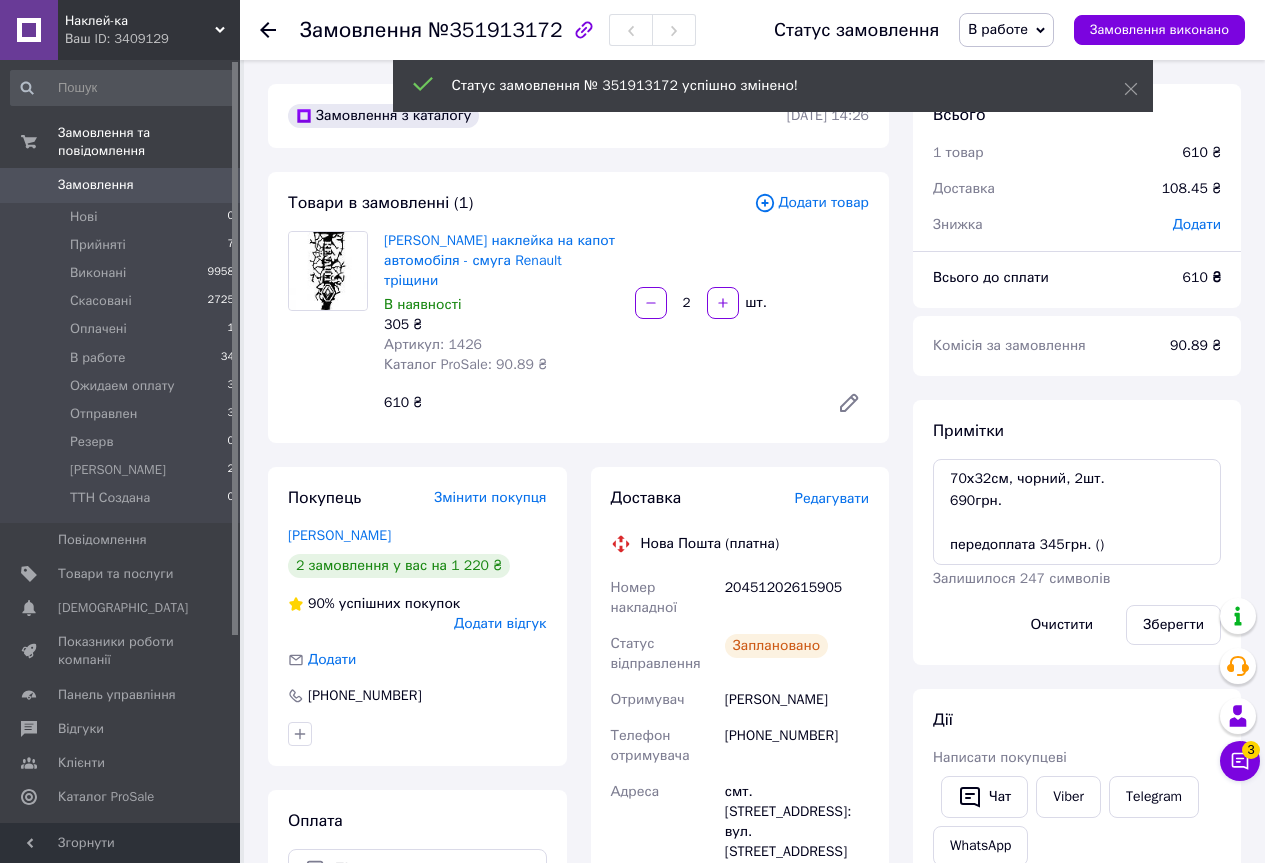 click 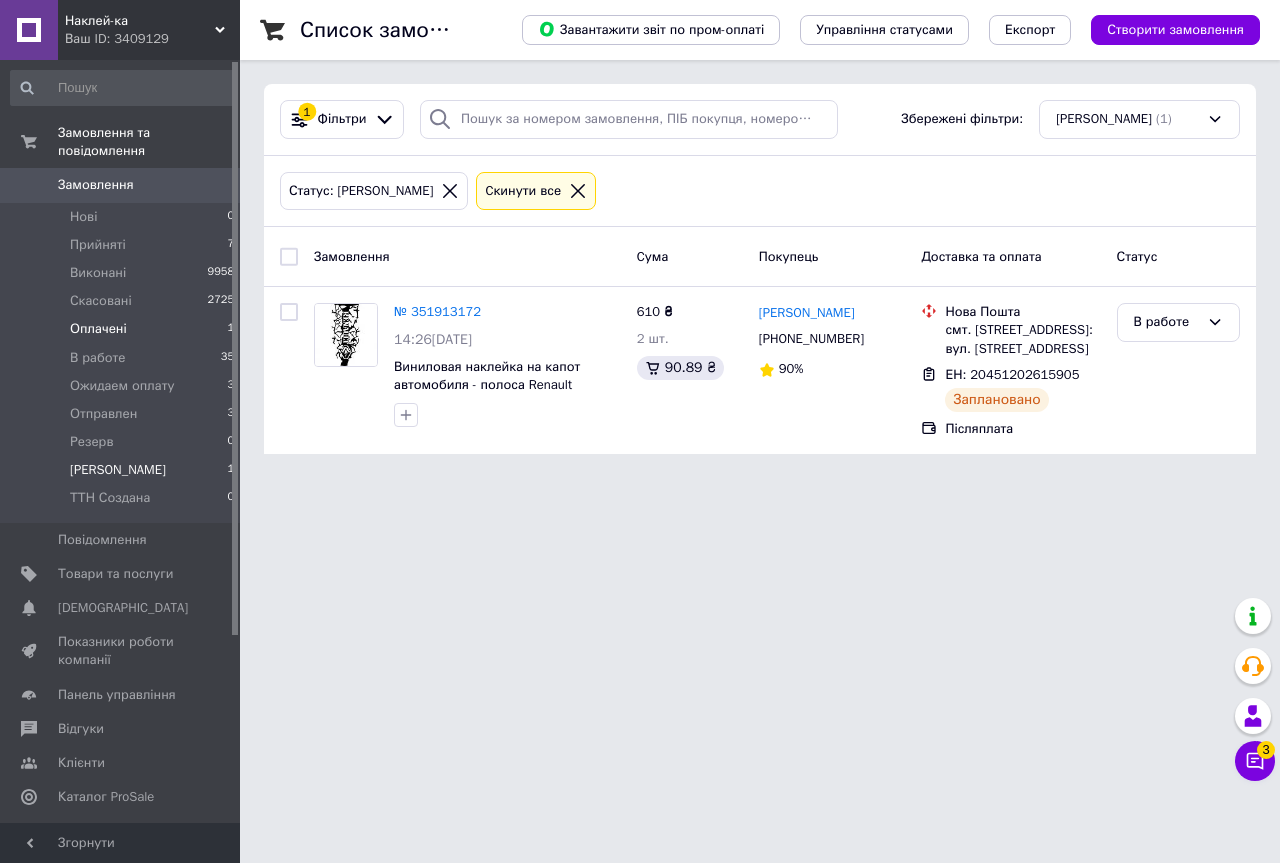 click on "Оплачені" at bounding box center (98, 329) 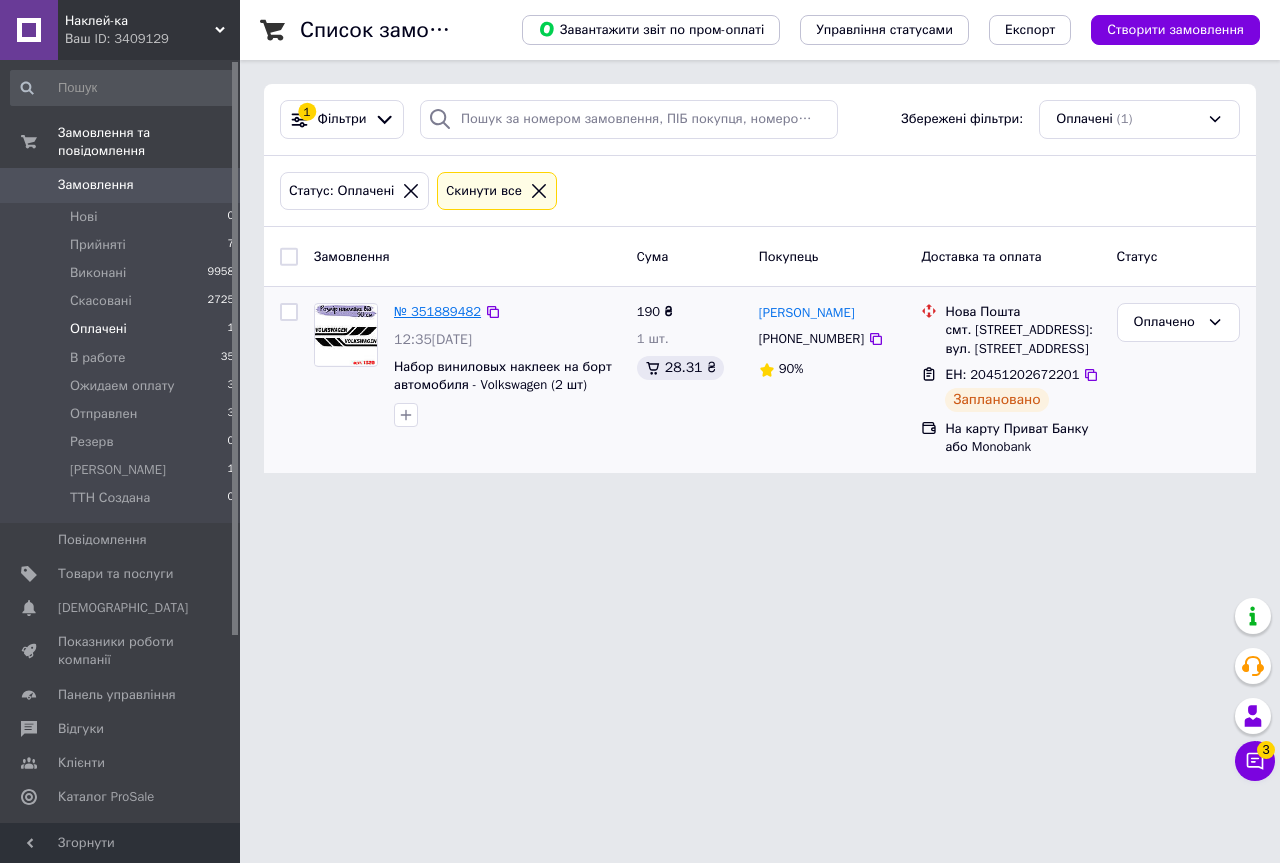 click on "№ 351889482" at bounding box center (437, 311) 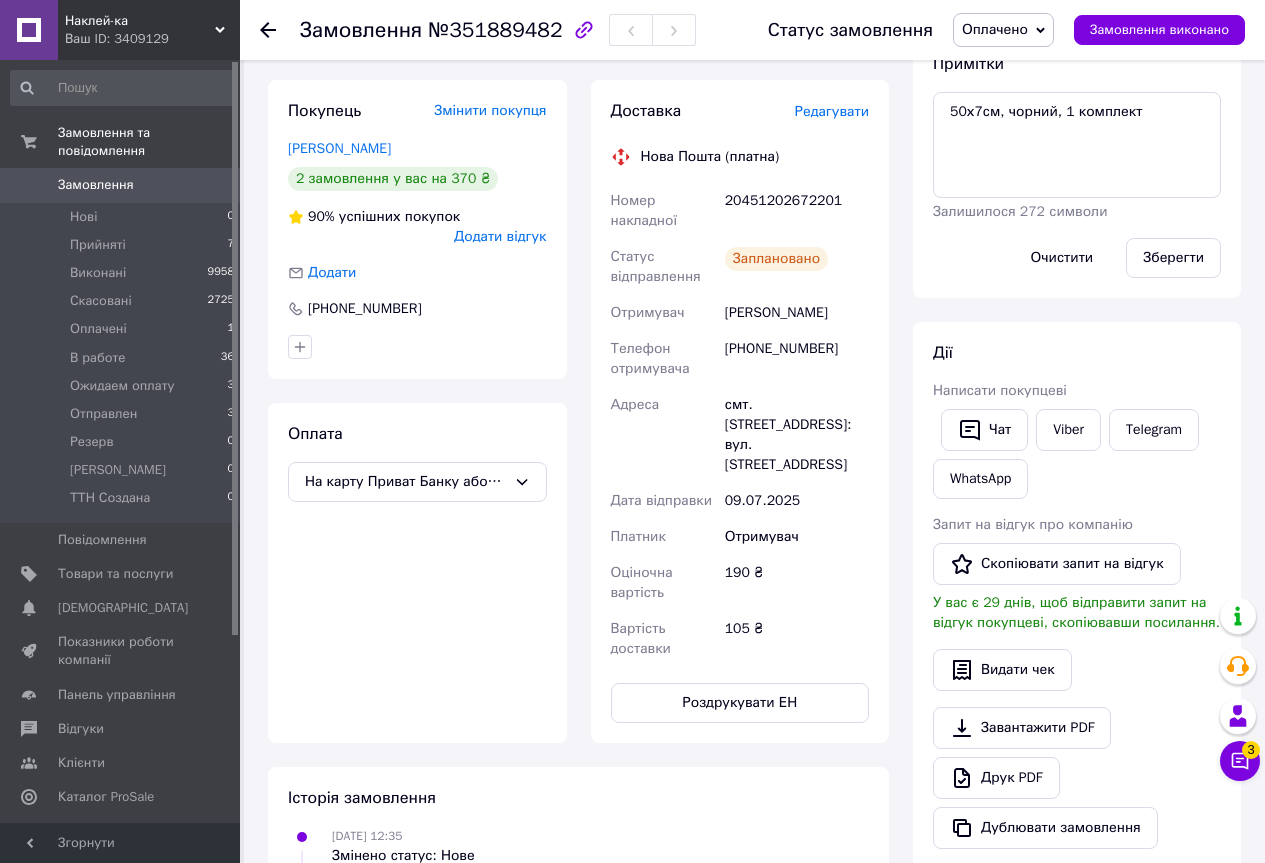 scroll, scrollTop: 400, scrollLeft: 0, axis: vertical 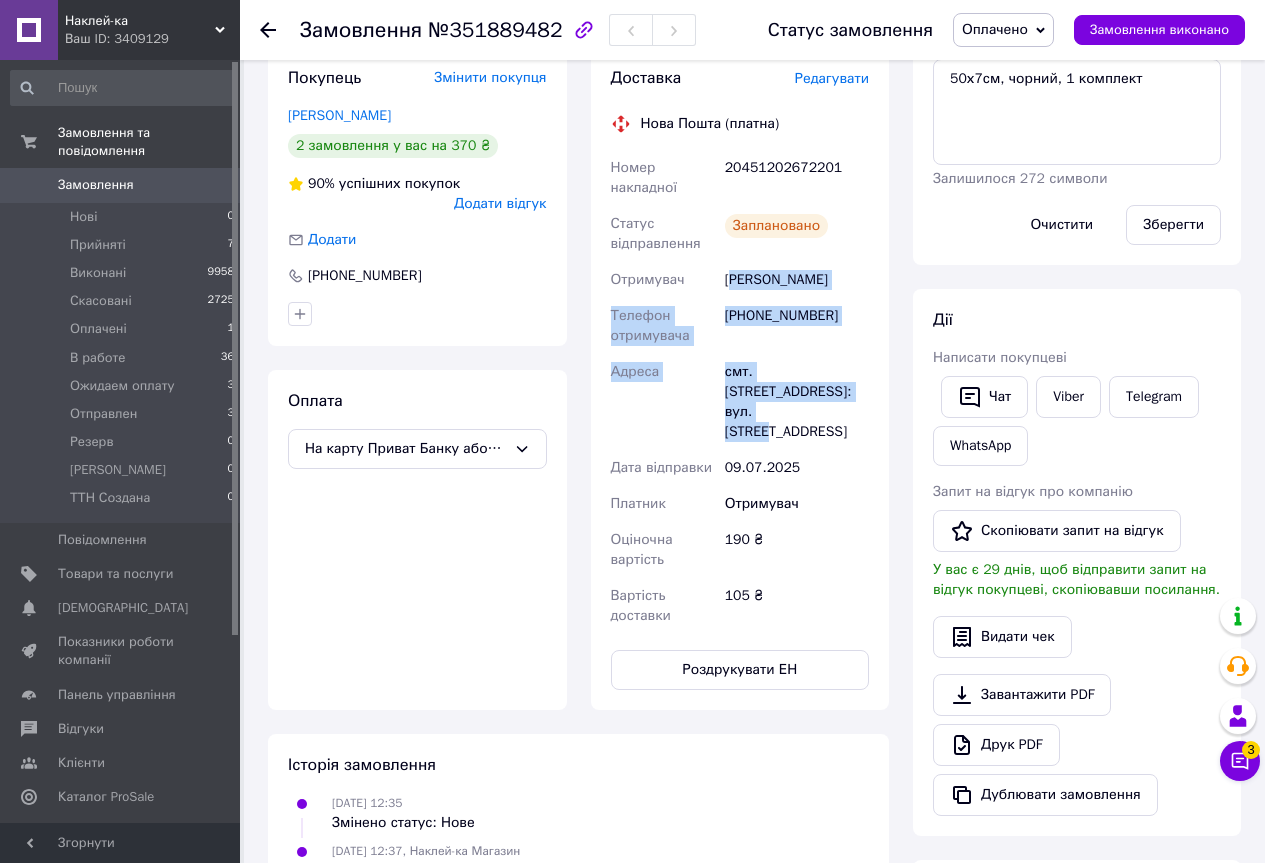 drag, startPoint x: 731, startPoint y: 273, endPoint x: 713, endPoint y: 282, distance: 20.12461 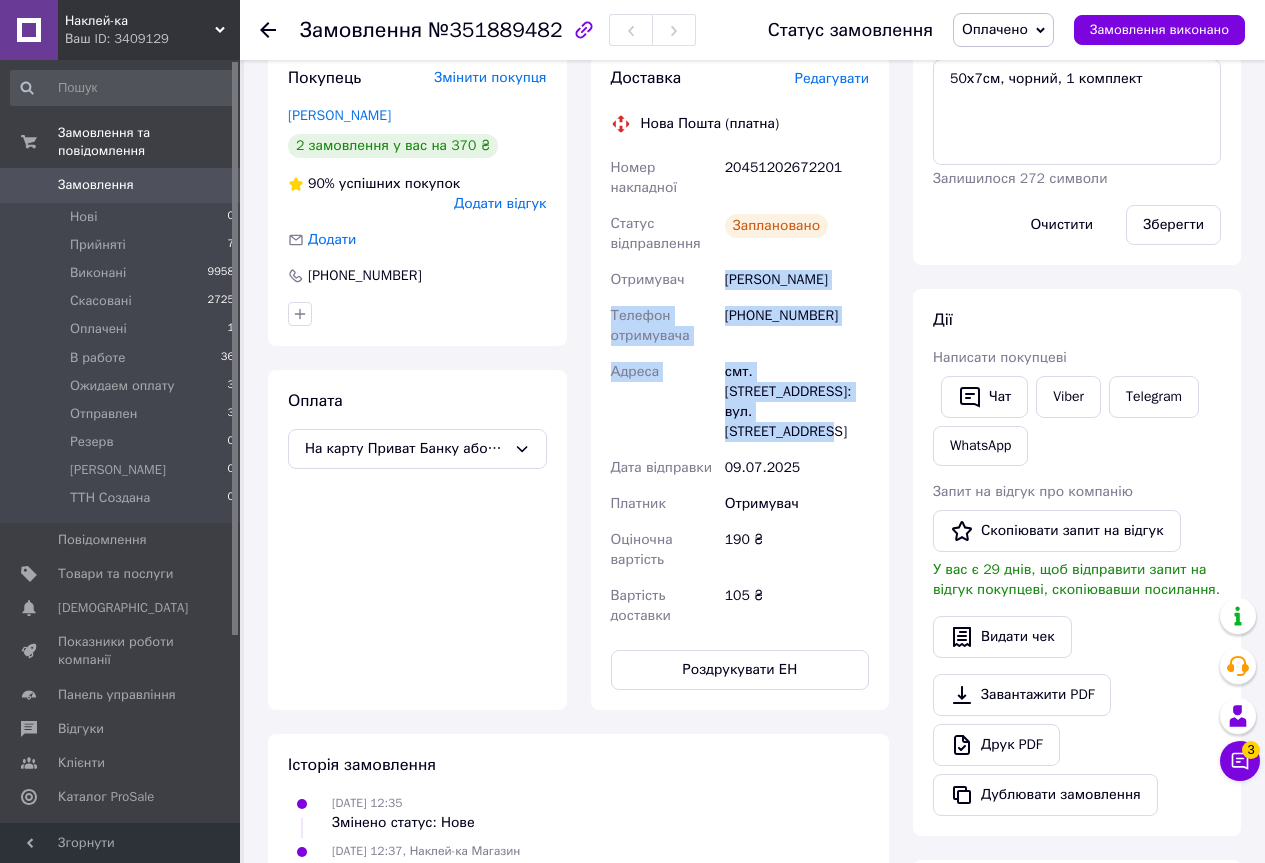 drag, startPoint x: 721, startPoint y: 273, endPoint x: 821, endPoint y: 414, distance: 172.86122 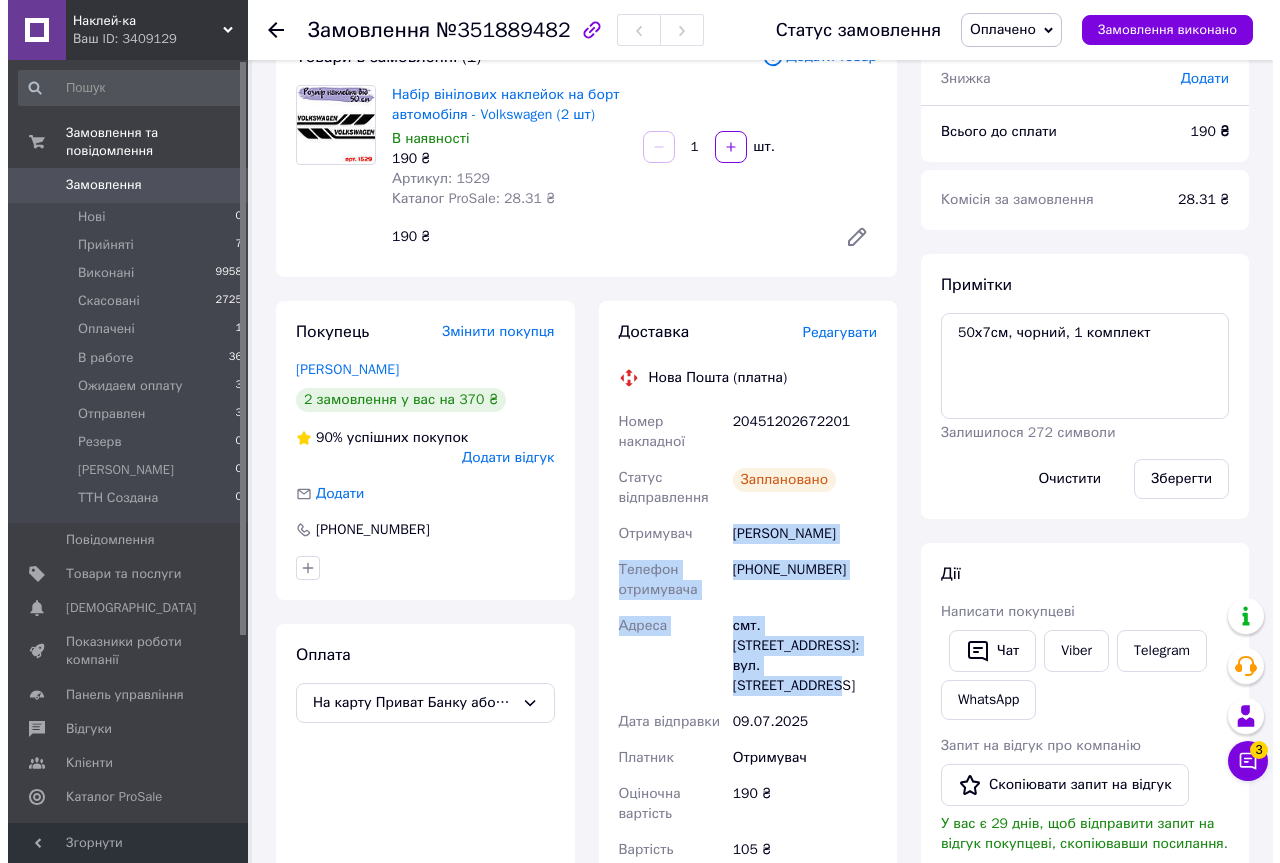 scroll, scrollTop: 0, scrollLeft: 0, axis: both 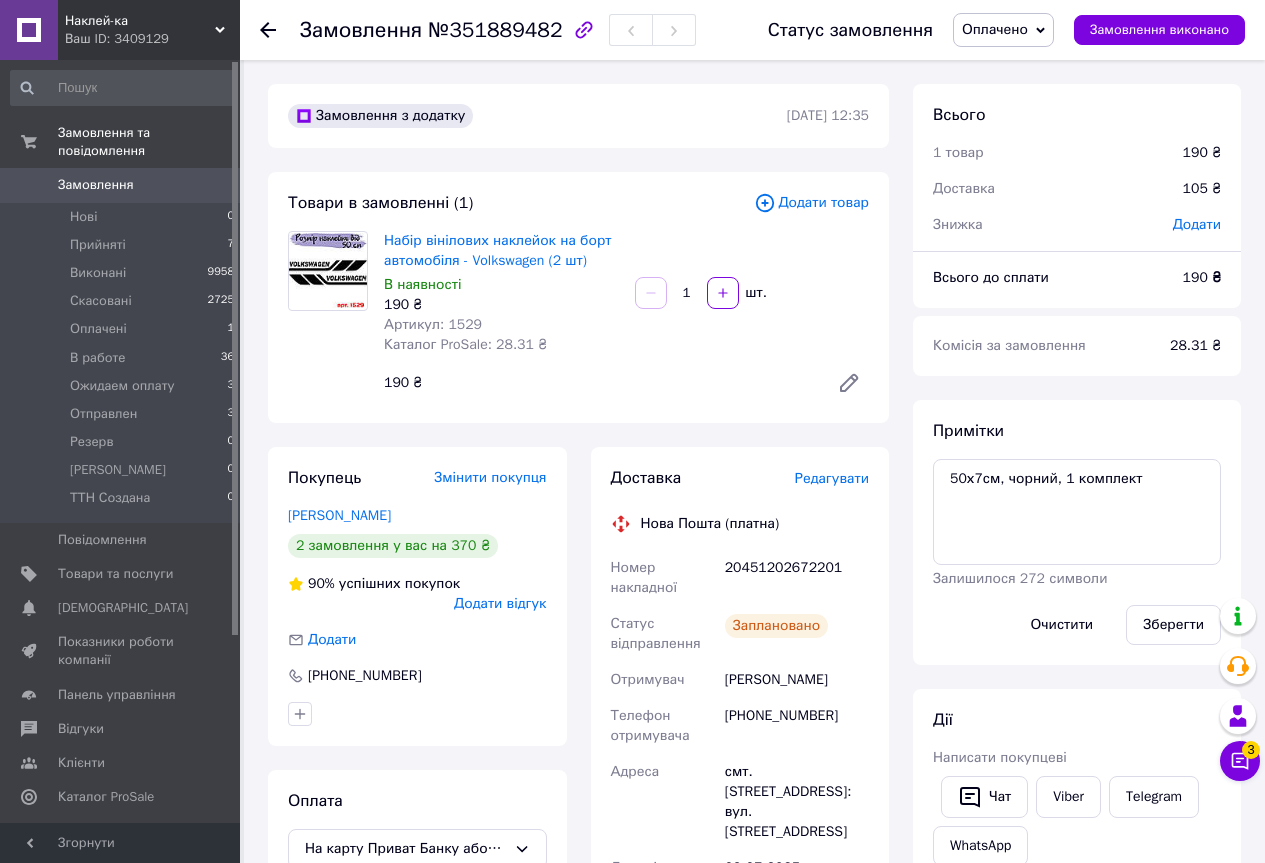 click on "20451202672201" at bounding box center (797, 578) 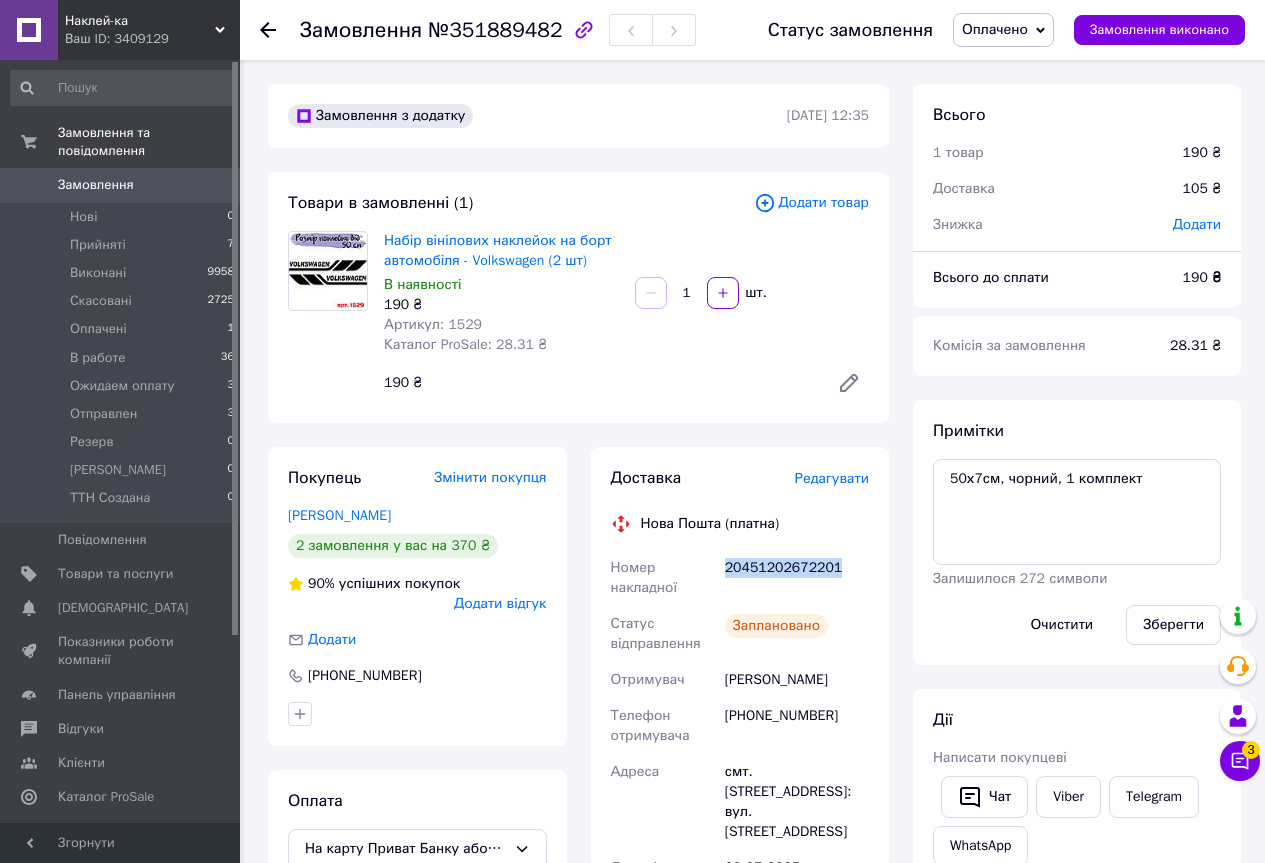 click on "20451202672201" at bounding box center (797, 578) 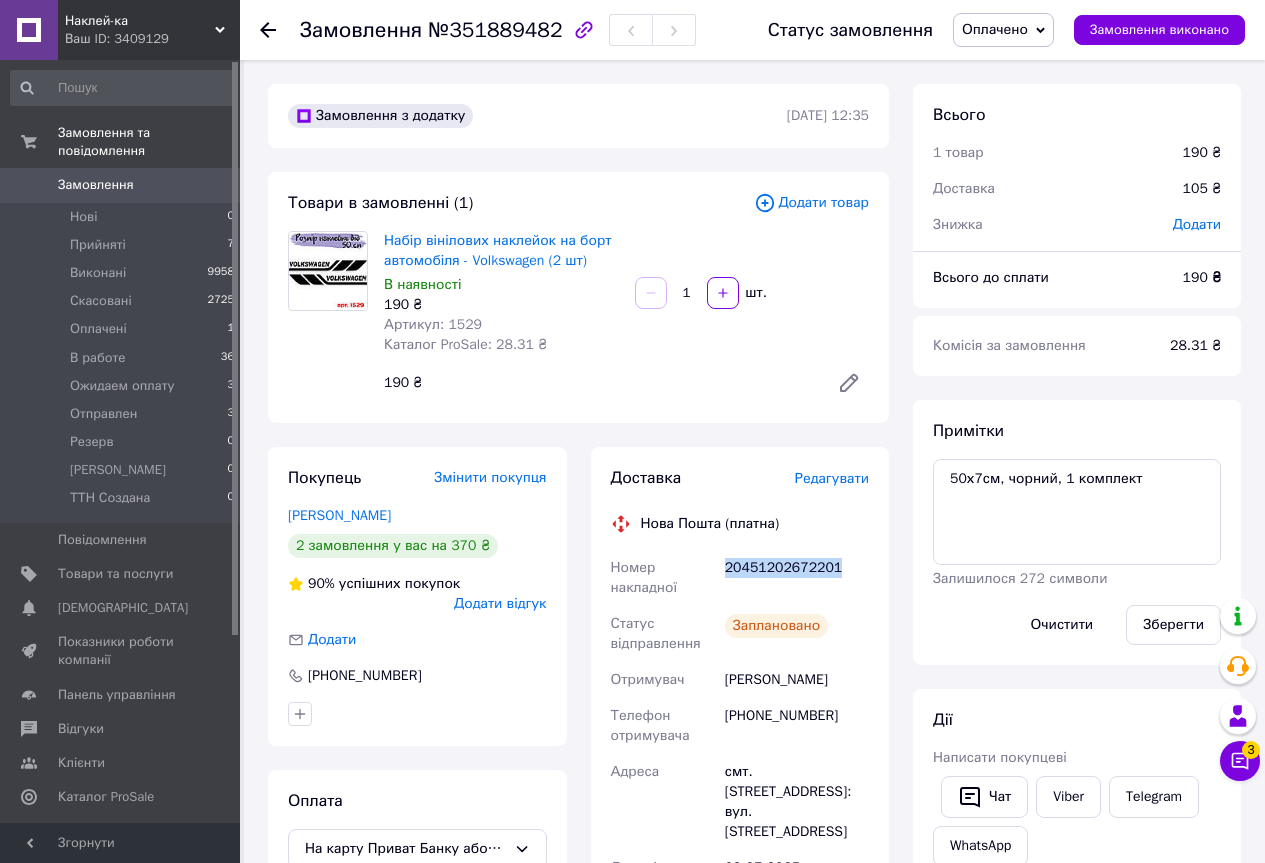 click on "Оплачено" at bounding box center [995, 29] 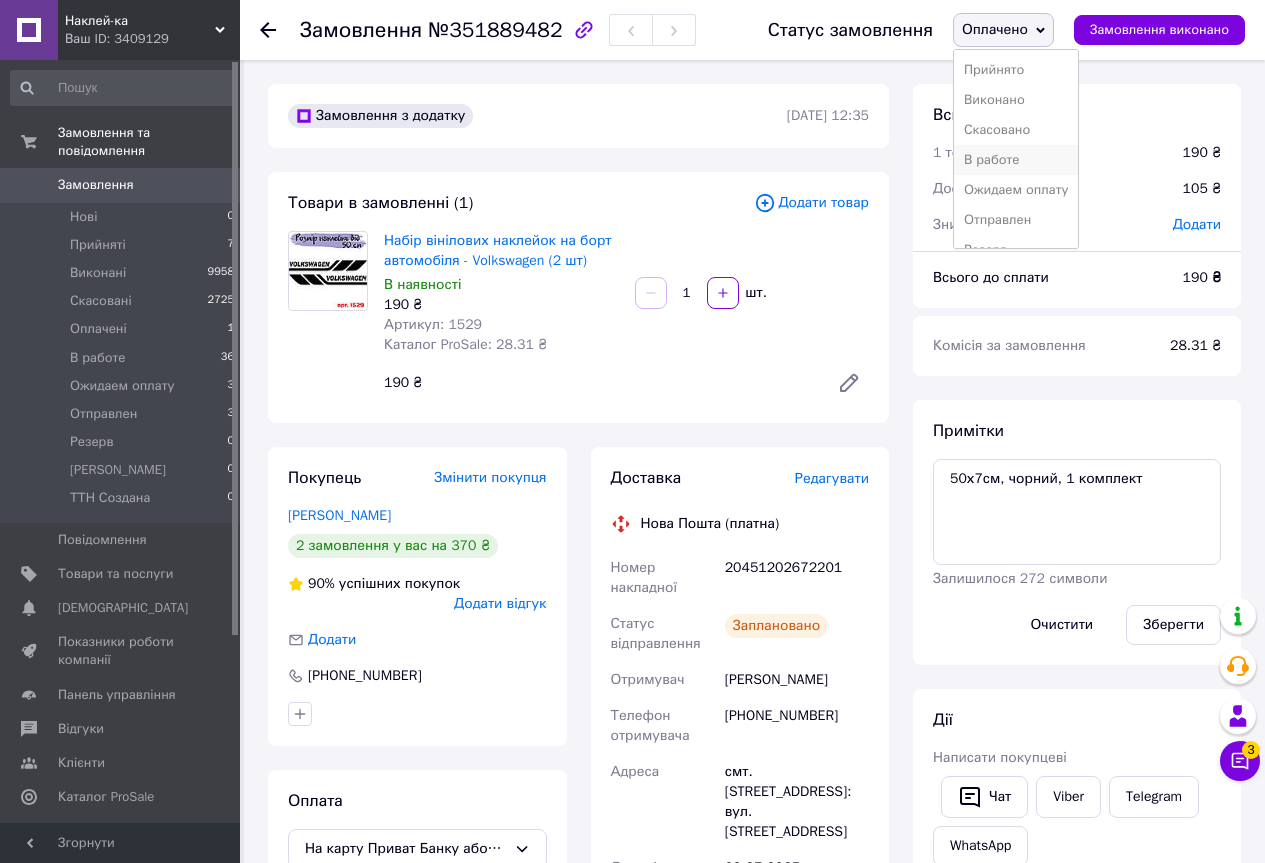 click on "В работе" at bounding box center (1016, 160) 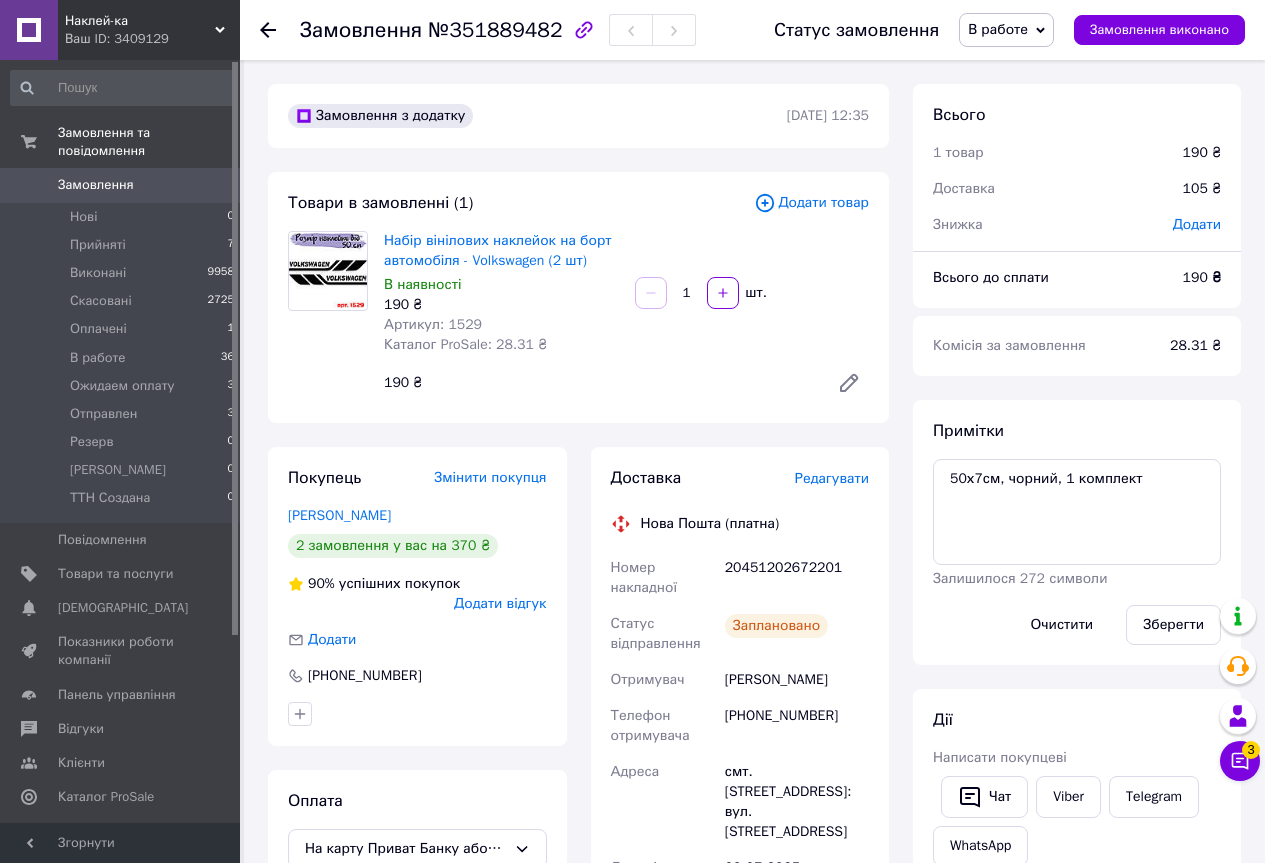 click on "Замовлення" at bounding box center (96, 185) 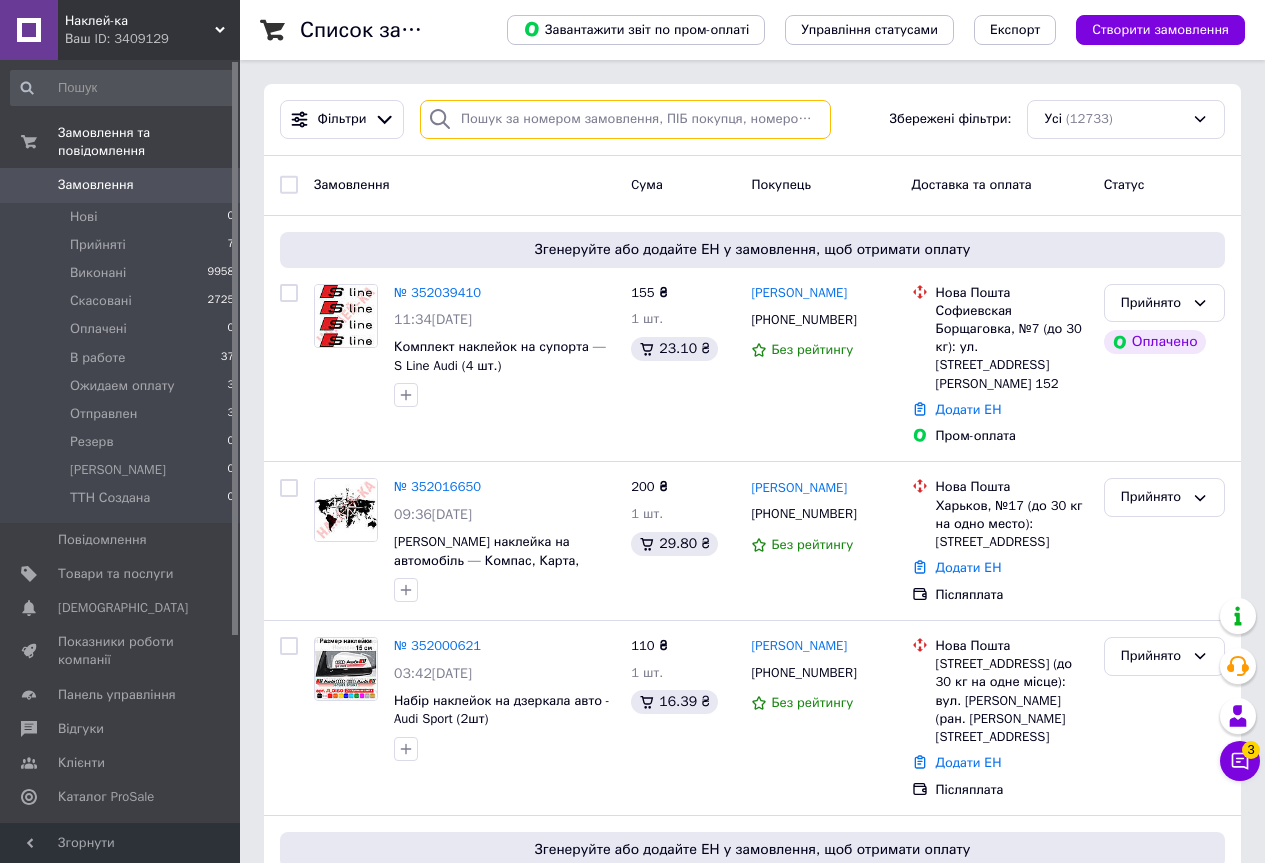 click at bounding box center [625, 119] 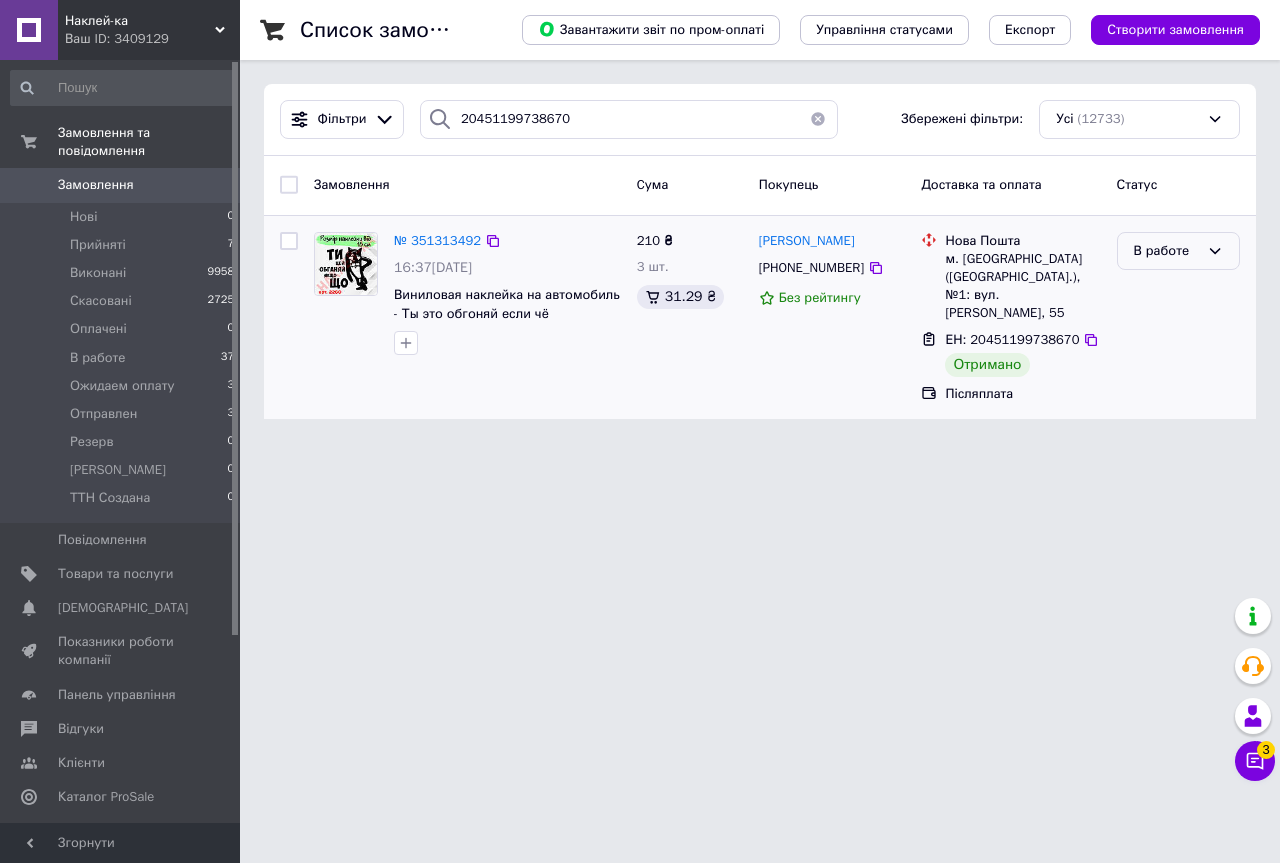 click on "В работе" at bounding box center [1166, 251] 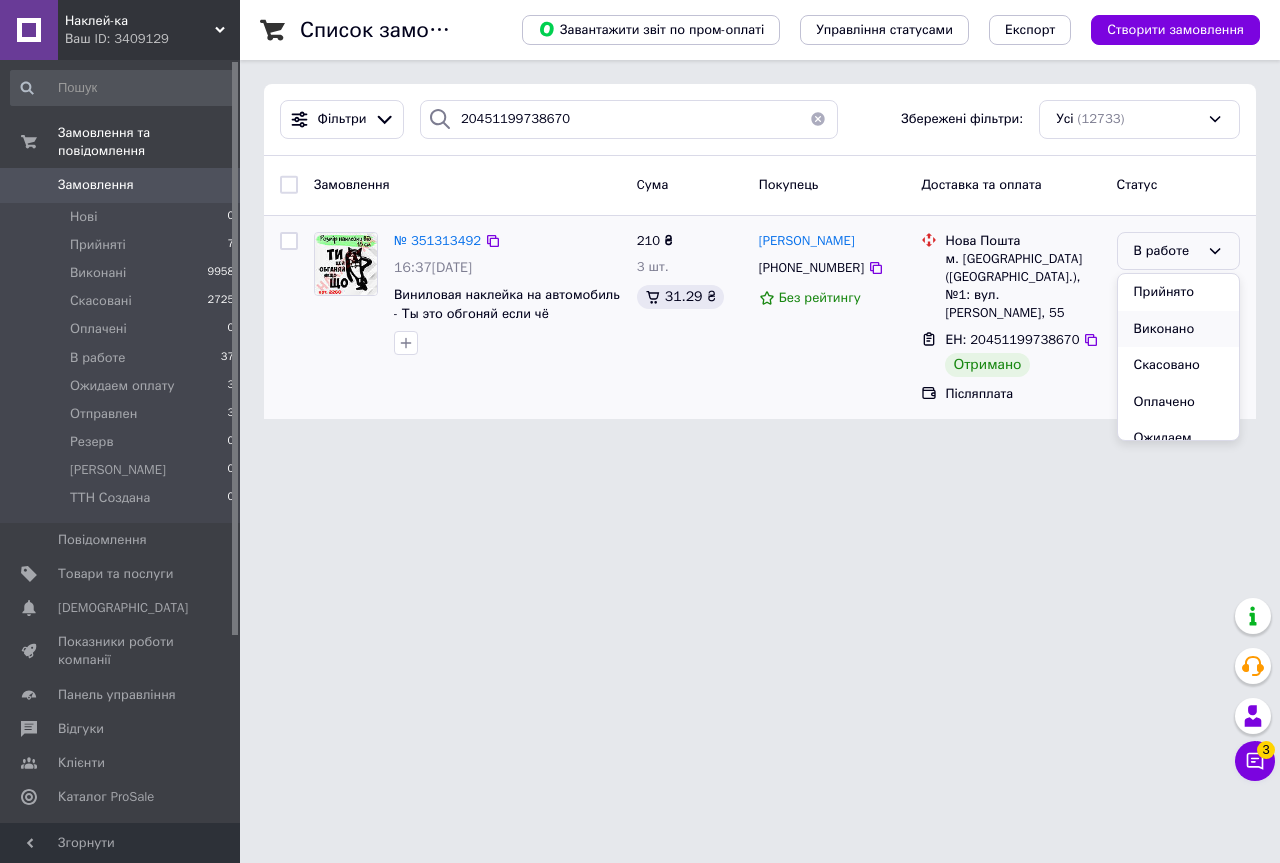click on "Виконано" at bounding box center (1178, 329) 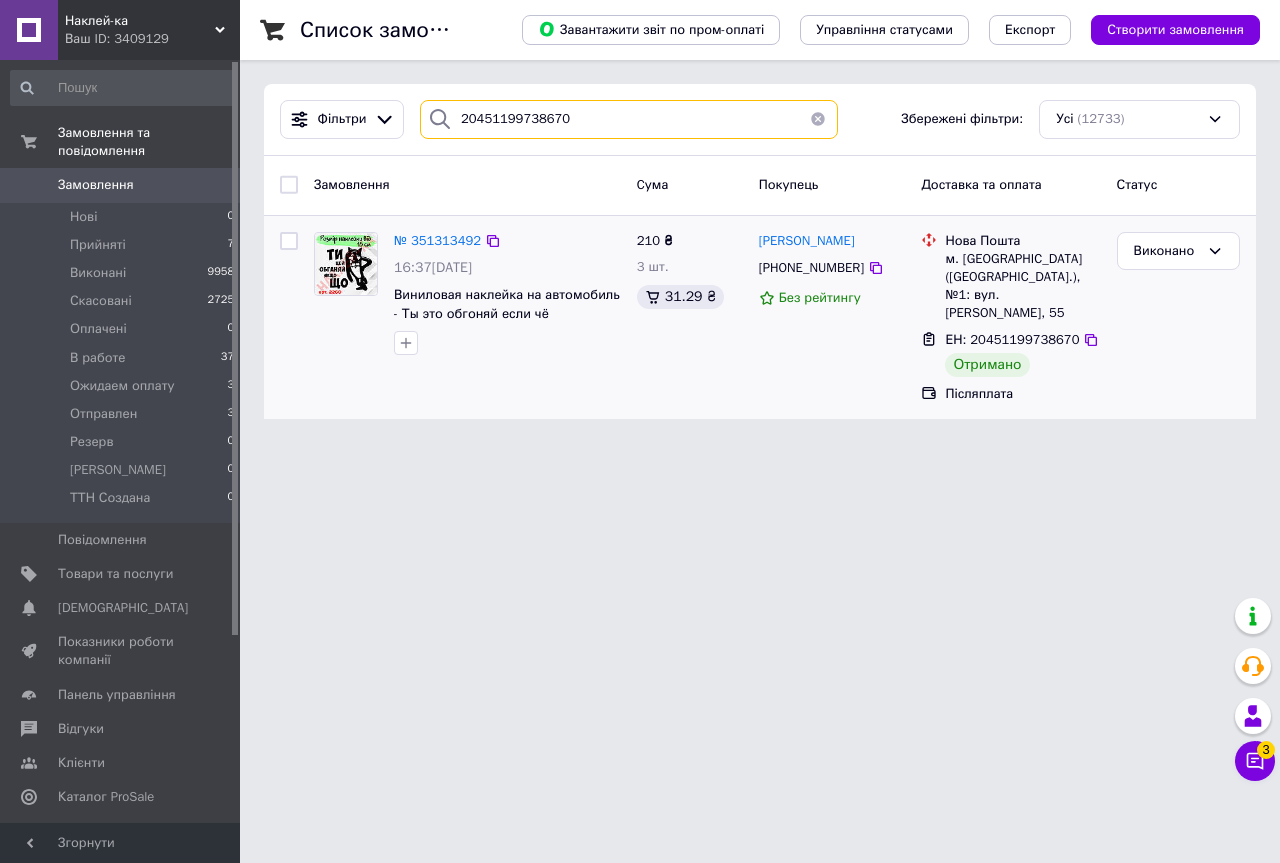 click on "20451199738670" at bounding box center [629, 119] 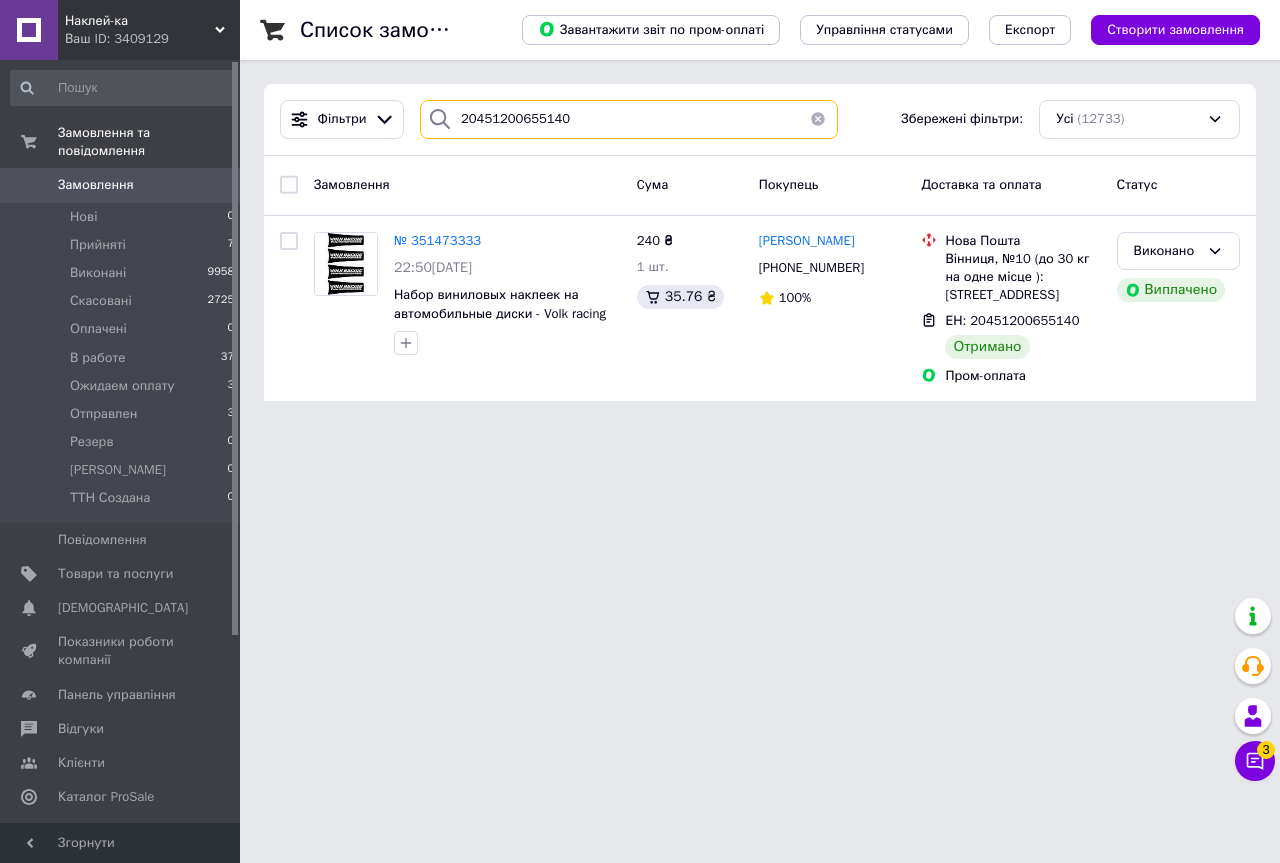click on "20451200655140" at bounding box center (629, 119) 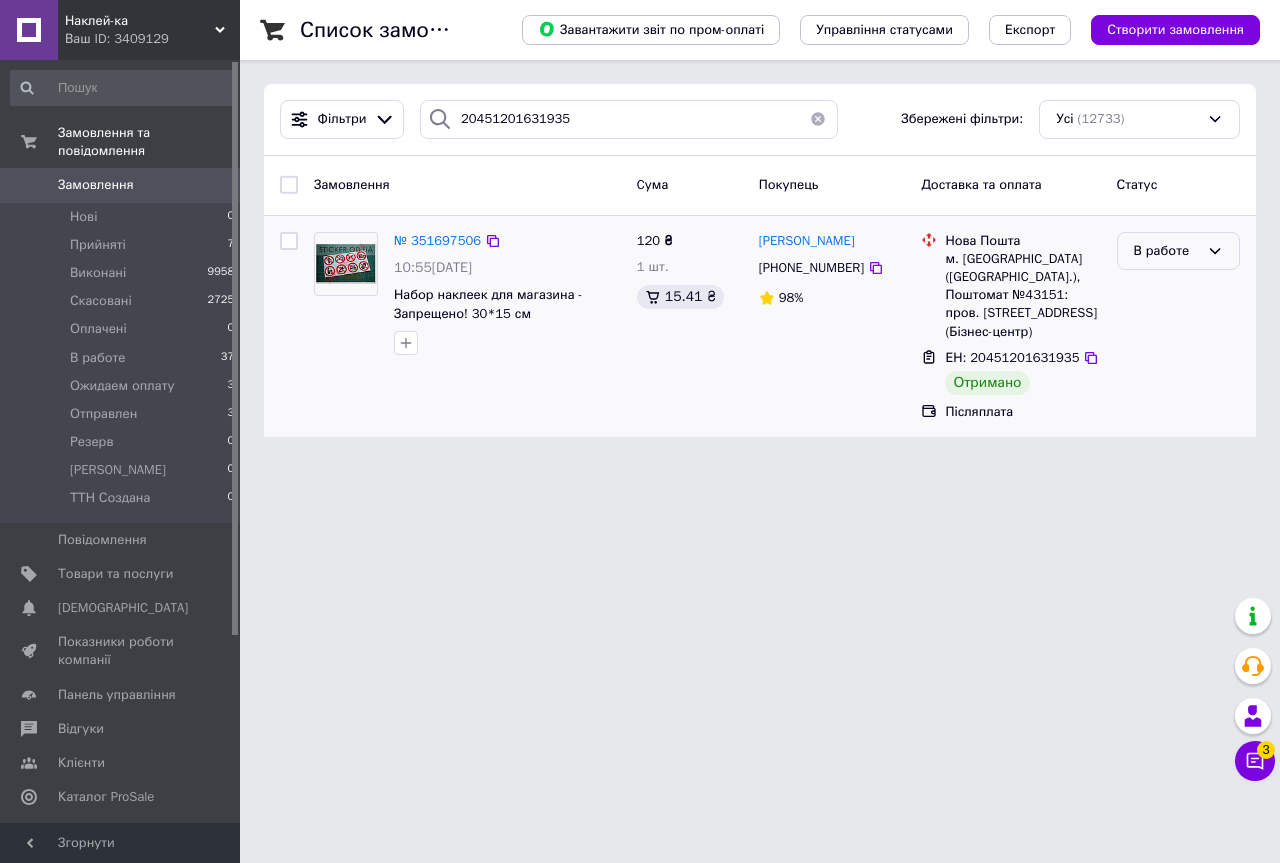 click on "В работе" at bounding box center [1166, 251] 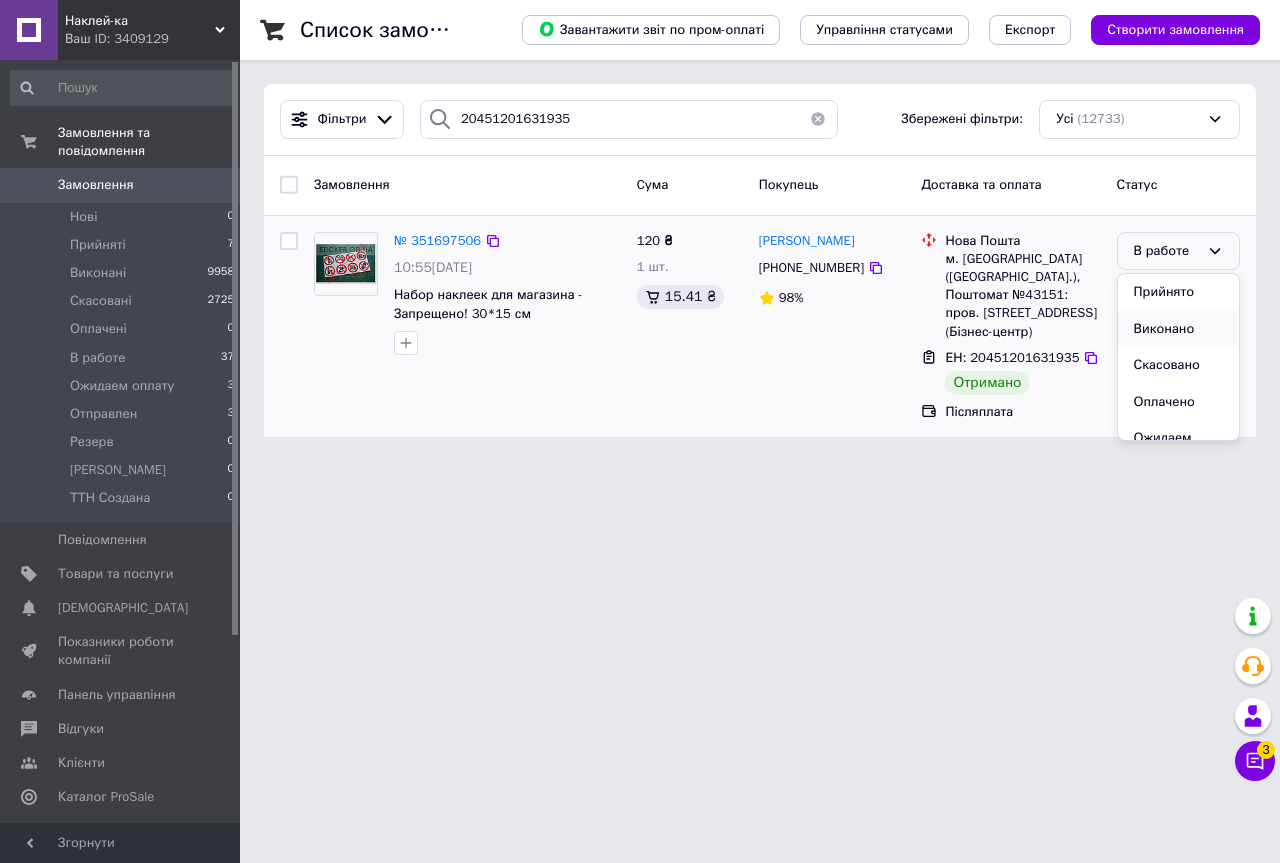 click on "Виконано" at bounding box center (1178, 329) 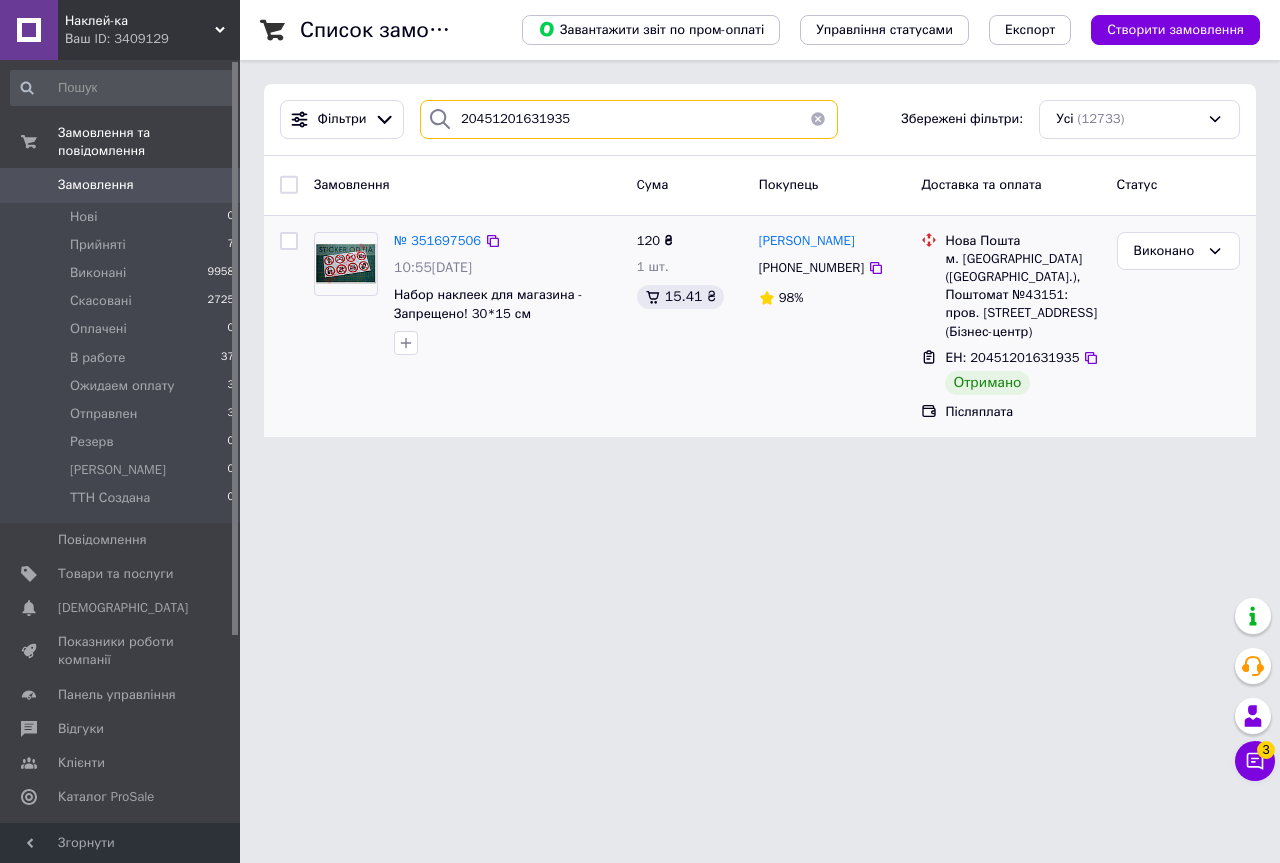 click on "20451201631935" at bounding box center [629, 119] 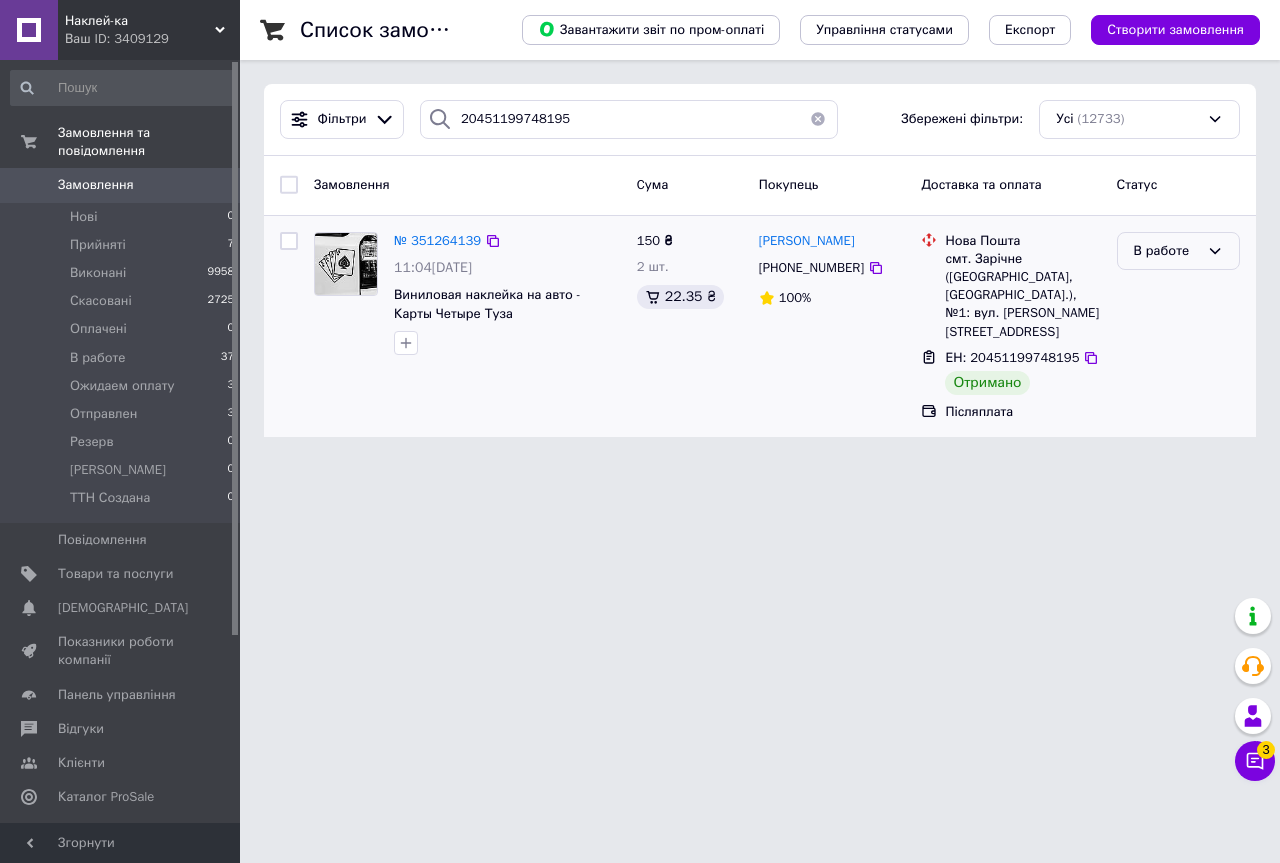 click on "В работе" at bounding box center (1166, 251) 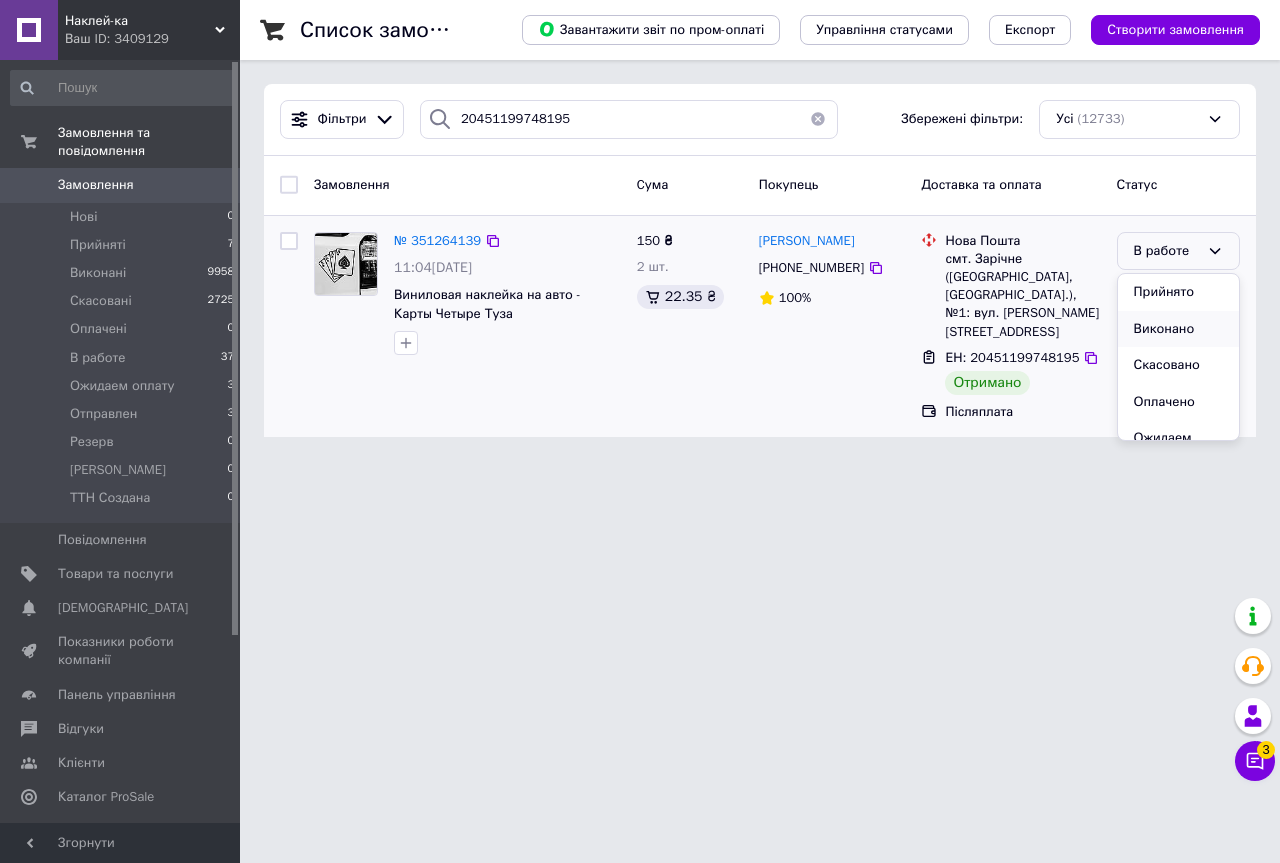 click on "Виконано" at bounding box center [1178, 329] 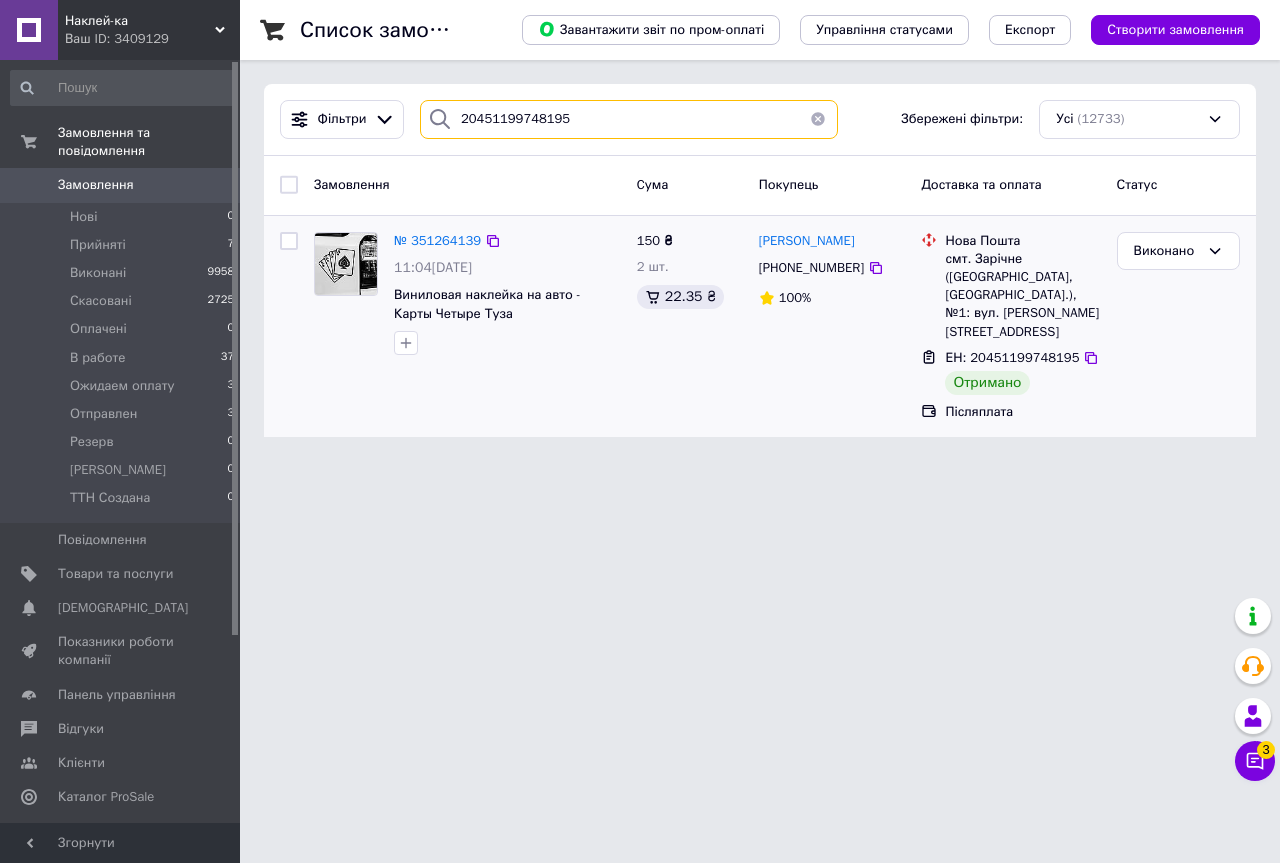 click on "20451199748195" at bounding box center [629, 119] 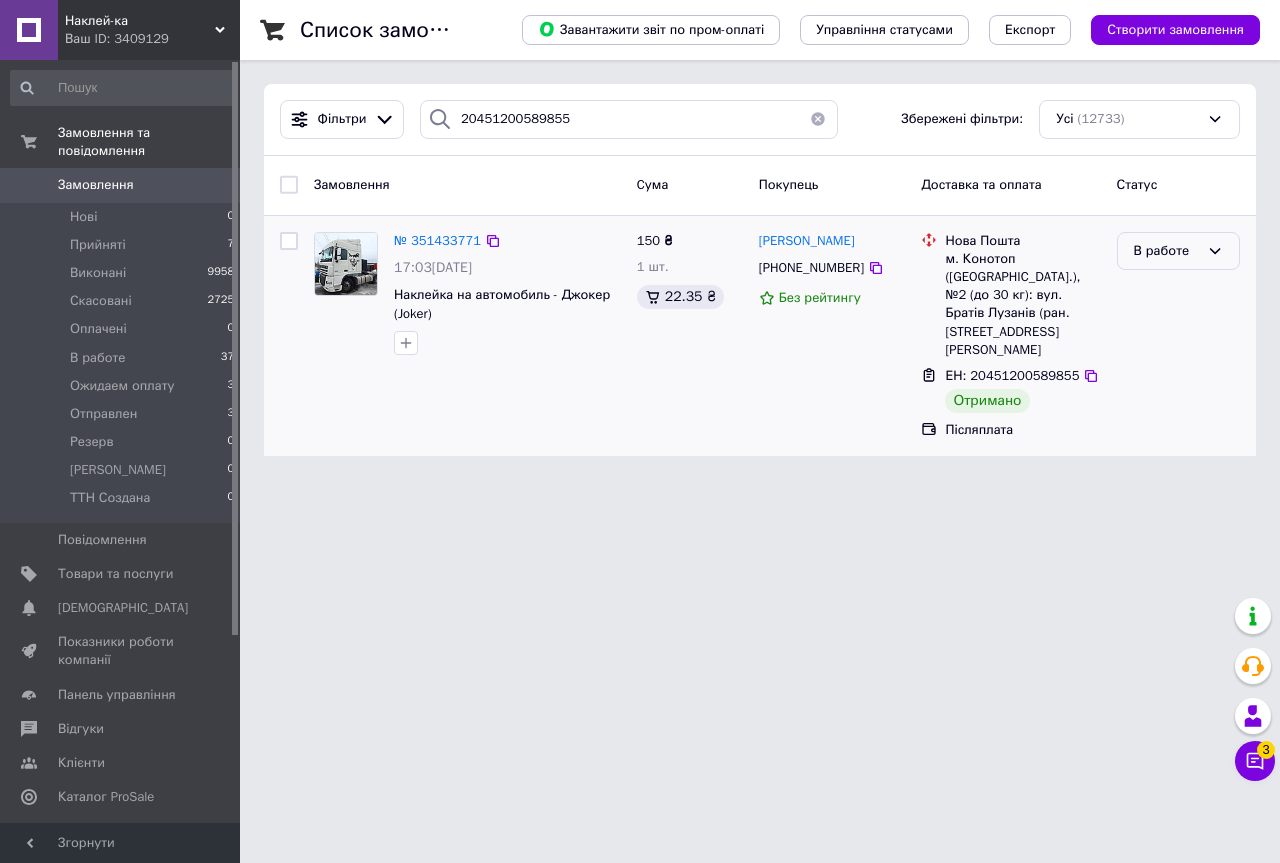 click on "В работе" at bounding box center (1166, 251) 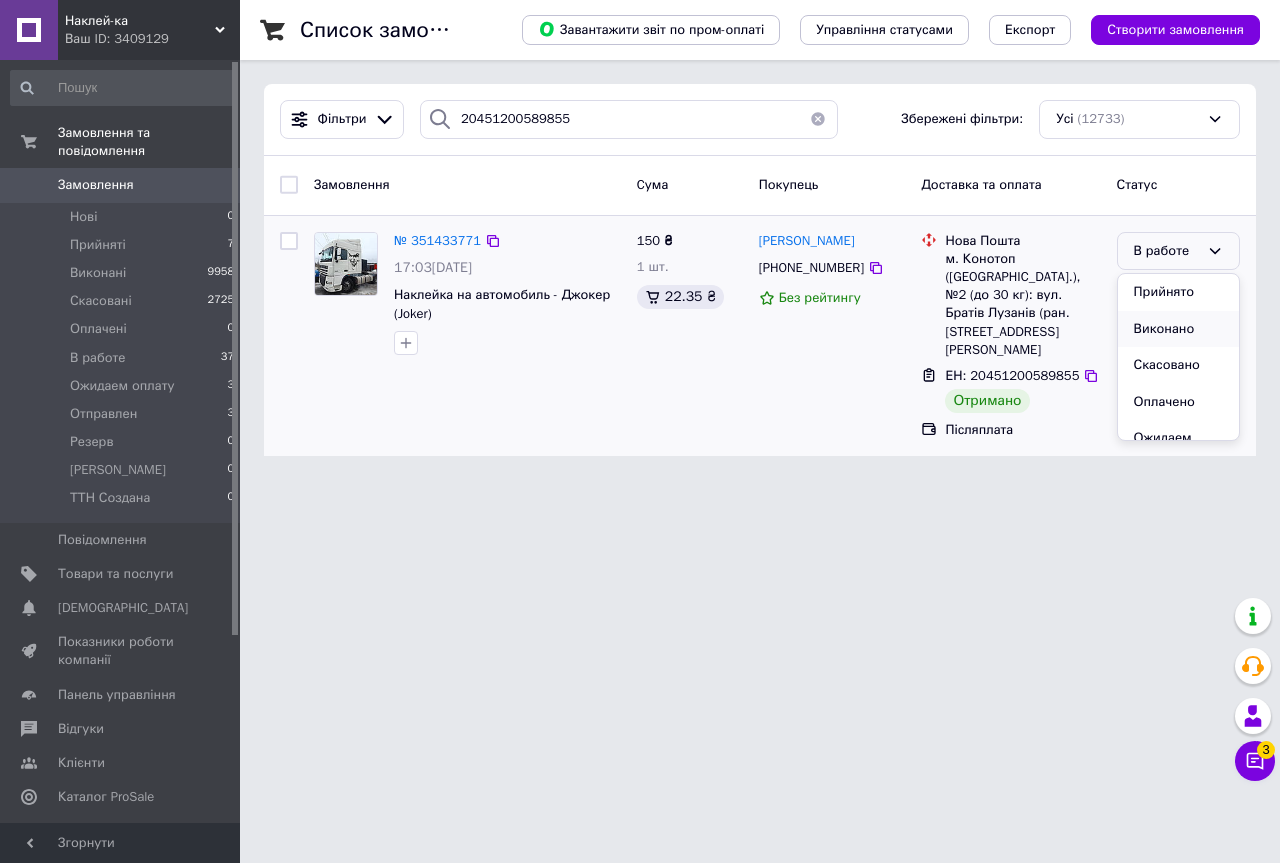 click on "Виконано" at bounding box center [1178, 329] 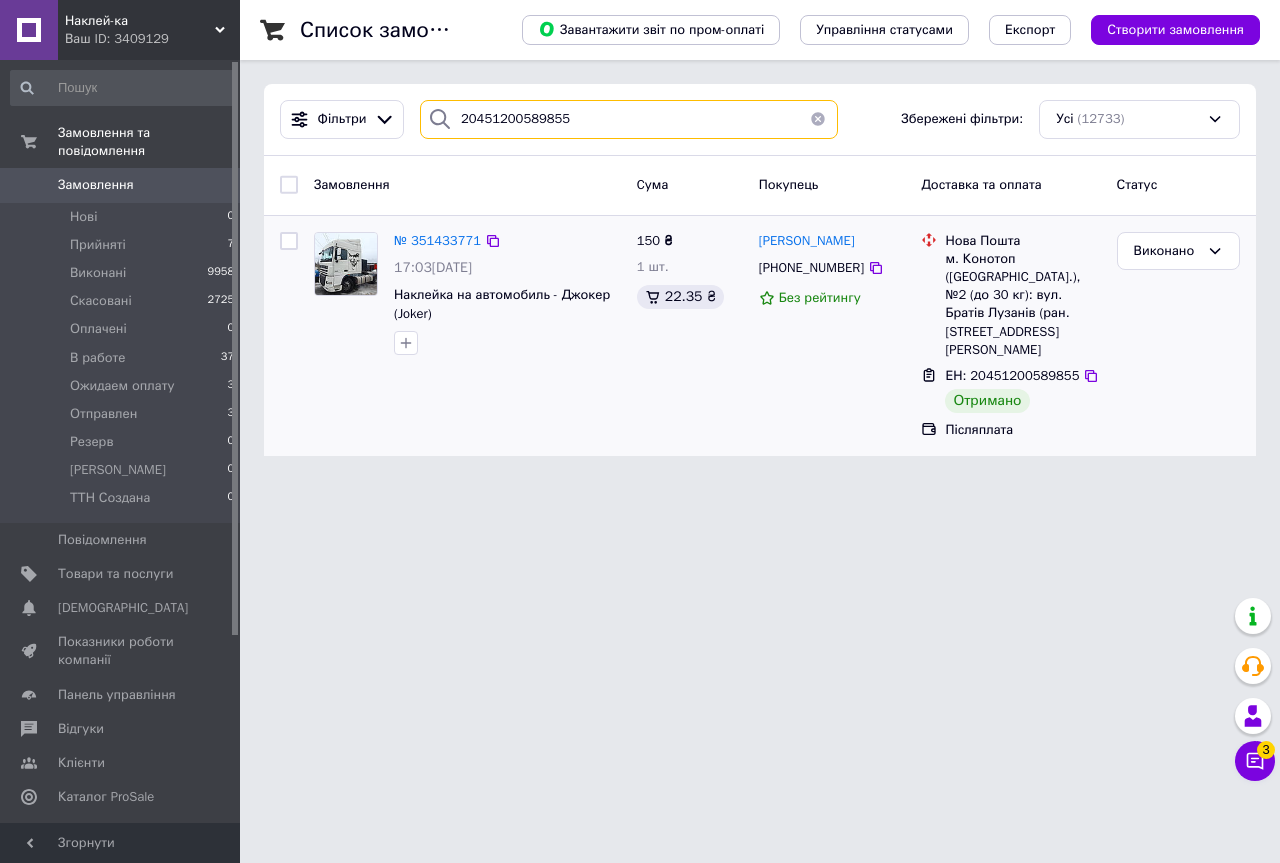 click on "20451200589855" at bounding box center [629, 119] 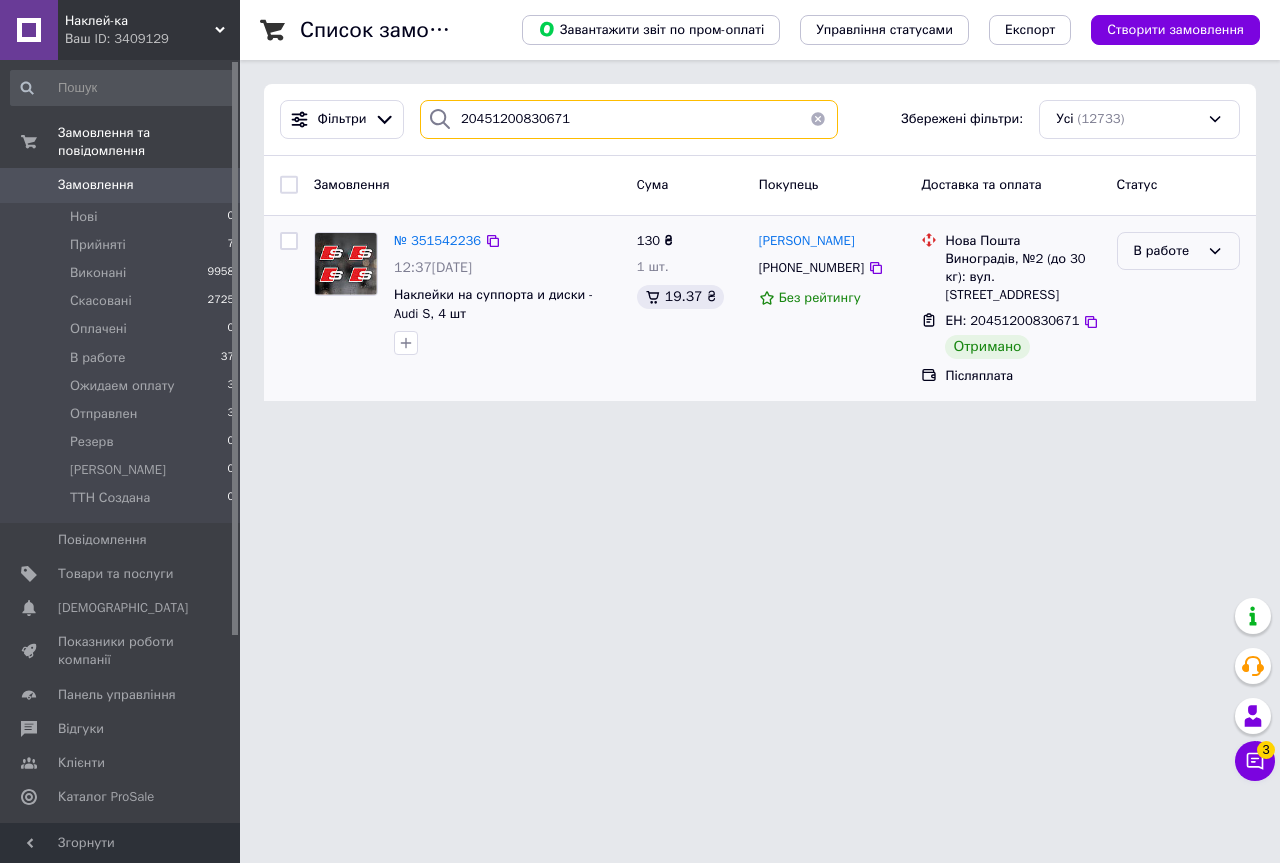 type on "20451200830671" 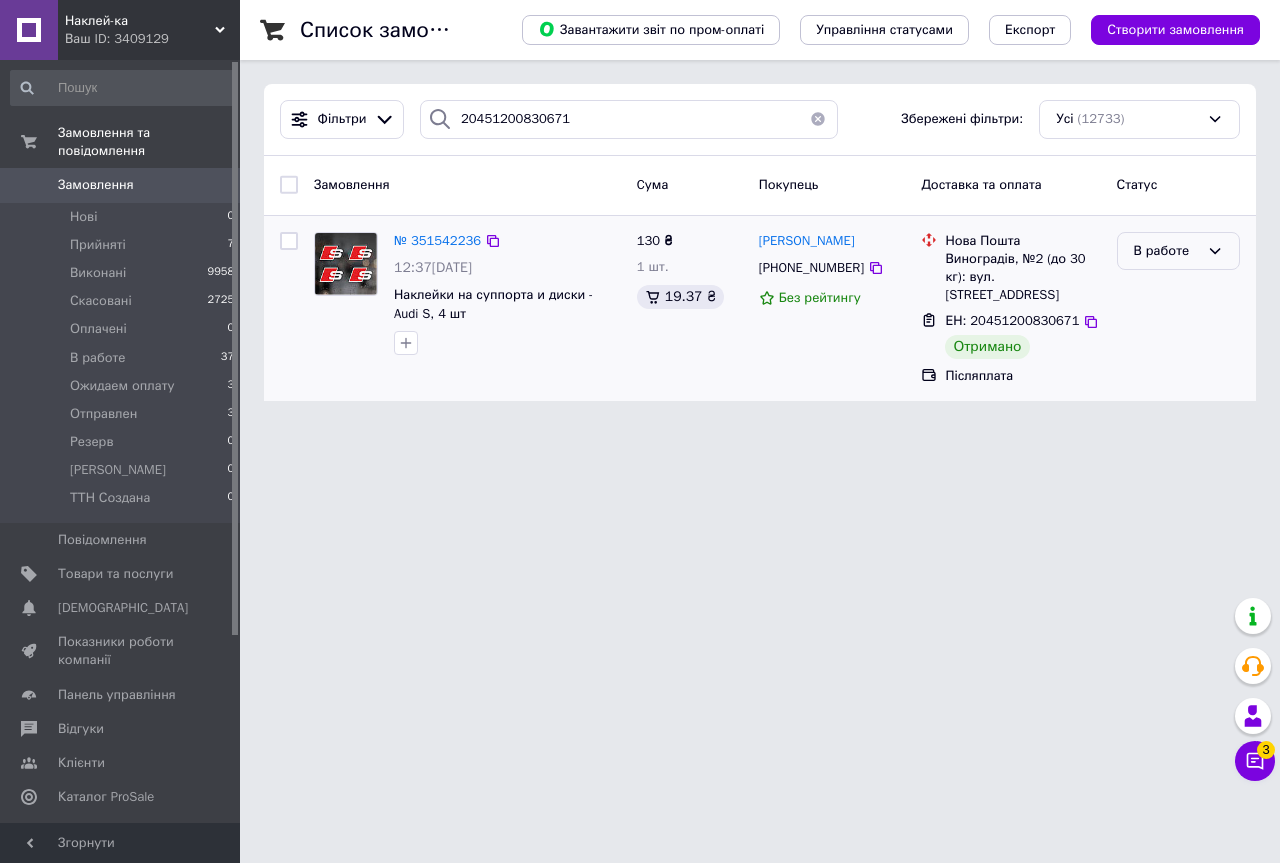 click on "В работе" at bounding box center [1166, 251] 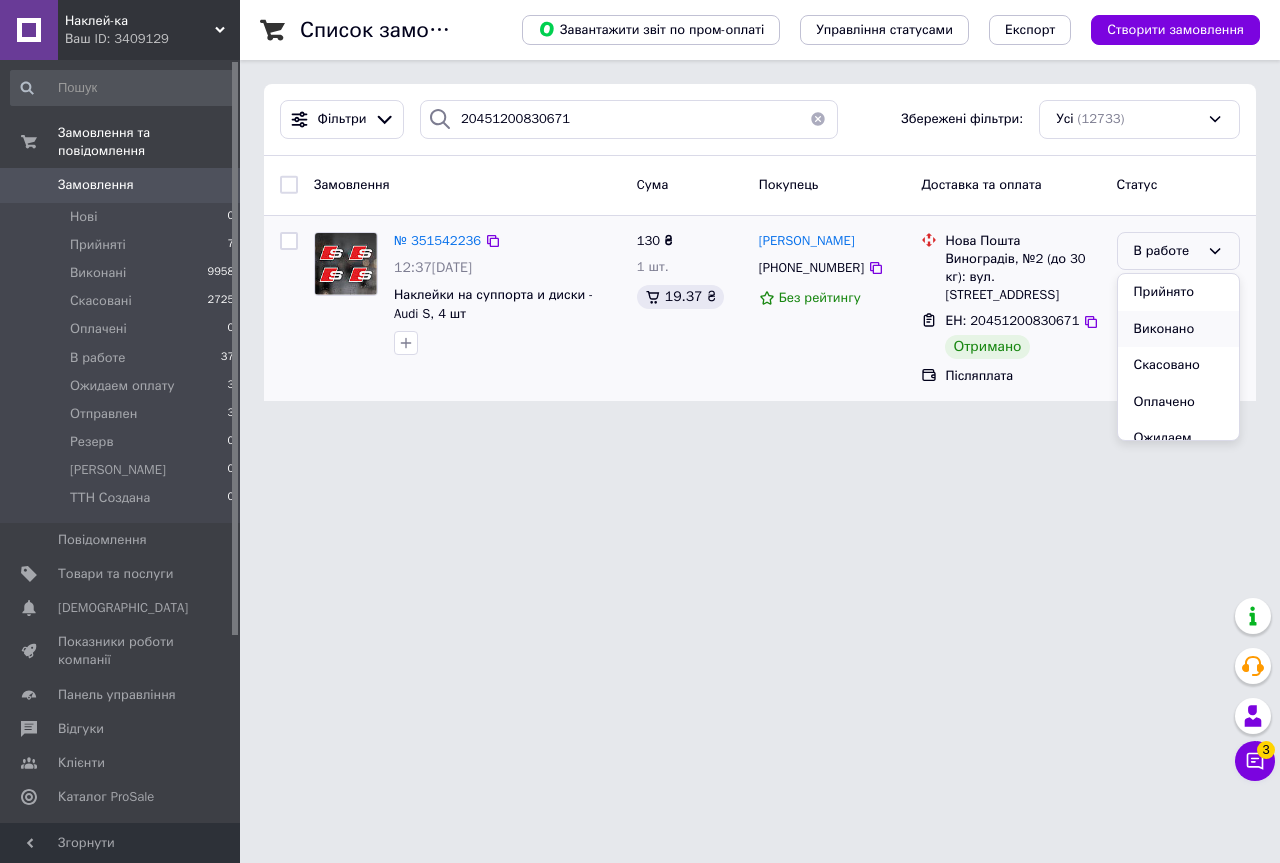 click on "Виконано" at bounding box center [1178, 329] 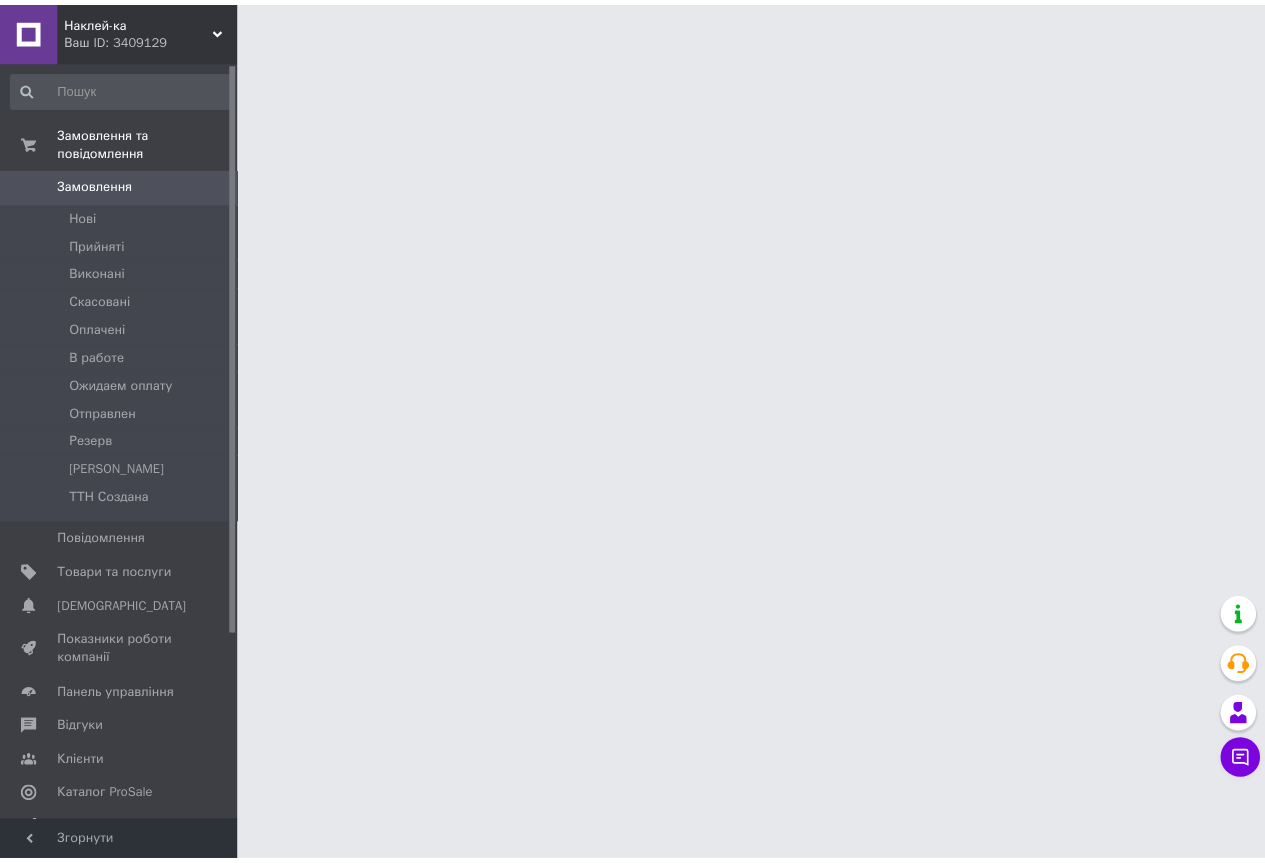 scroll, scrollTop: 0, scrollLeft: 0, axis: both 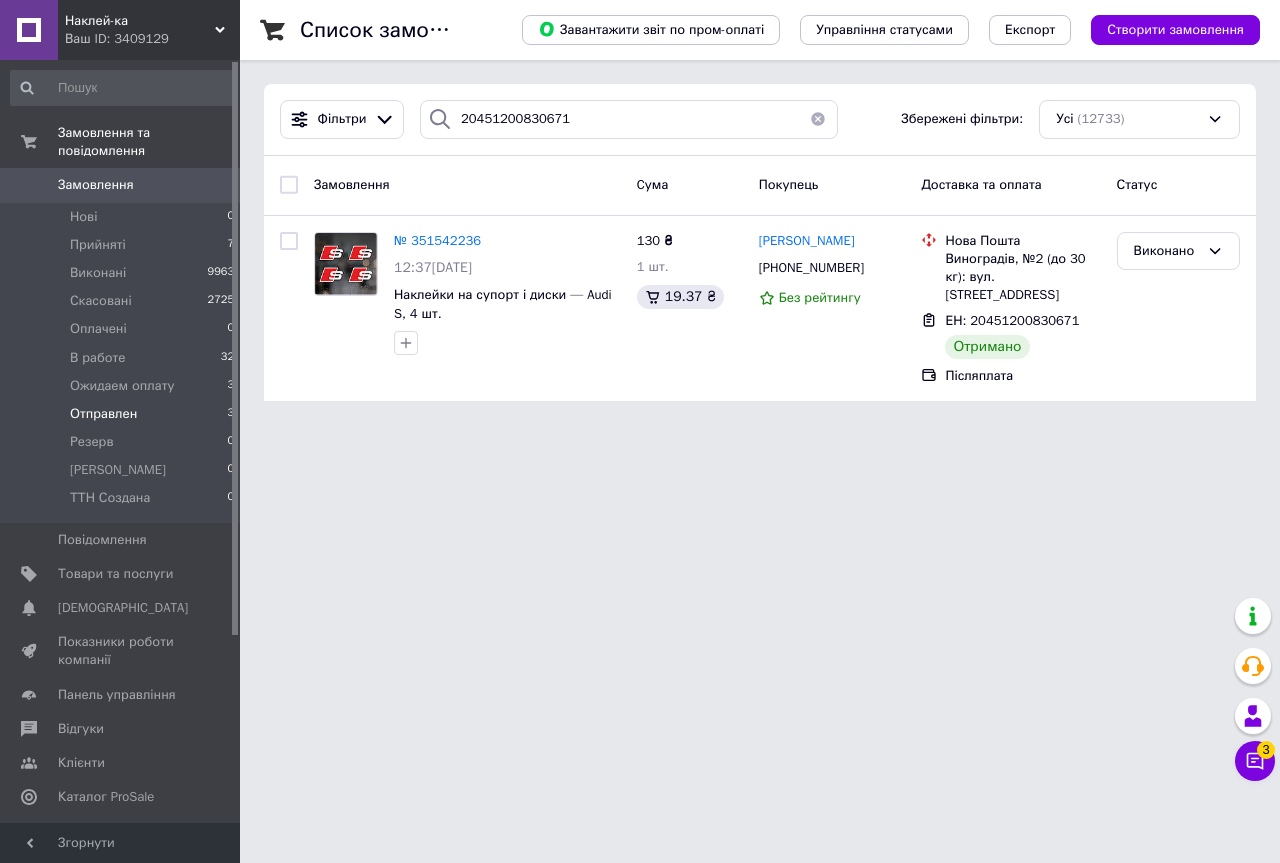 click on "Отправлен" at bounding box center [103, 414] 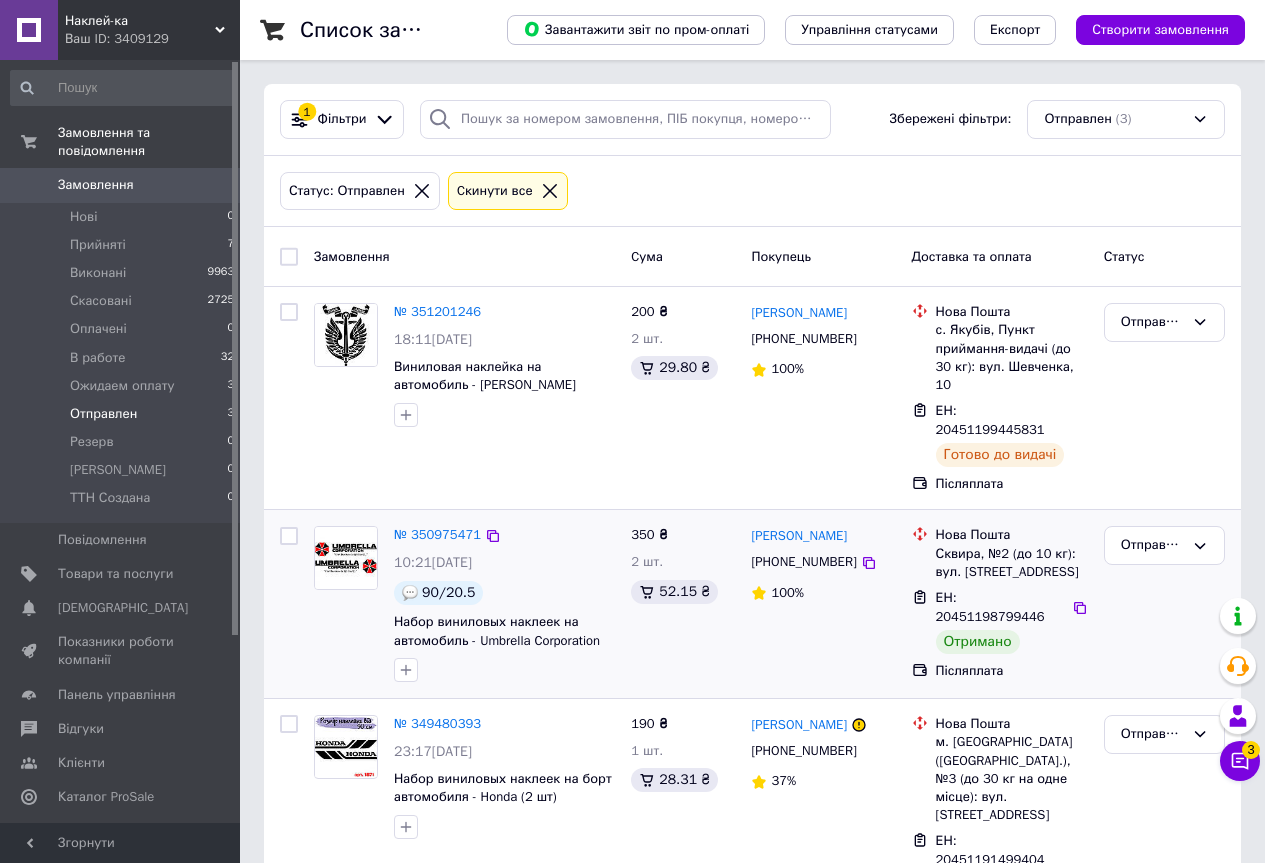 click on "ЕН: 20451198799446" at bounding box center [990, 607] 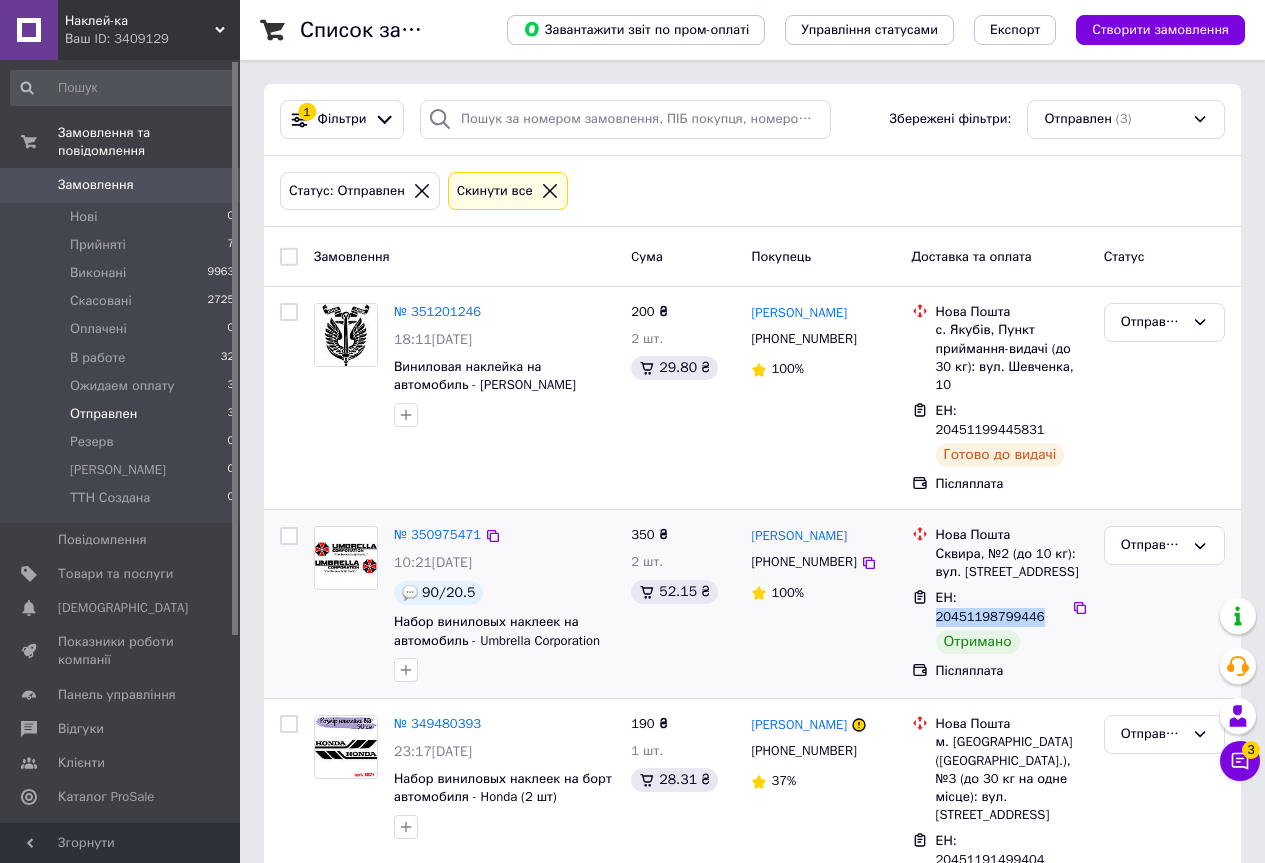 click on "ЕН: 20451198799446" at bounding box center [990, 607] 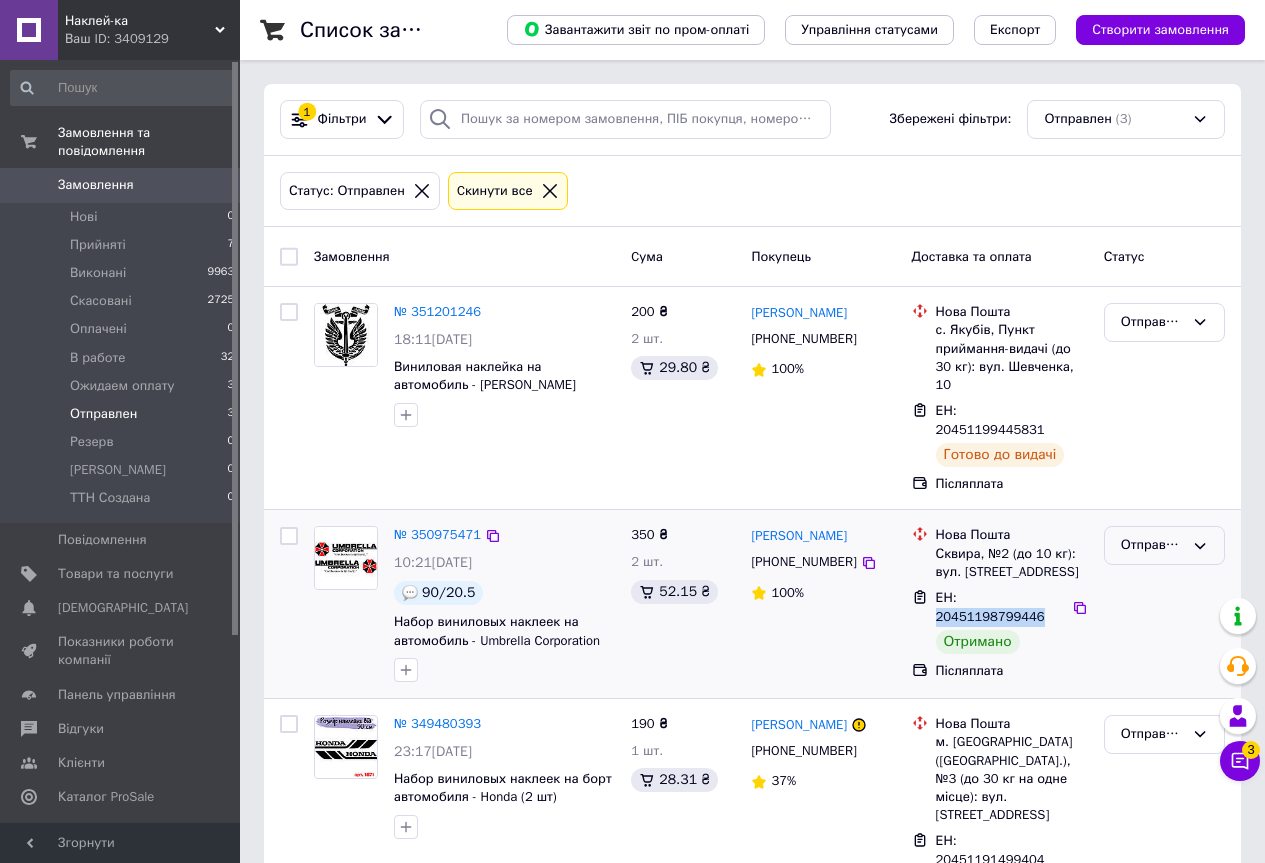 click on "Отправлен" at bounding box center (1164, 545) 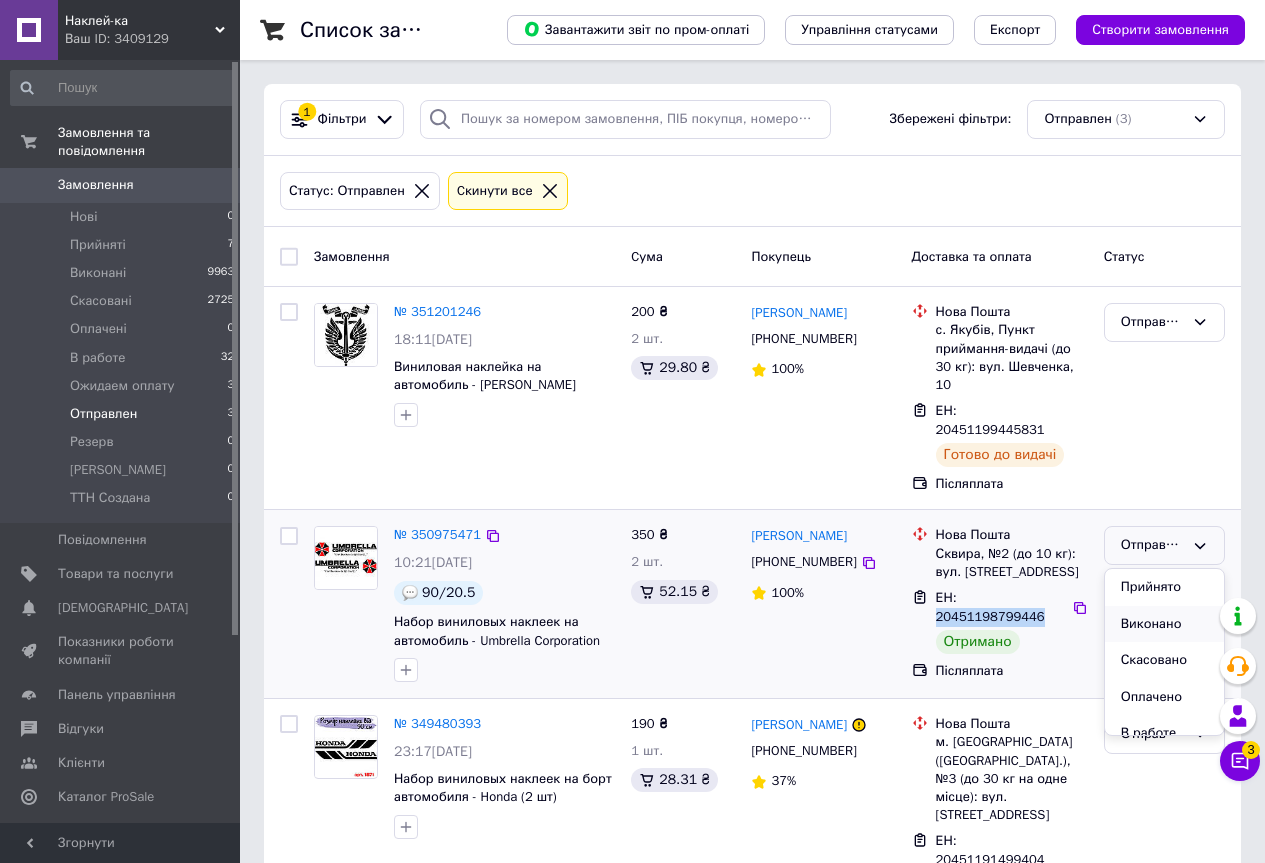 click on "Виконано" at bounding box center [1164, 624] 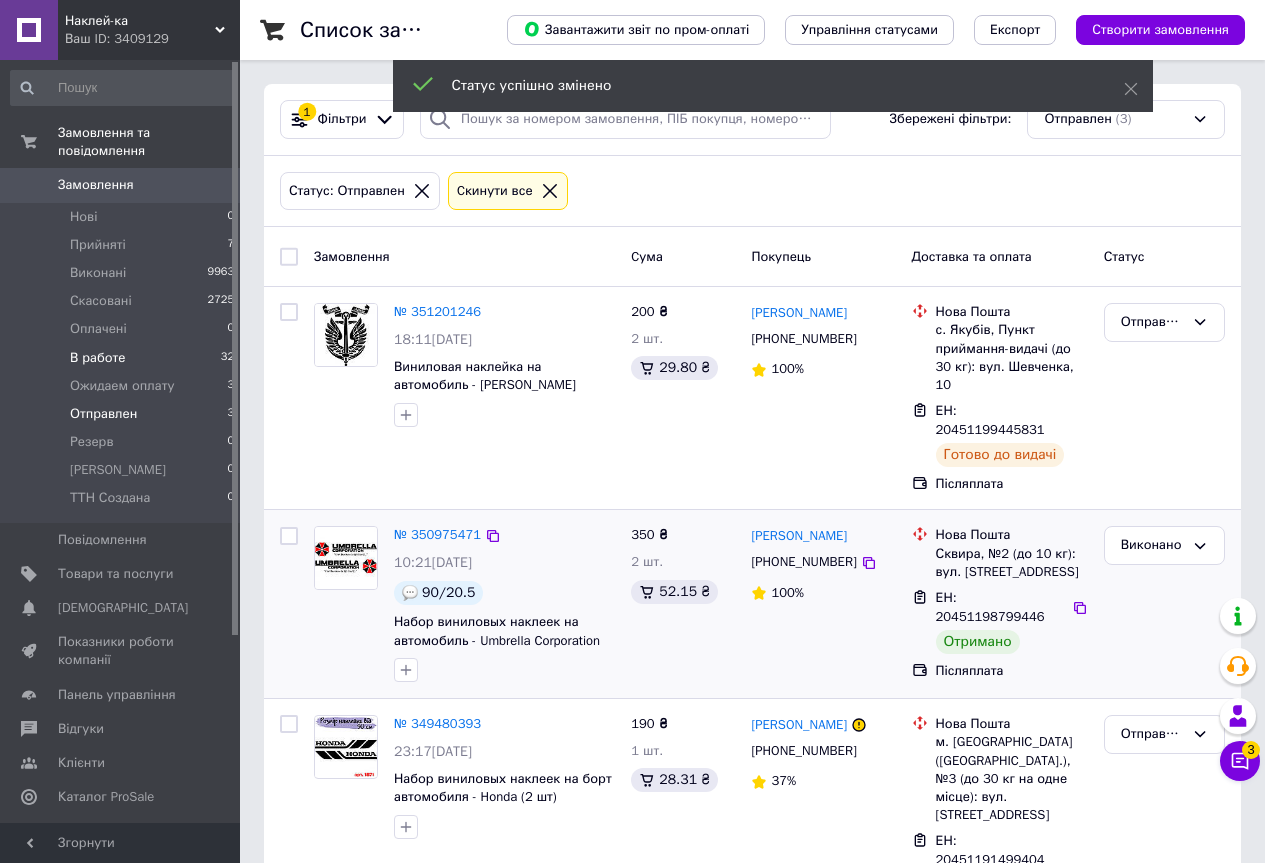 click on "В работе" at bounding box center (98, 358) 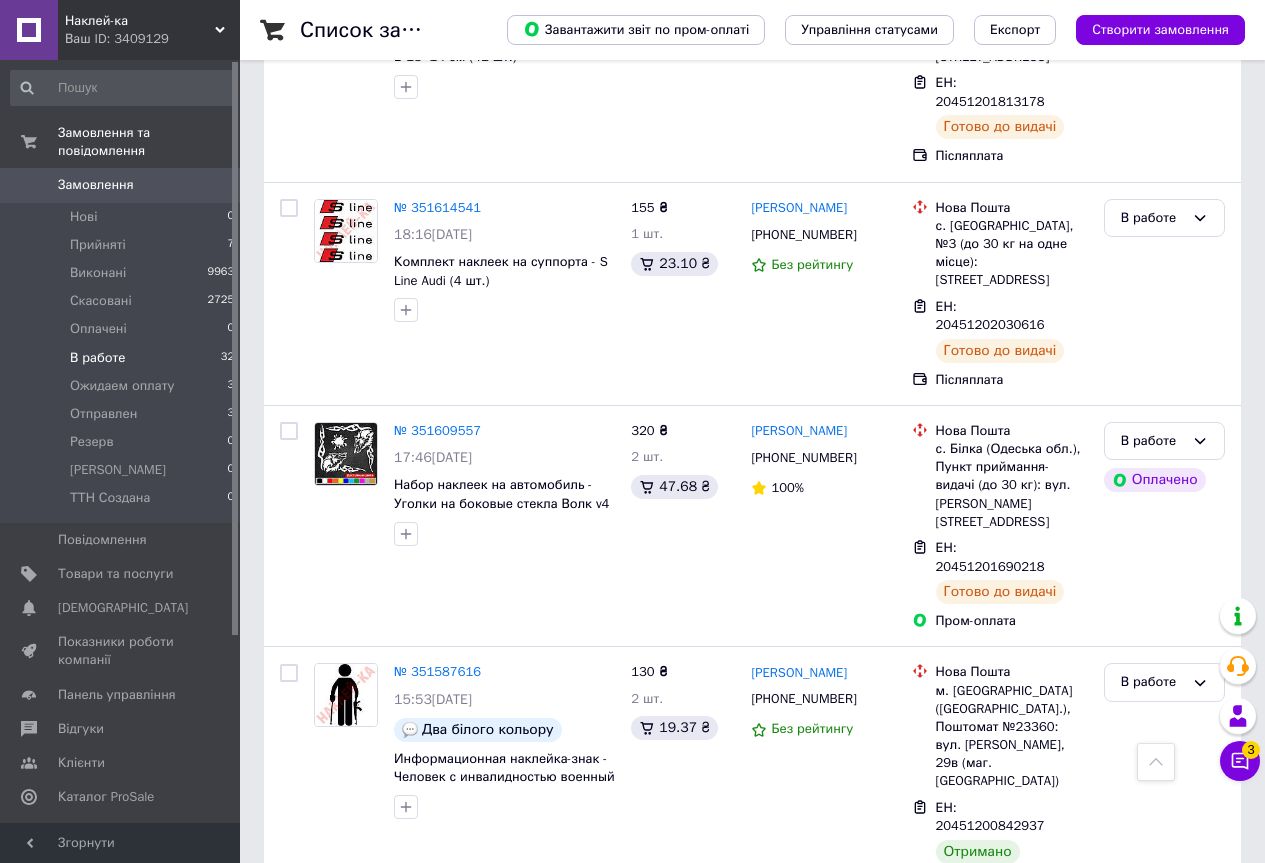 scroll, scrollTop: 3200, scrollLeft: 0, axis: vertical 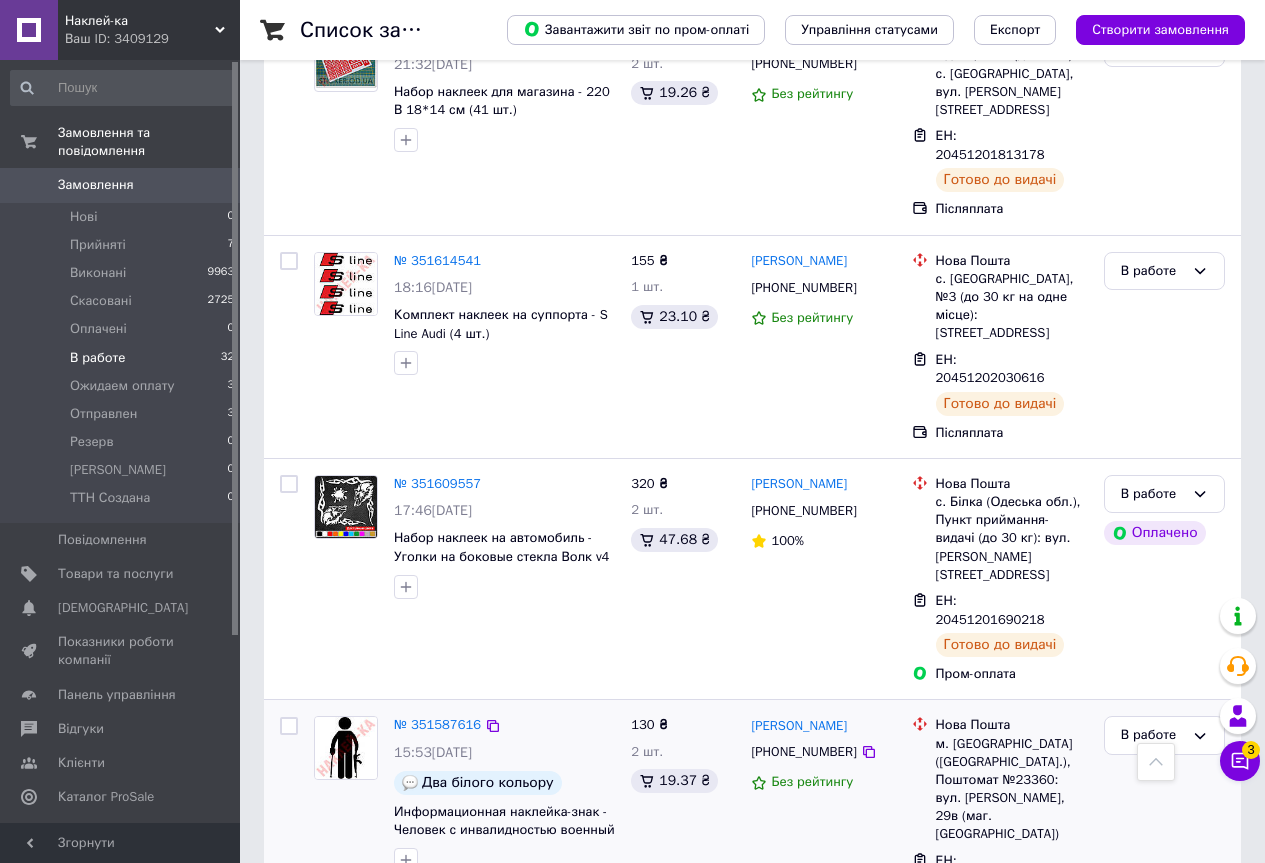 click on "ЕН: 20451200842937" at bounding box center [990, 870] 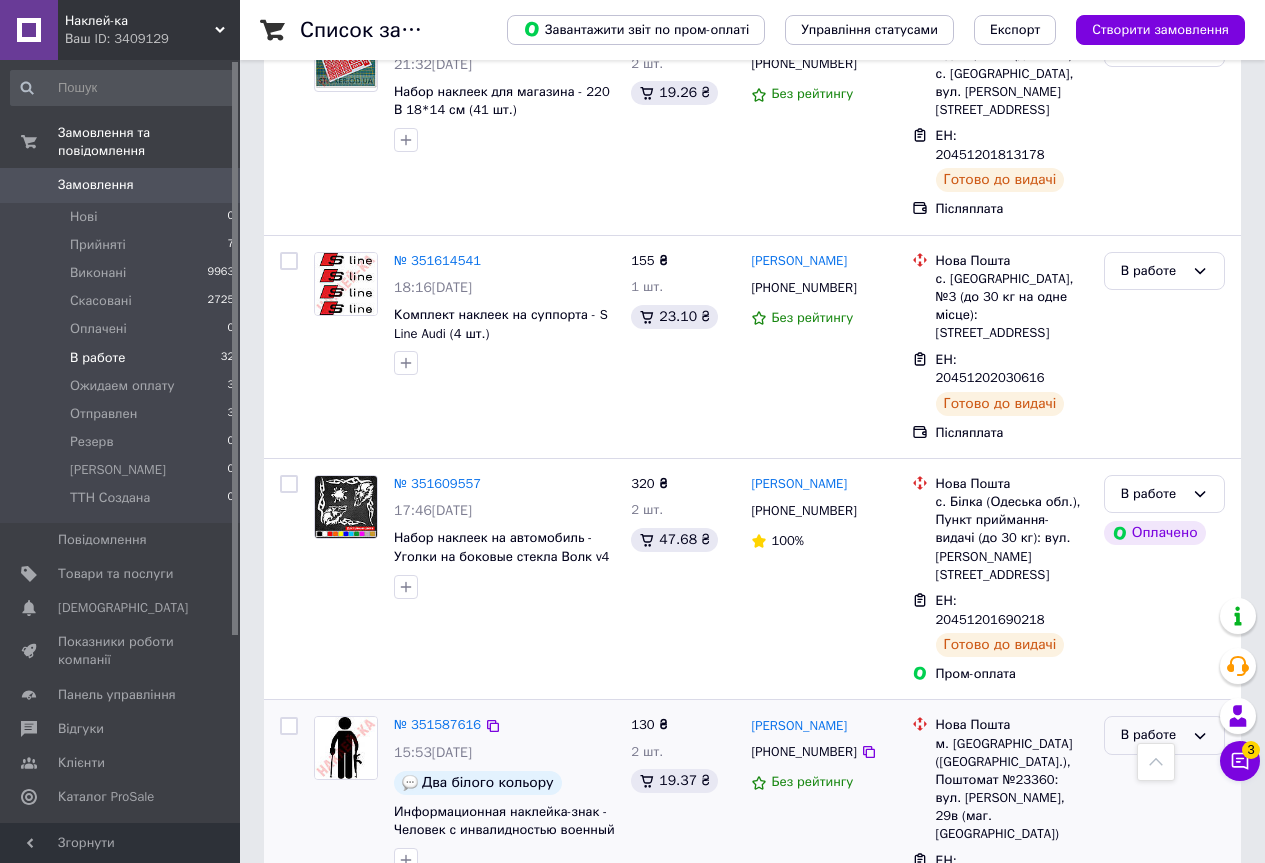 click on "В работе" at bounding box center [1152, 735] 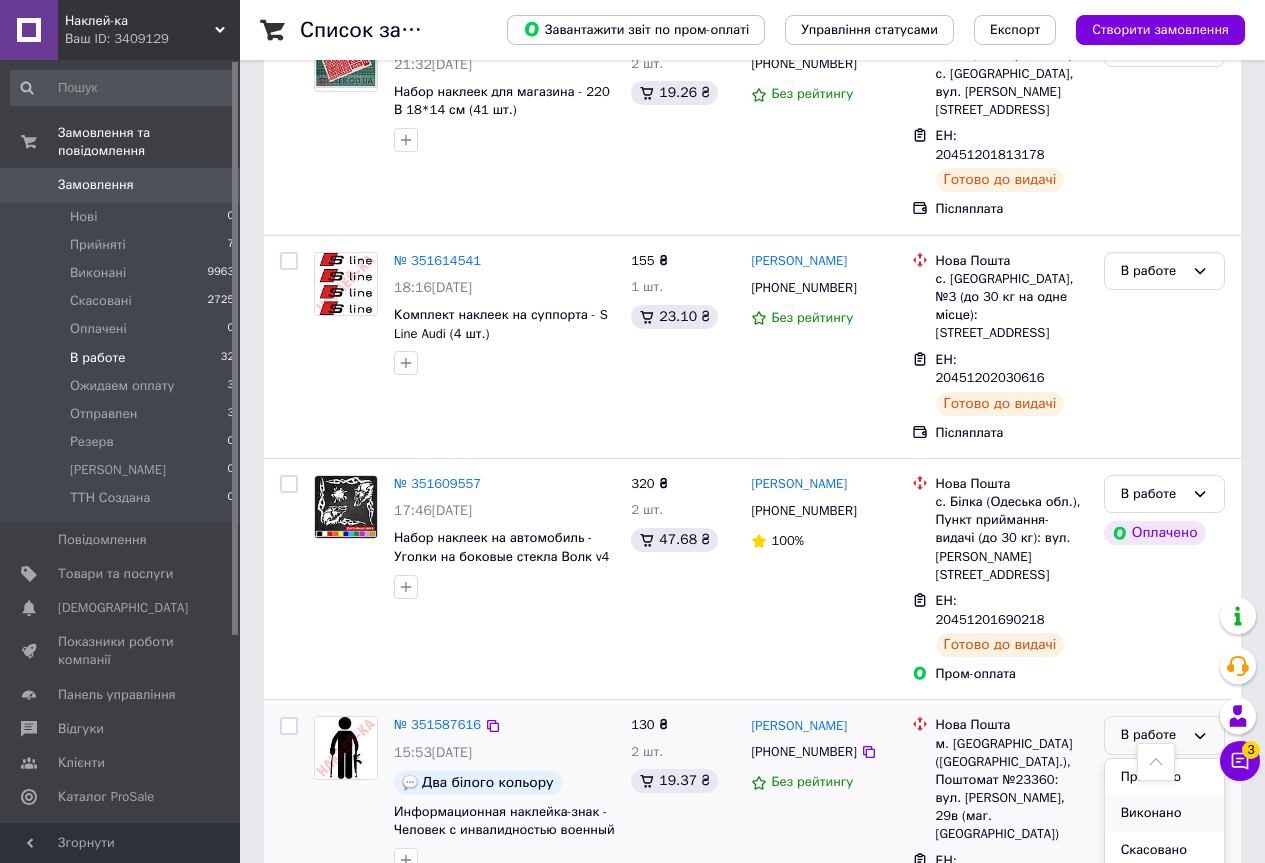 click on "Виконано" at bounding box center [1164, 813] 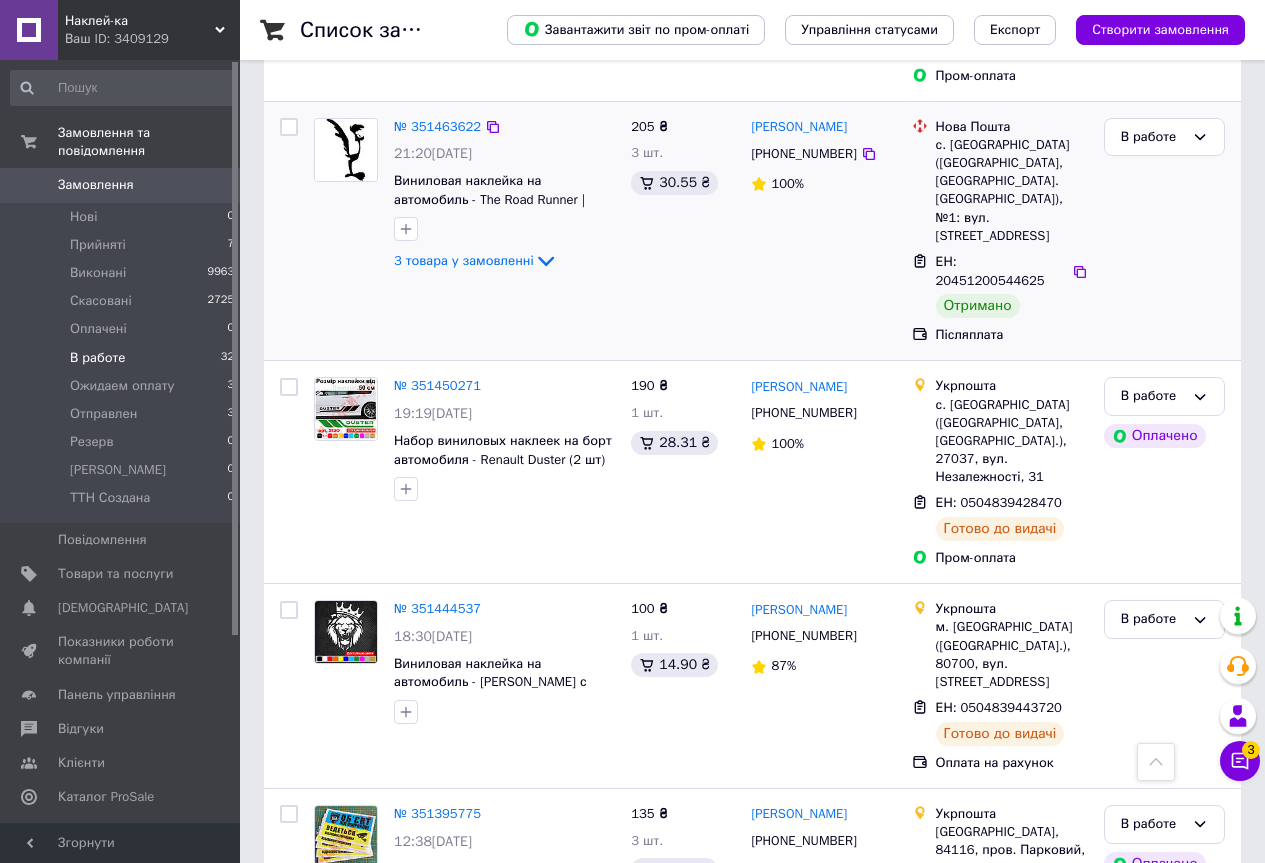scroll, scrollTop: 5943, scrollLeft: 0, axis: vertical 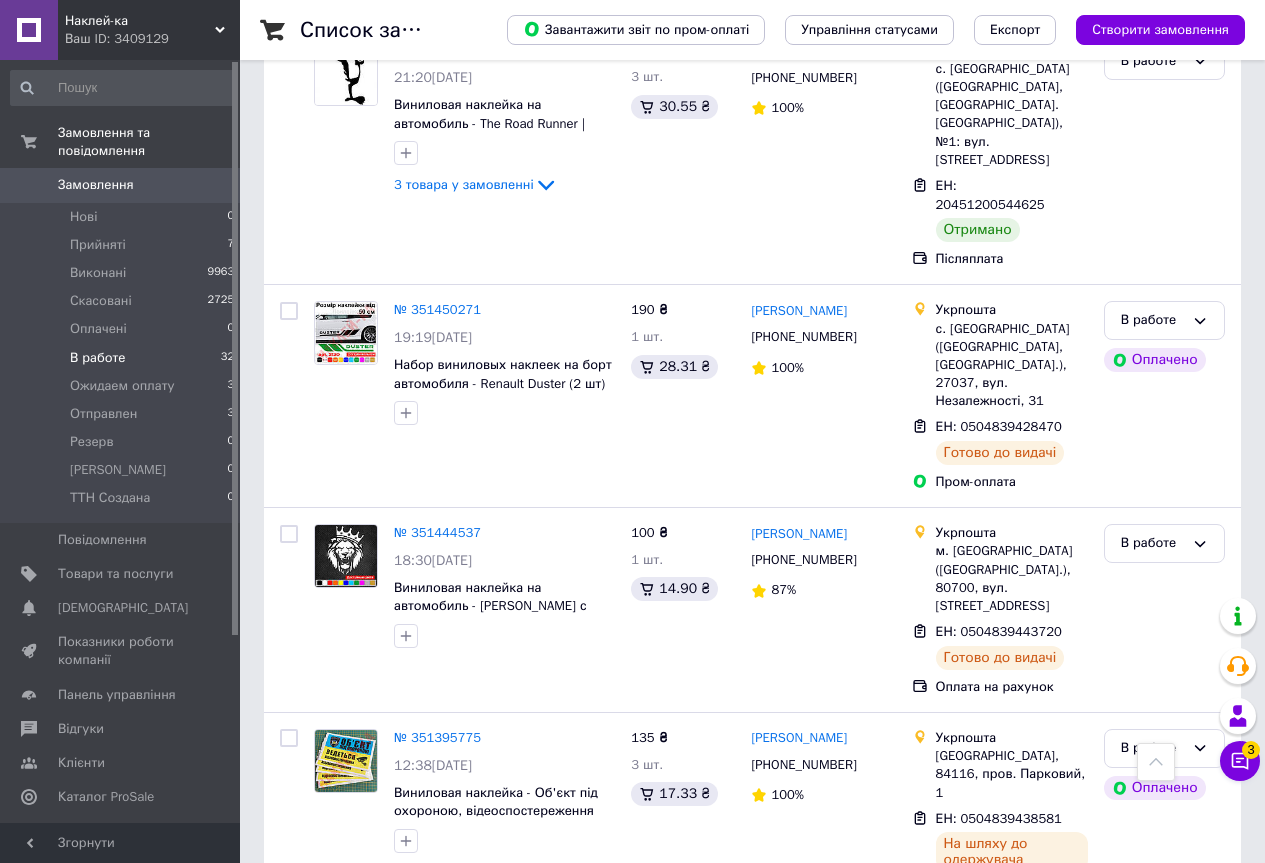 click on "ЕН: 20451199756544" at bounding box center [990, 1272] 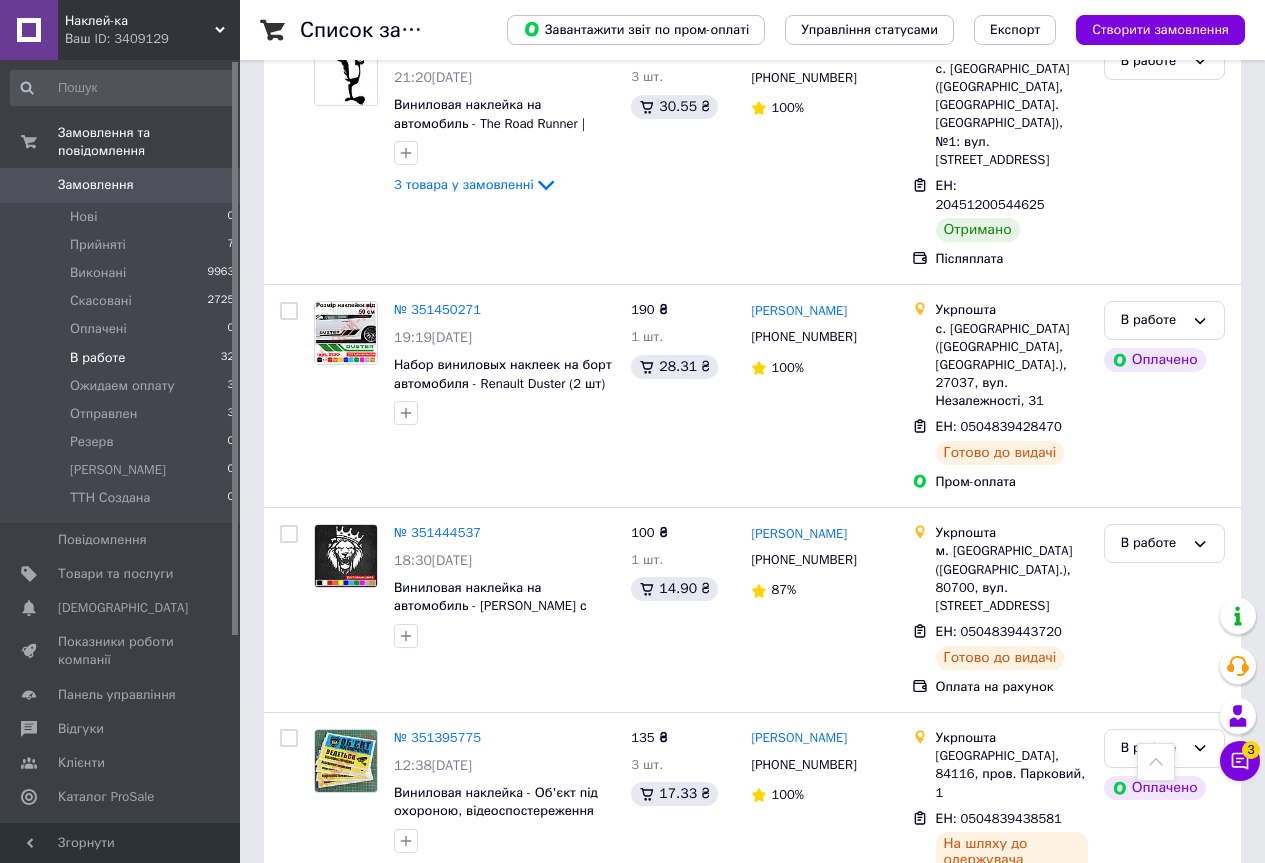 click 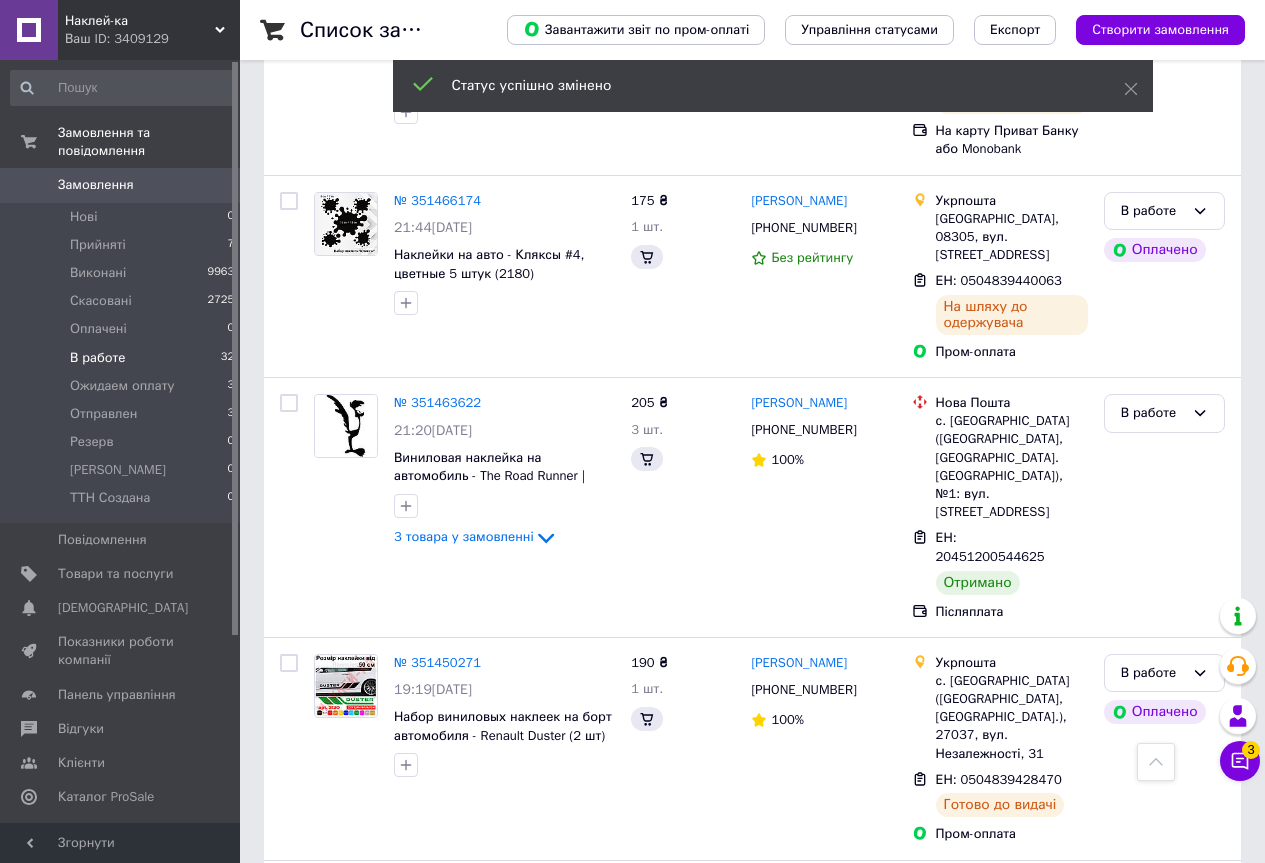 scroll, scrollTop: 4738, scrollLeft: 0, axis: vertical 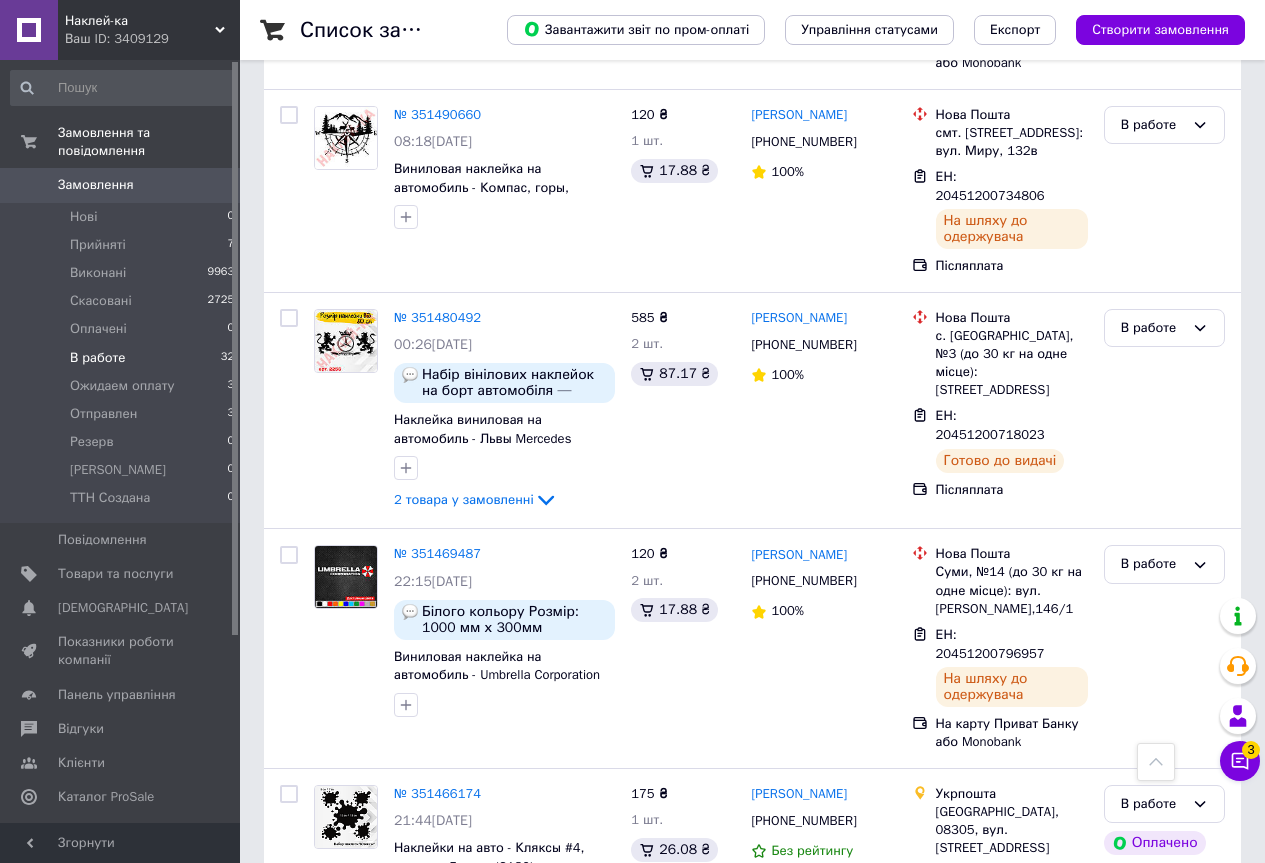 click 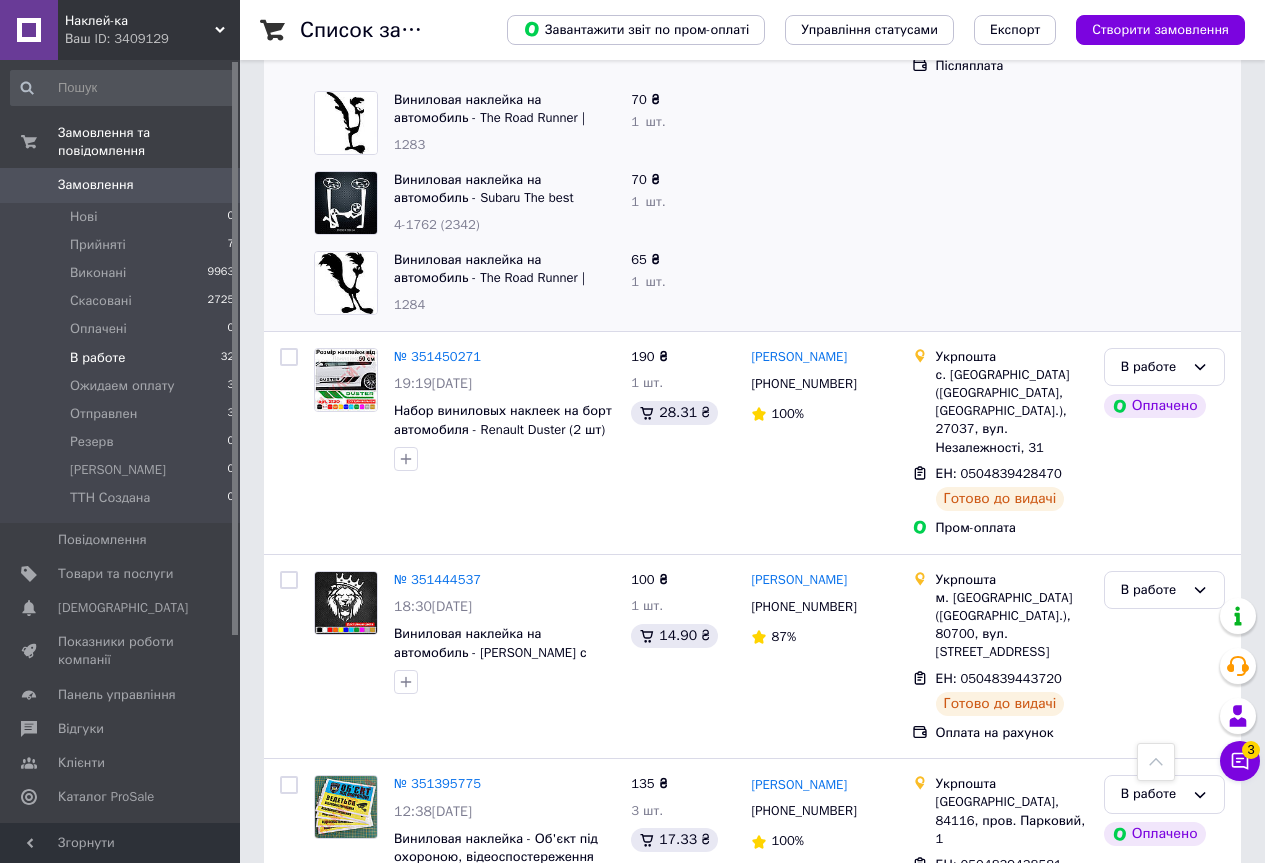 scroll, scrollTop: 5978, scrollLeft: 0, axis: vertical 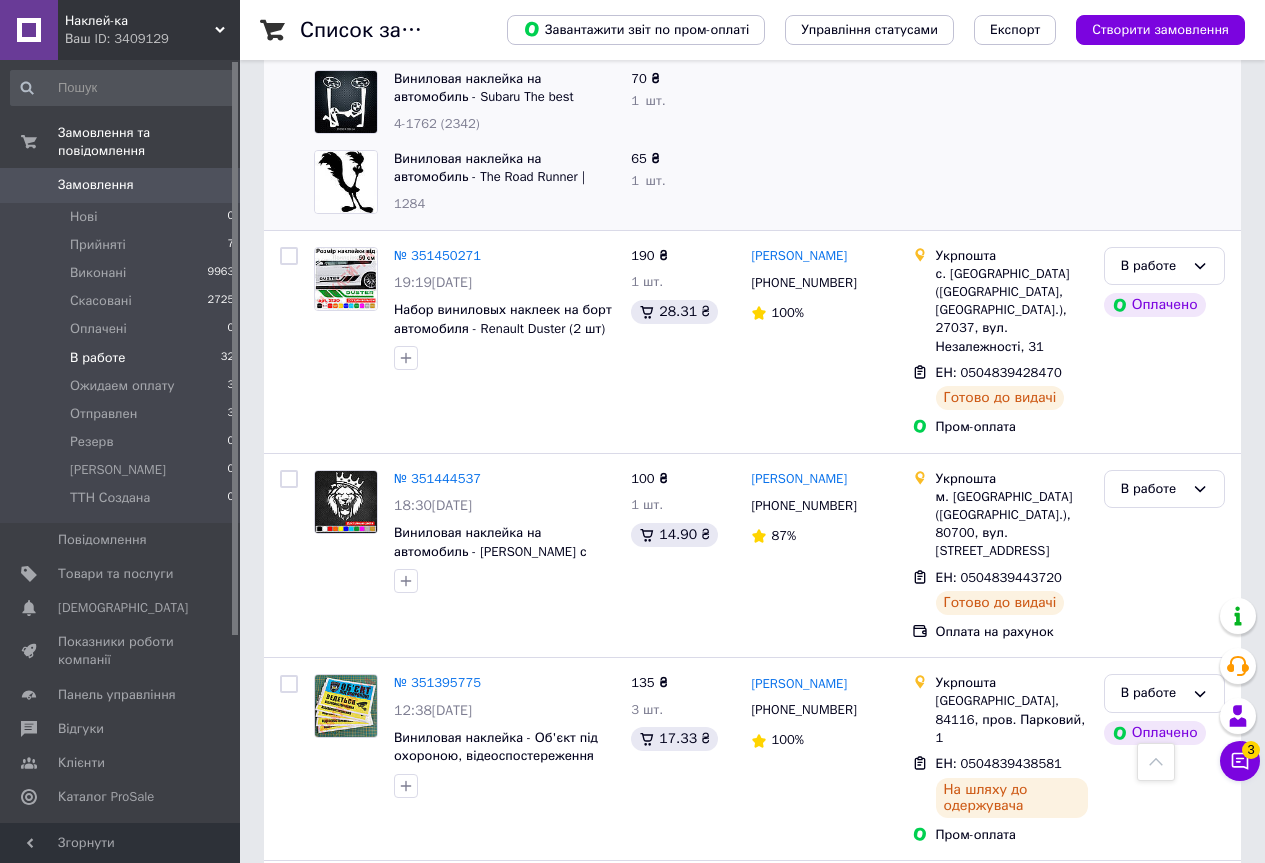 click at bounding box center [289, 1437] 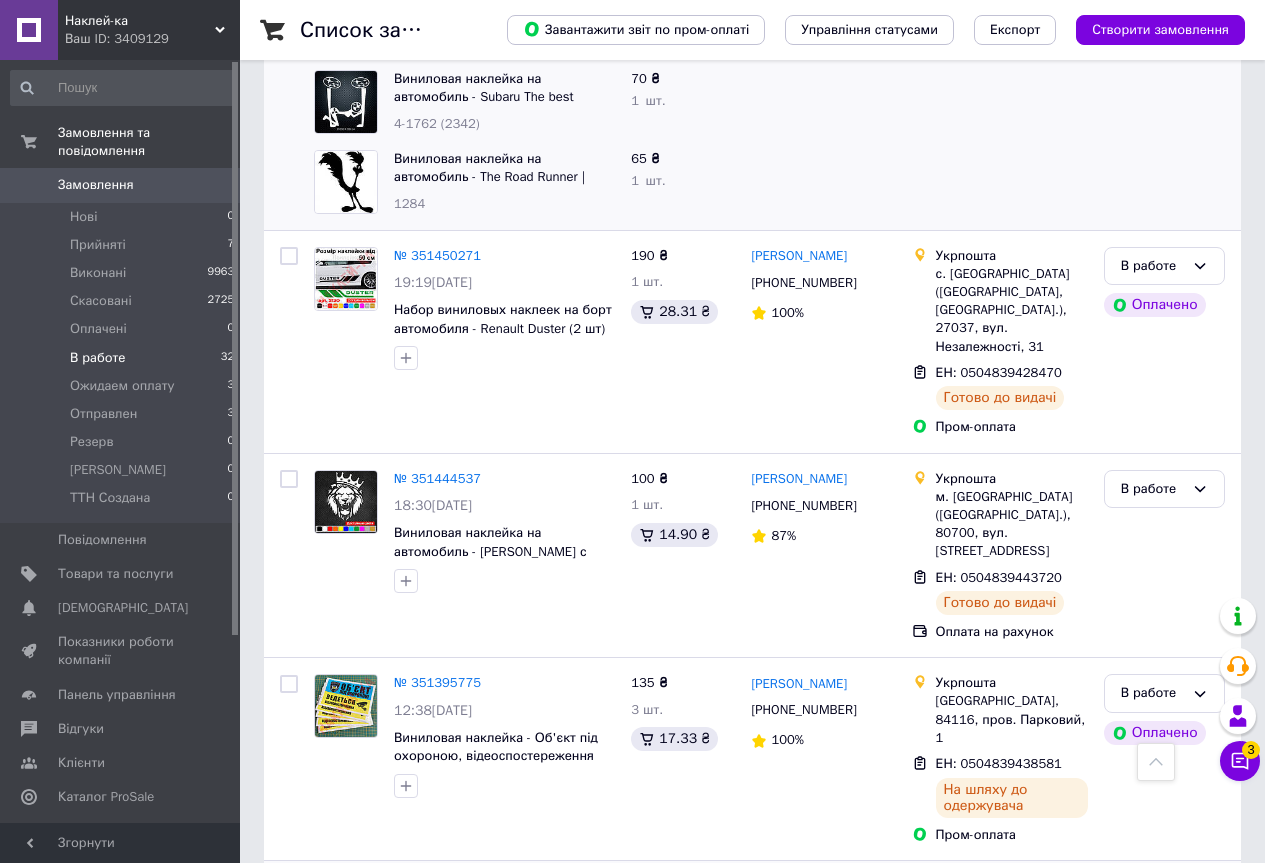 click at bounding box center [289, 886] 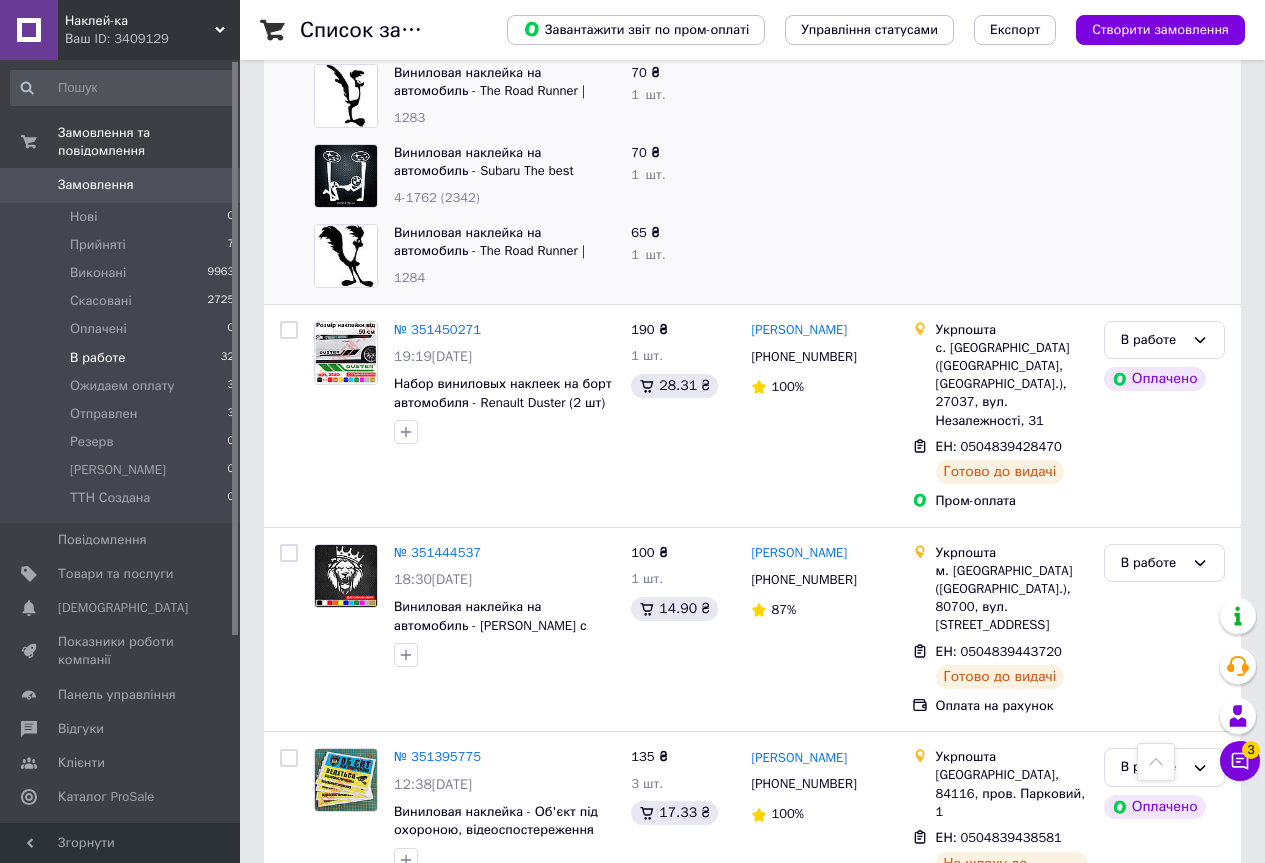 scroll, scrollTop: 5778, scrollLeft: 0, axis: vertical 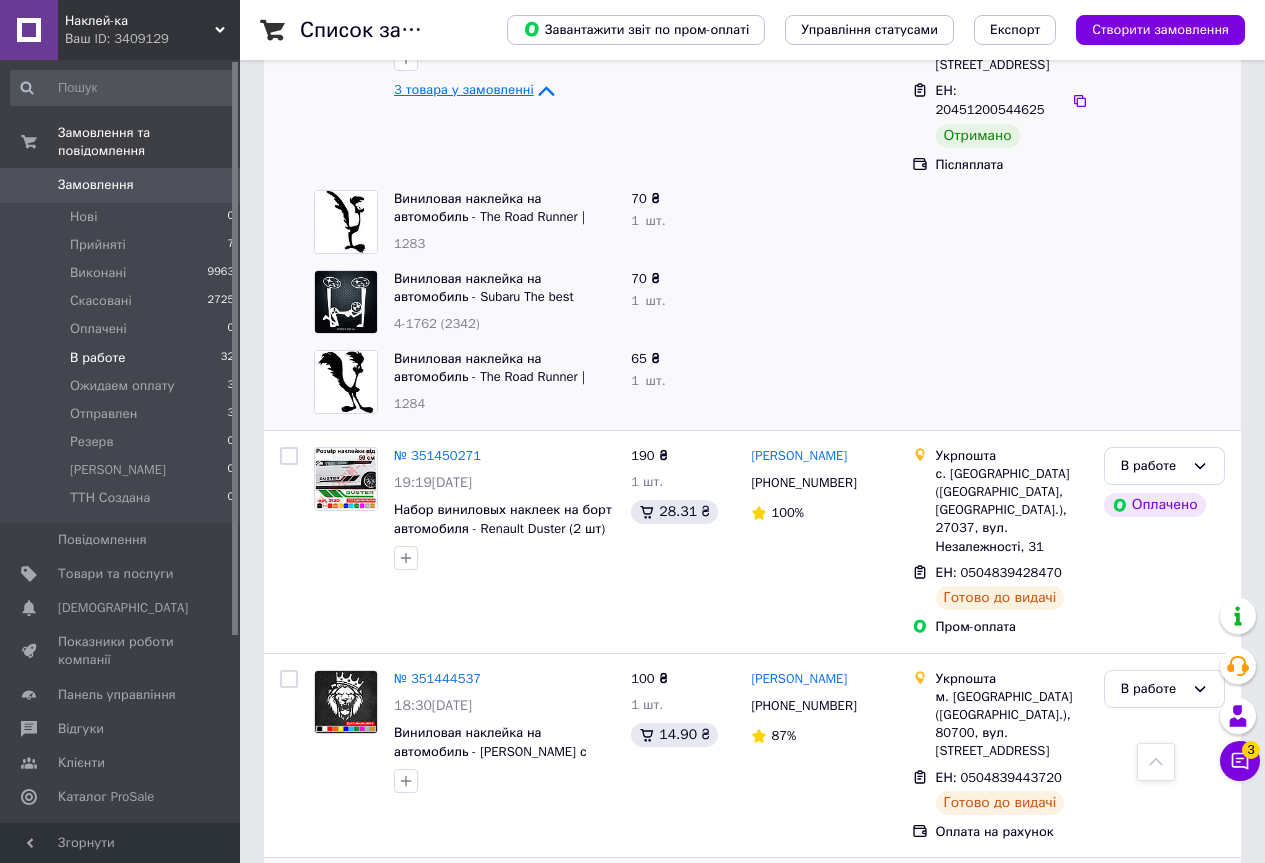 click at bounding box center [289, 884] 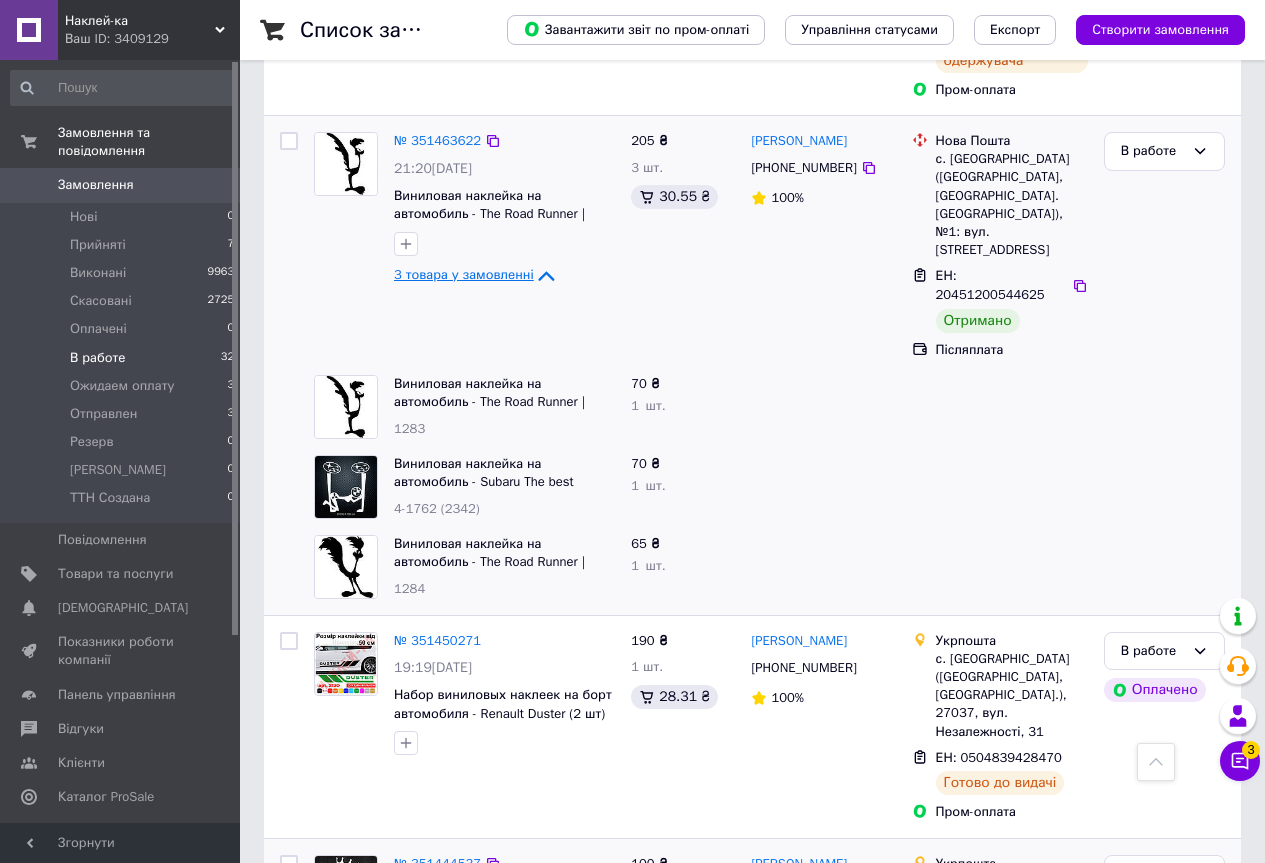 scroll, scrollTop: 5578, scrollLeft: 0, axis: vertical 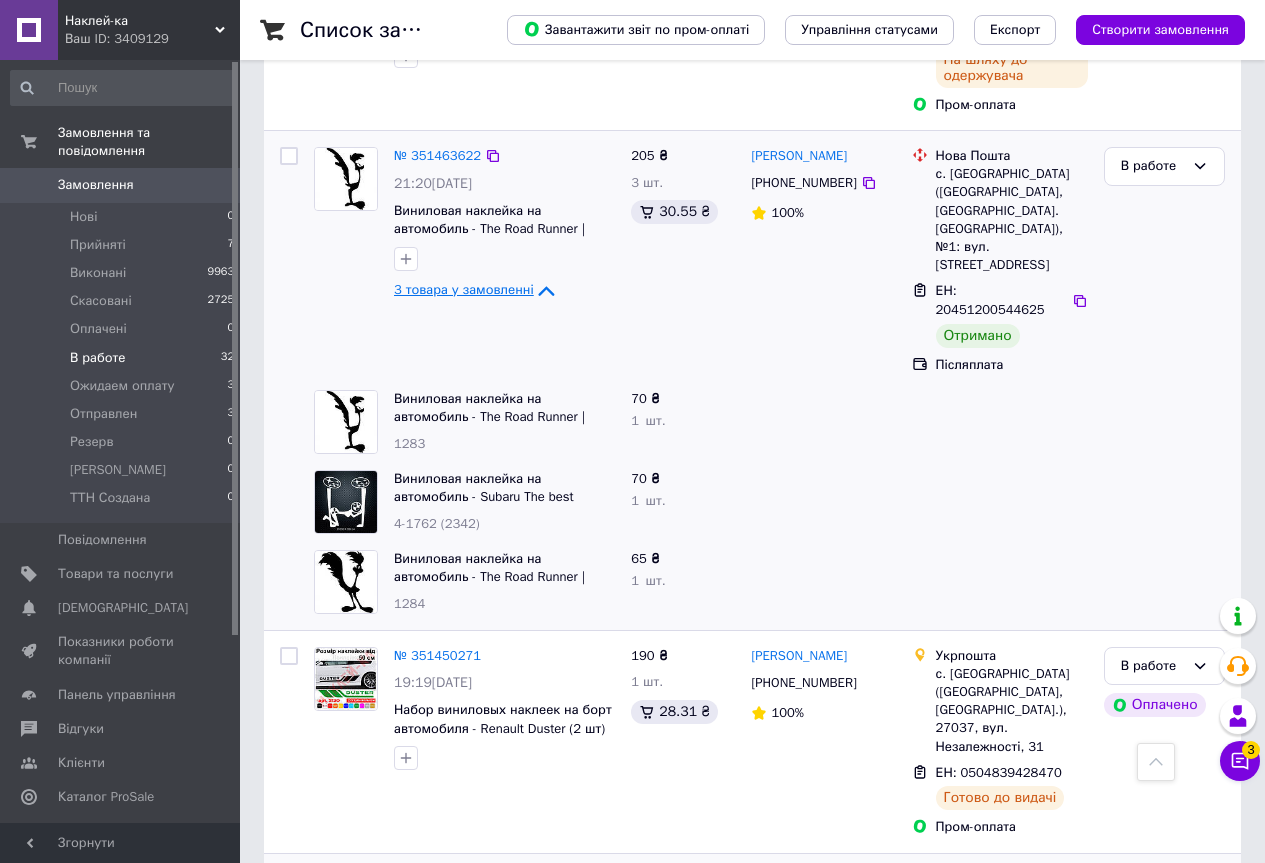 click at bounding box center [289, 879] 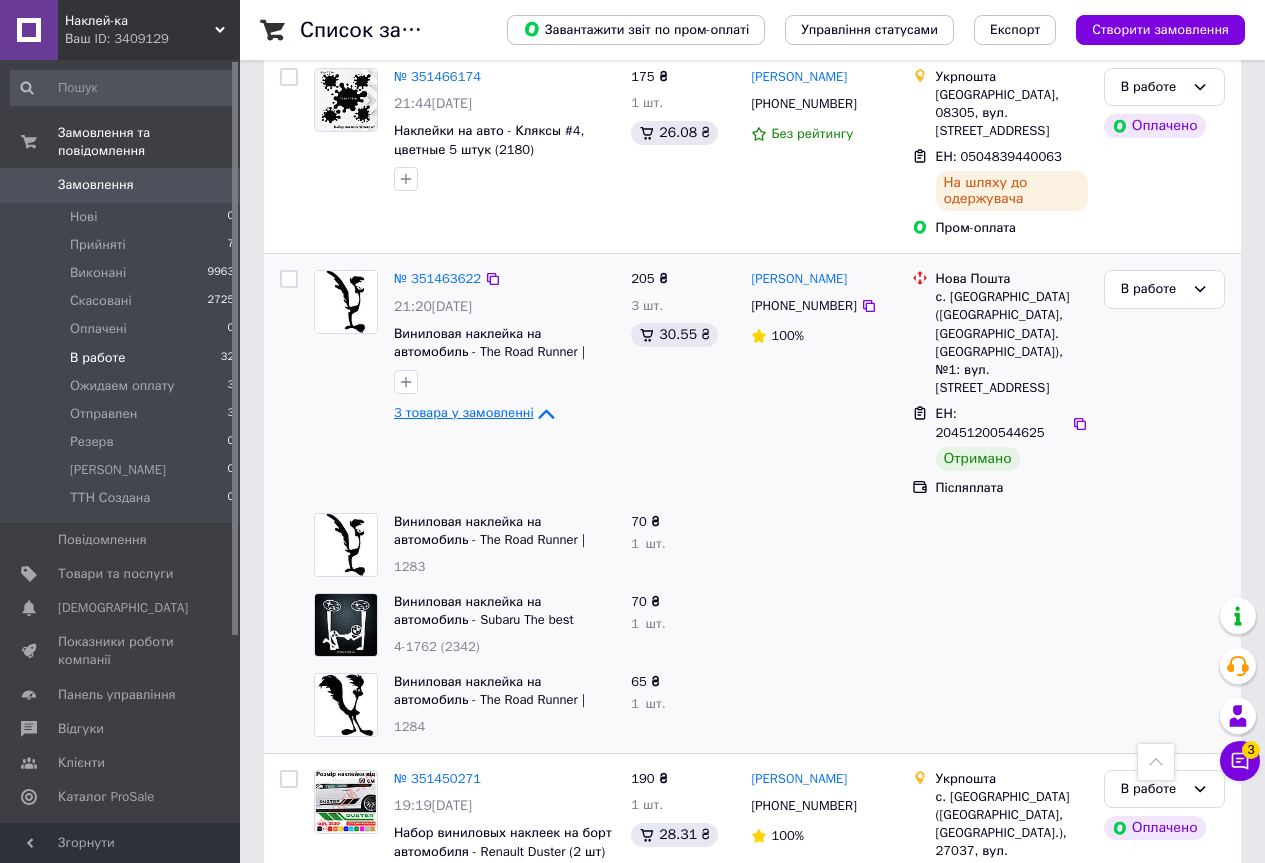 scroll, scrollTop: 5278, scrollLeft: 0, axis: vertical 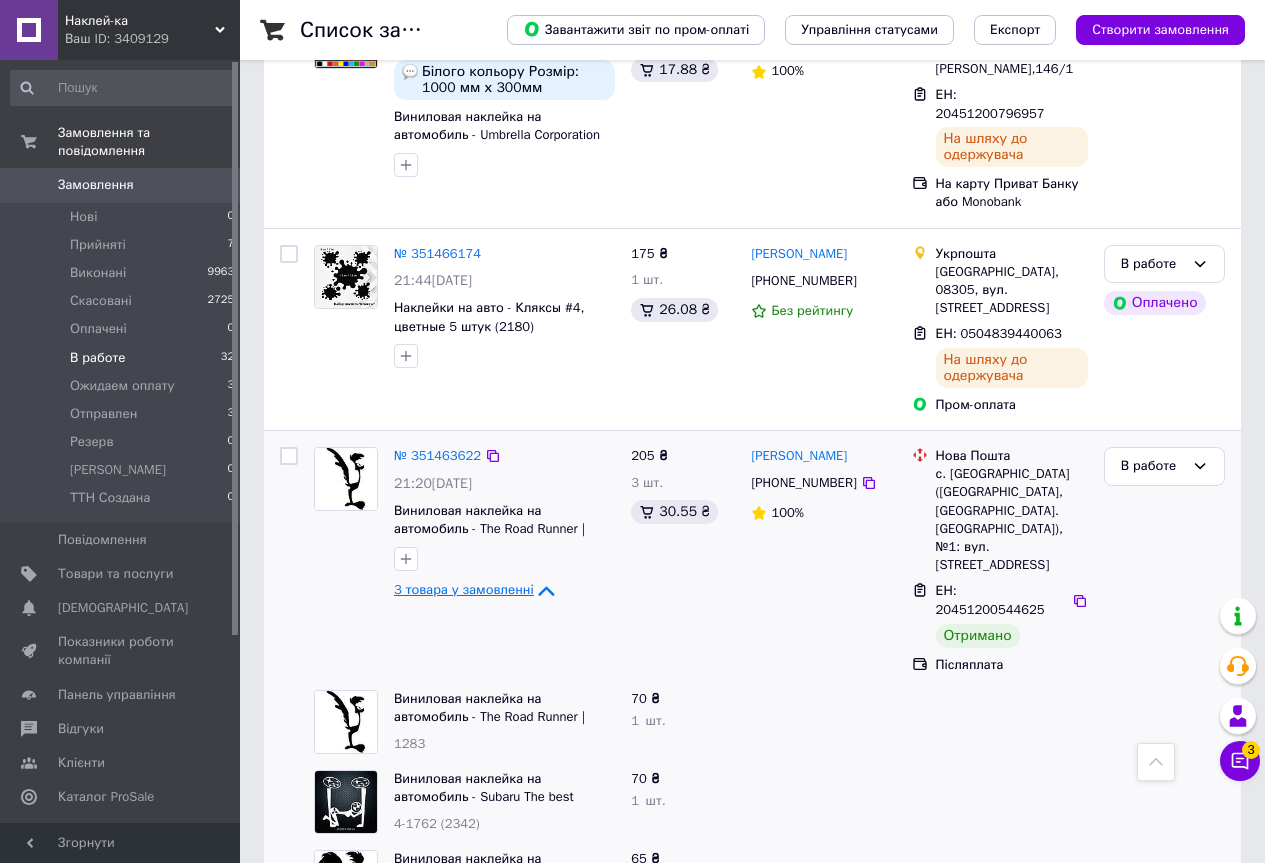 click at bounding box center (289, 956) 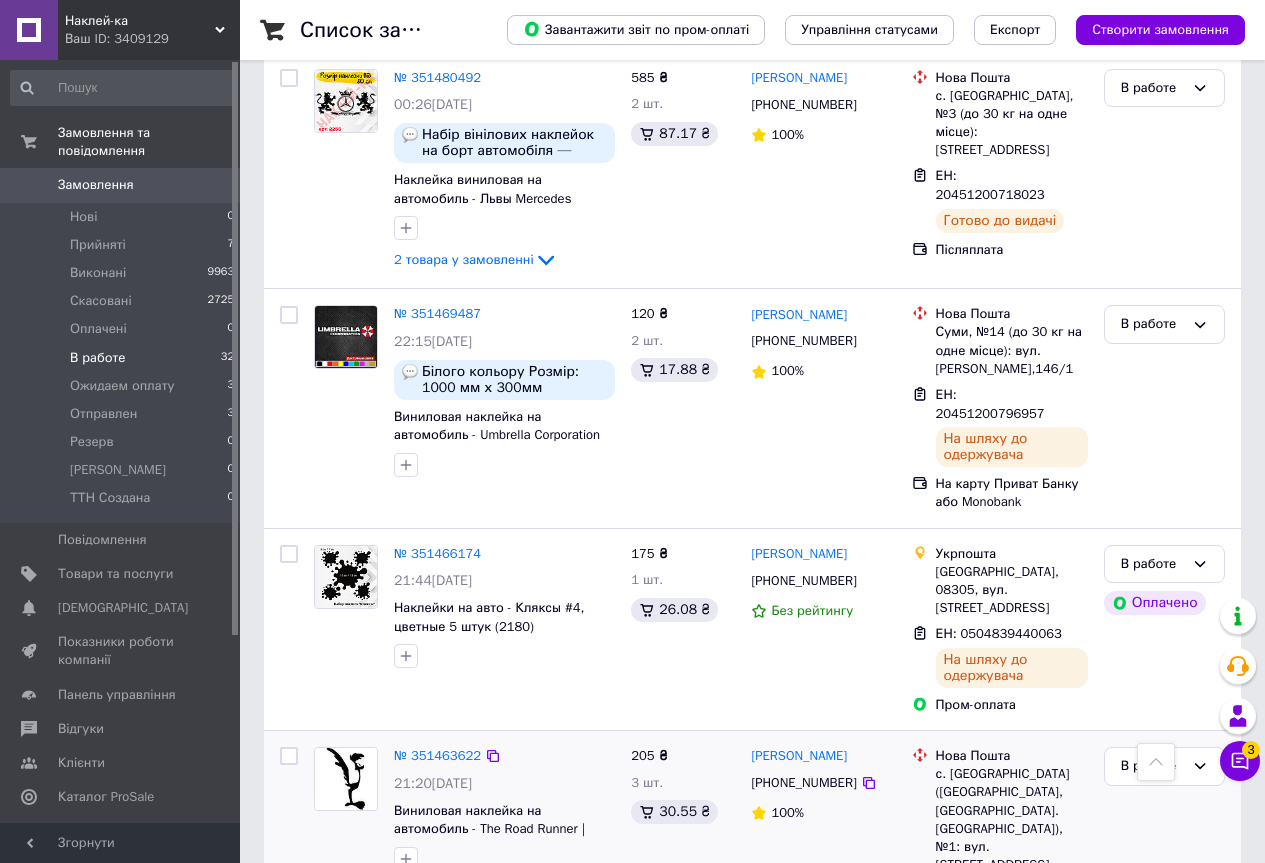 scroll, scrollTop: 4878, scrollLeft: 0, axis: vertical 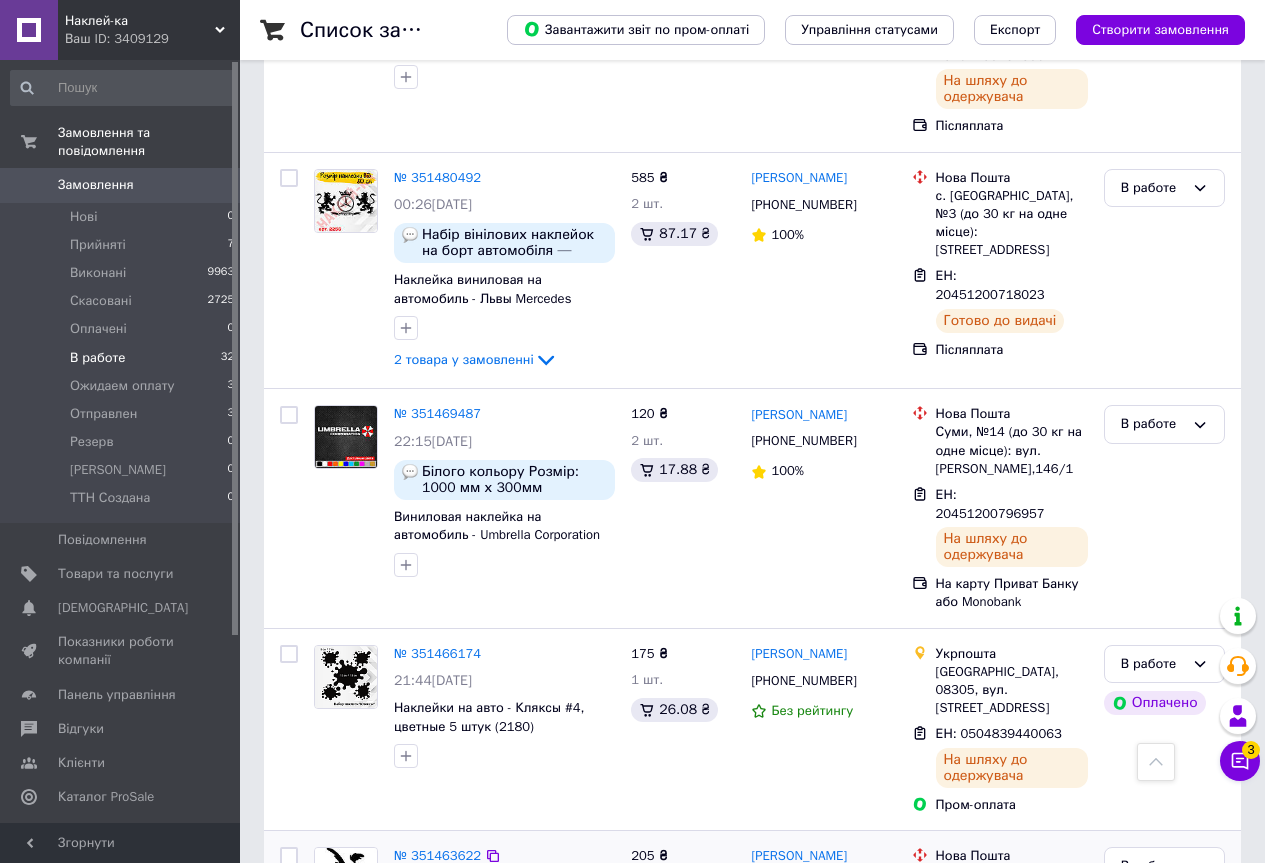 click at bounding box center [289, 856] 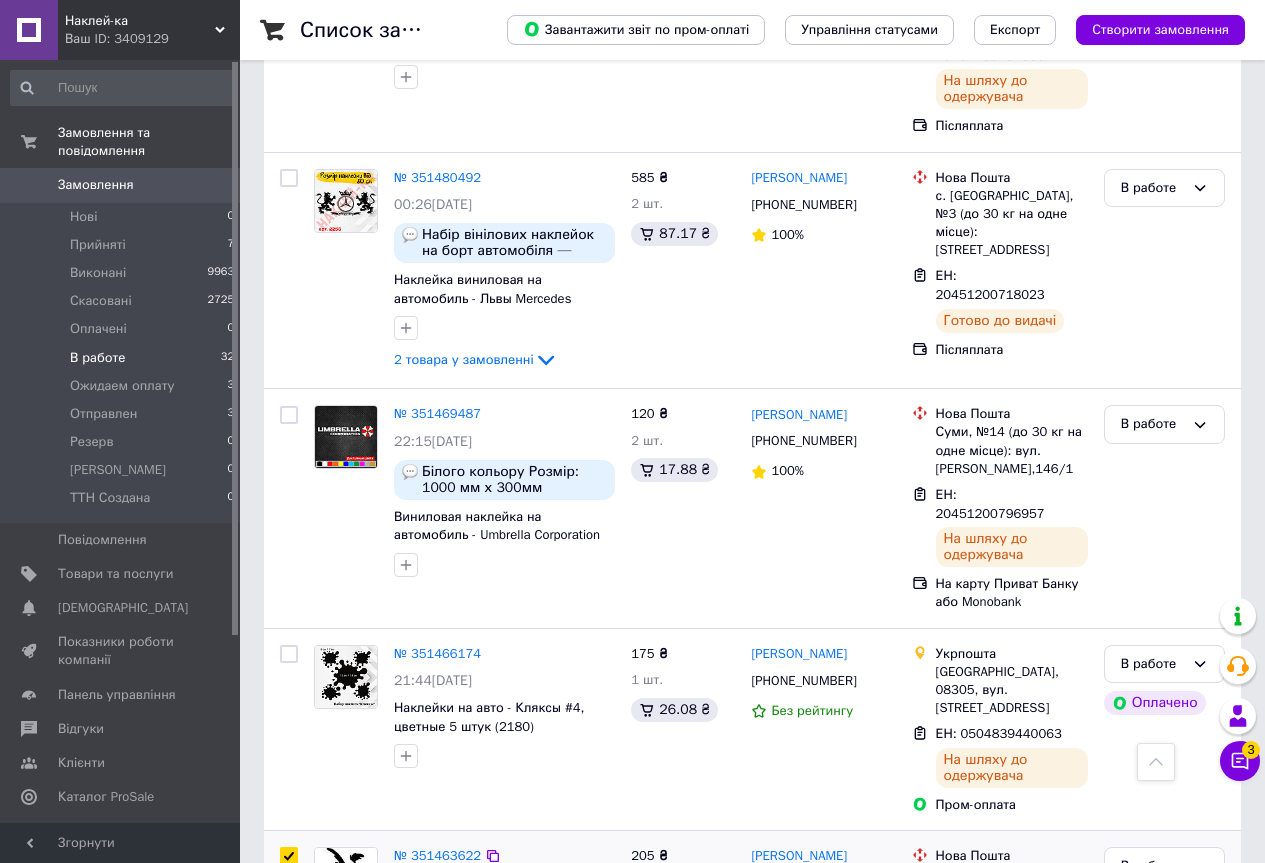 checkbox on "true" 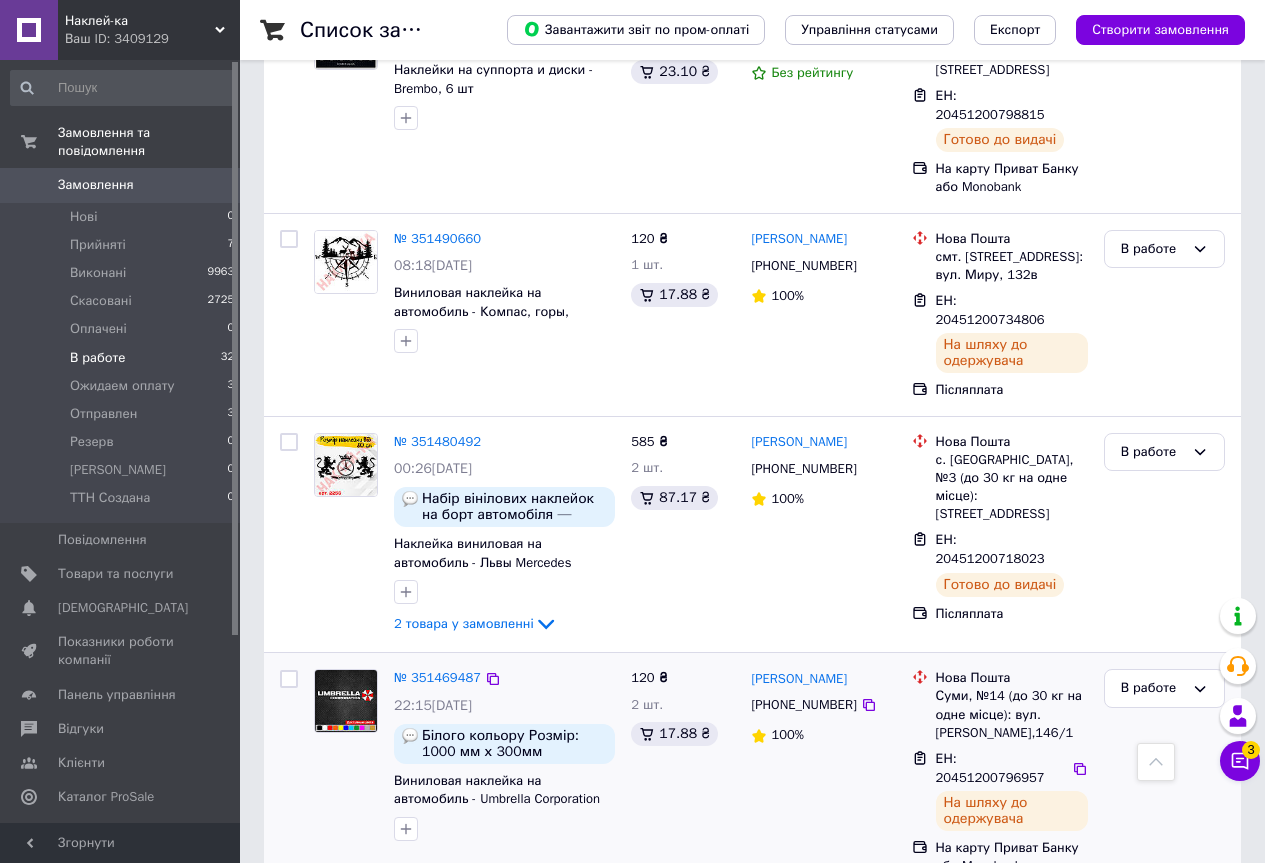 scroll, scrollTop: 4578, scrollLeft: 0, axis: vertical 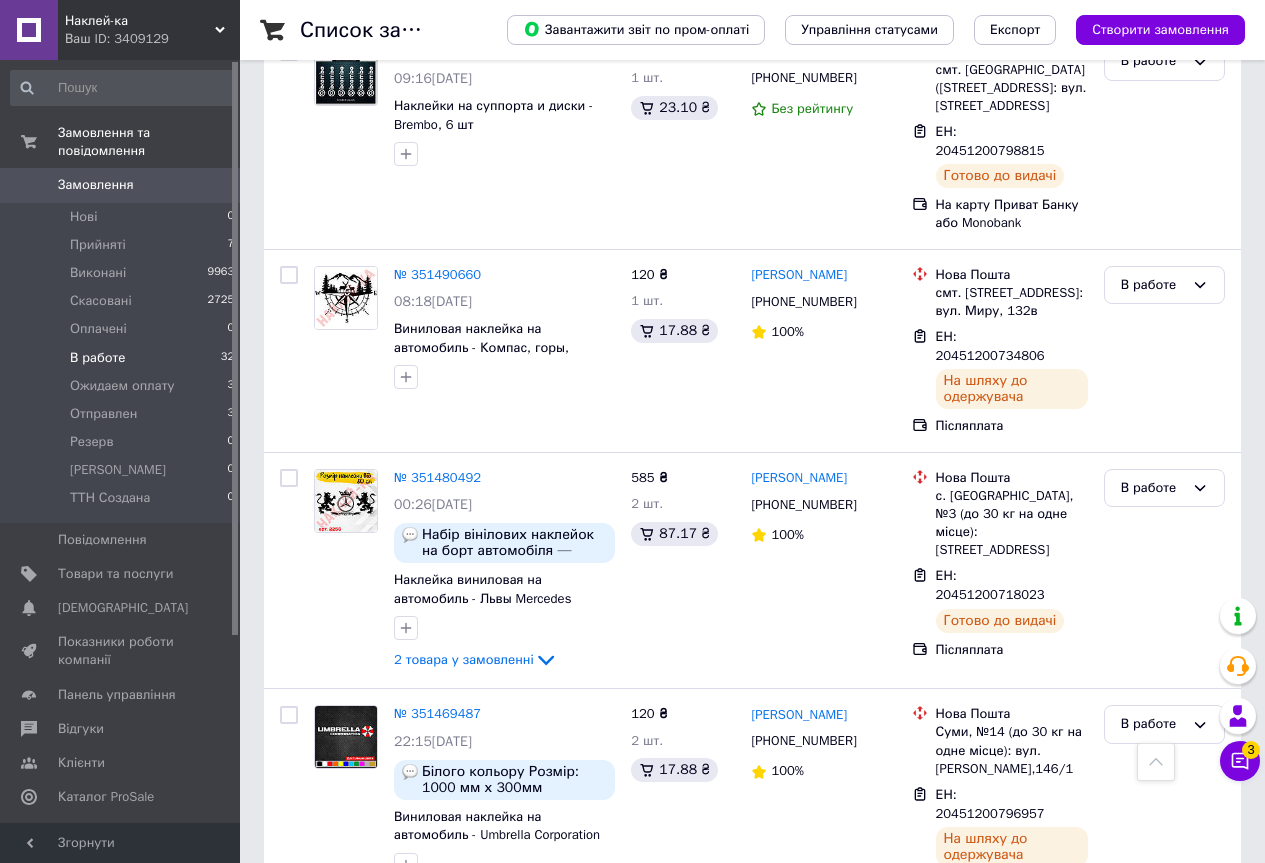 click at bounding box center (289, 954) 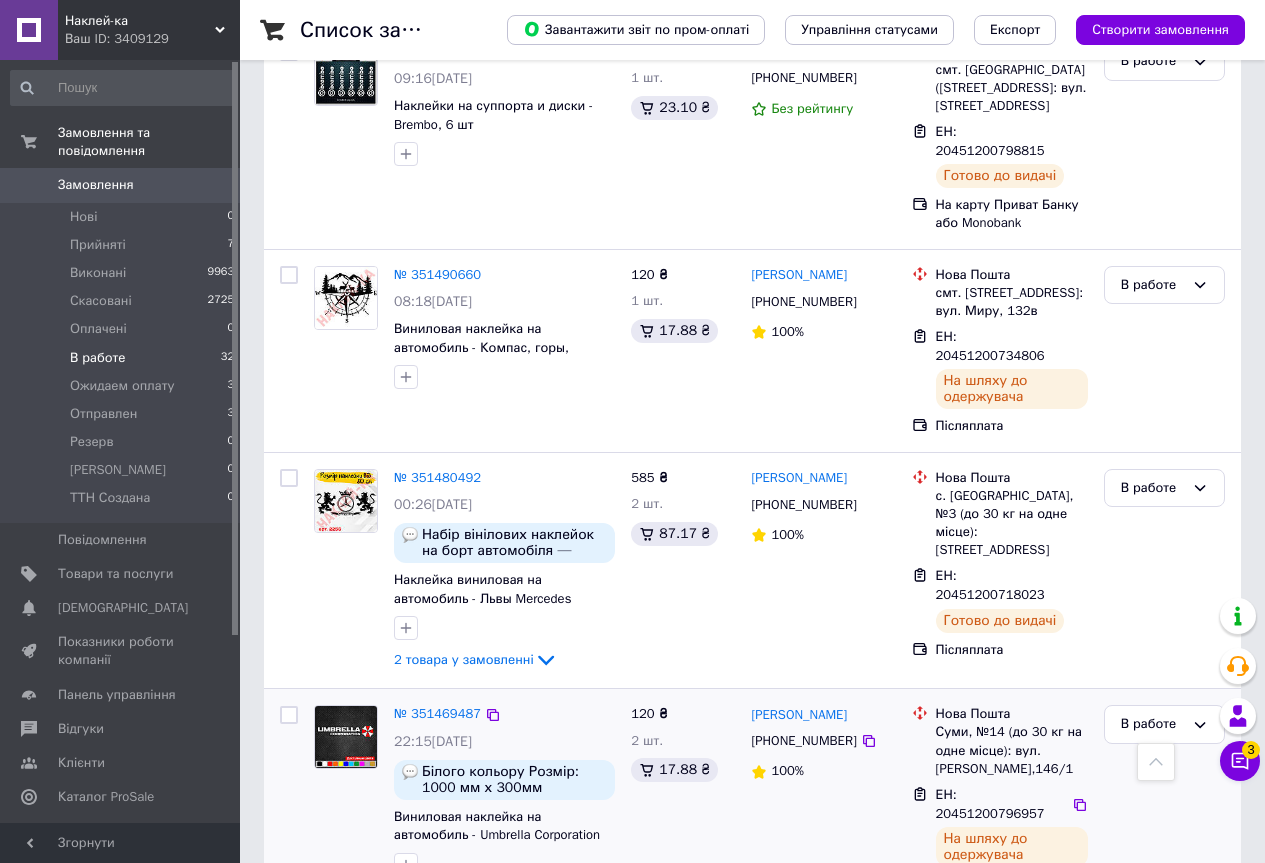 click at bounding box center [289, 715] 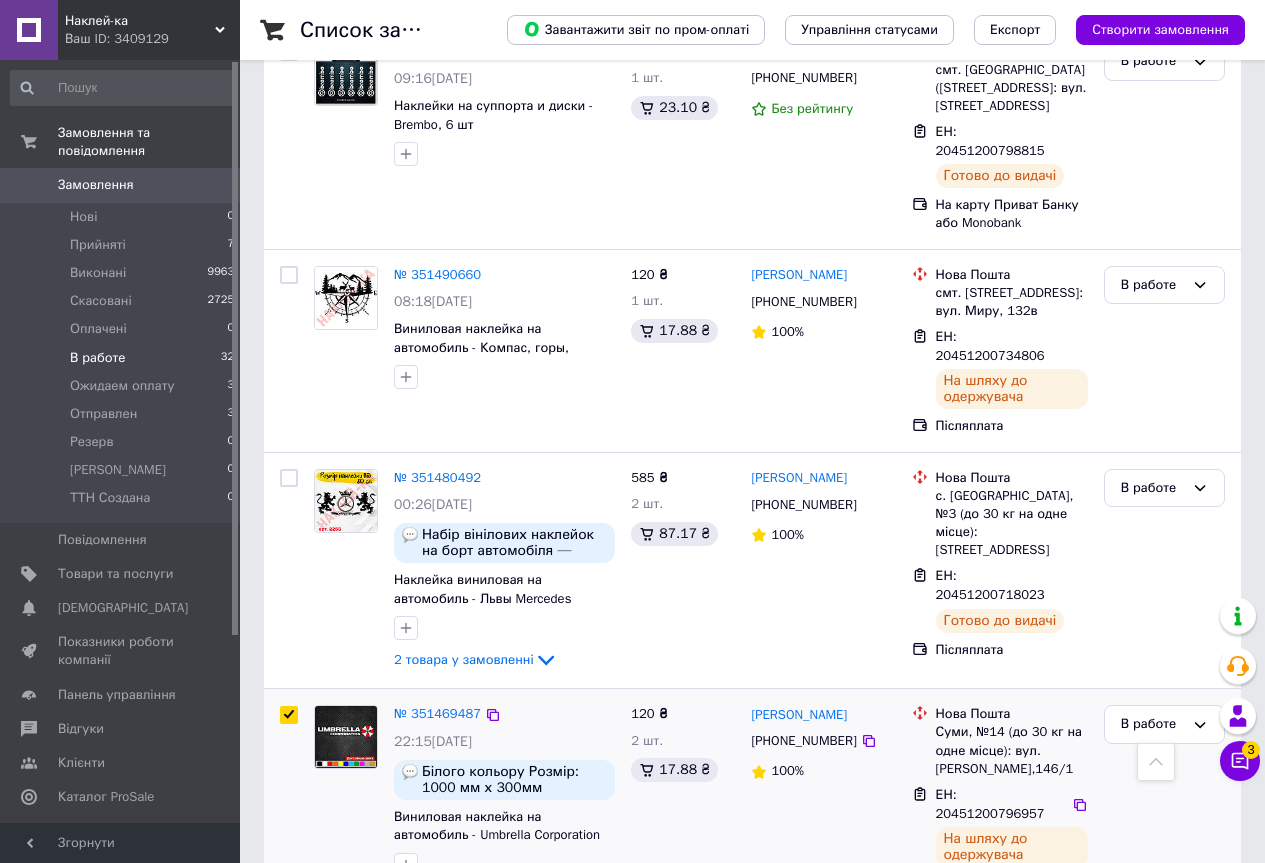 checkbox on "true" 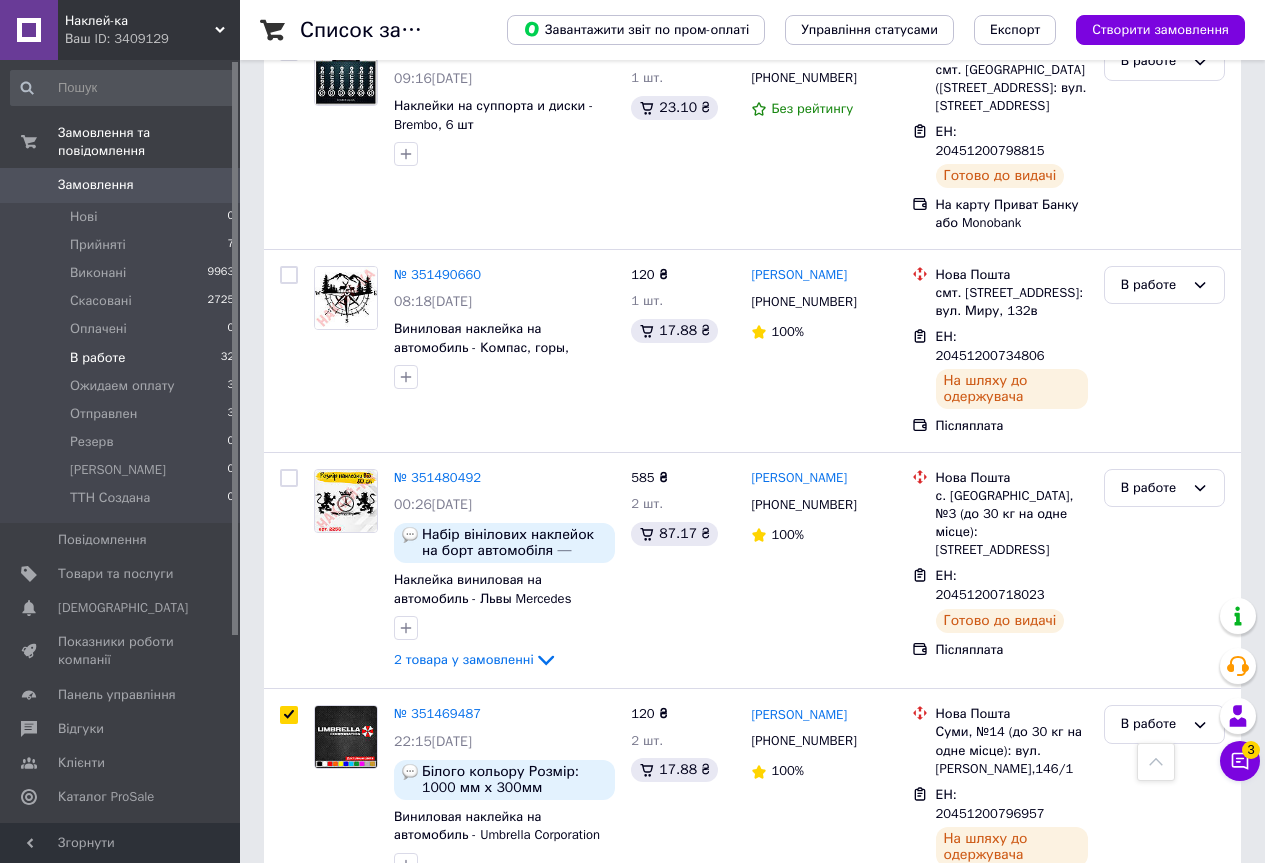 scroll, scrollTop: 4178, scrollLeft: 0, axis: vertical 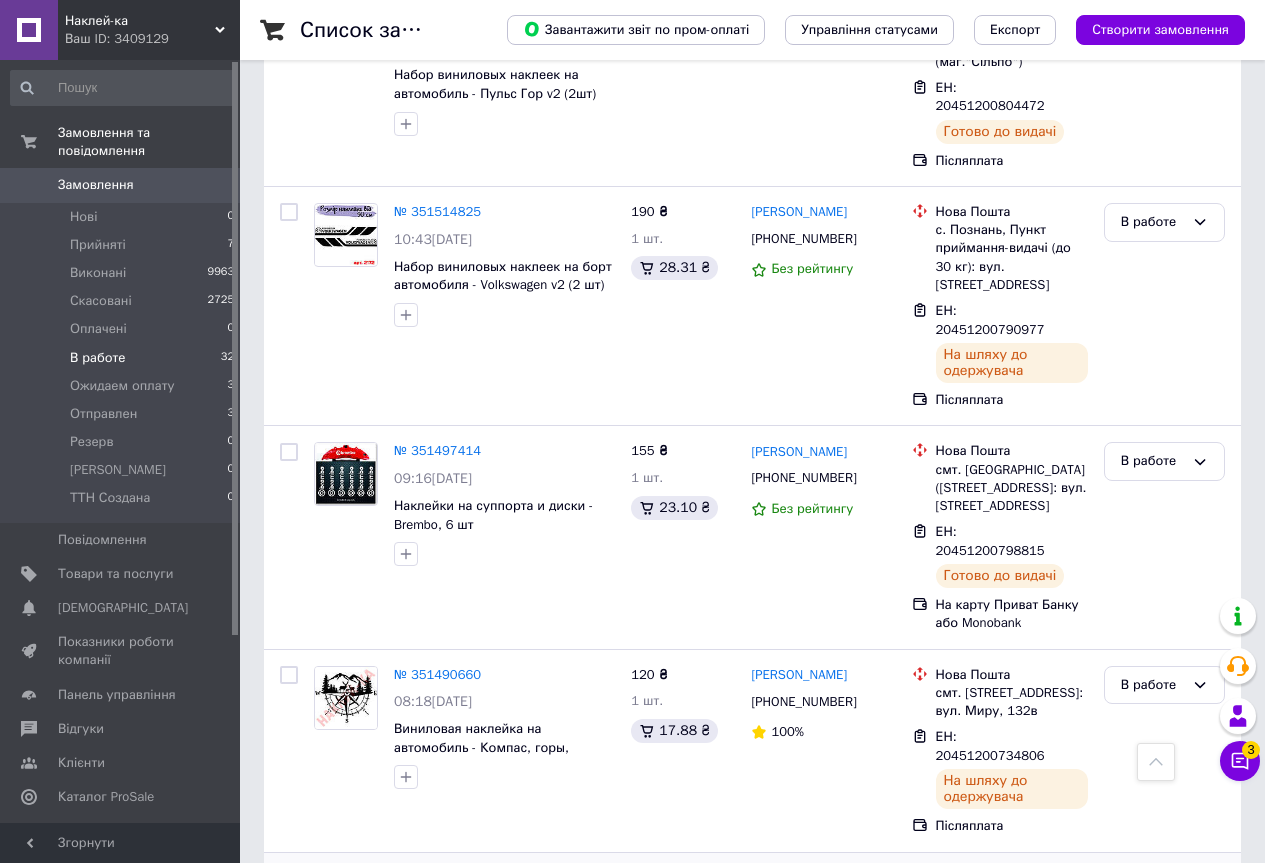 click at bounding box center [289, 878] 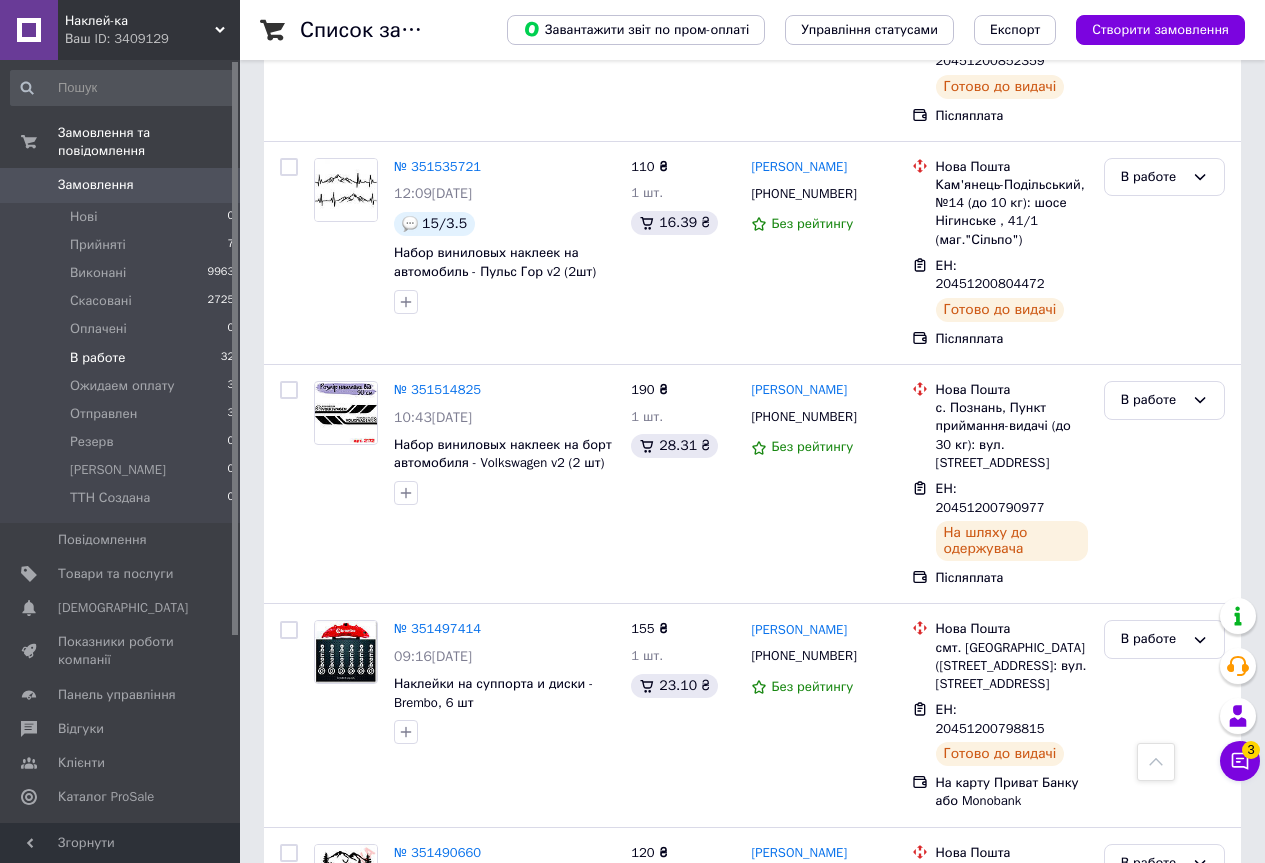 scroll, scrollTop: 3978, scrollLeft: 0, axis: vertical 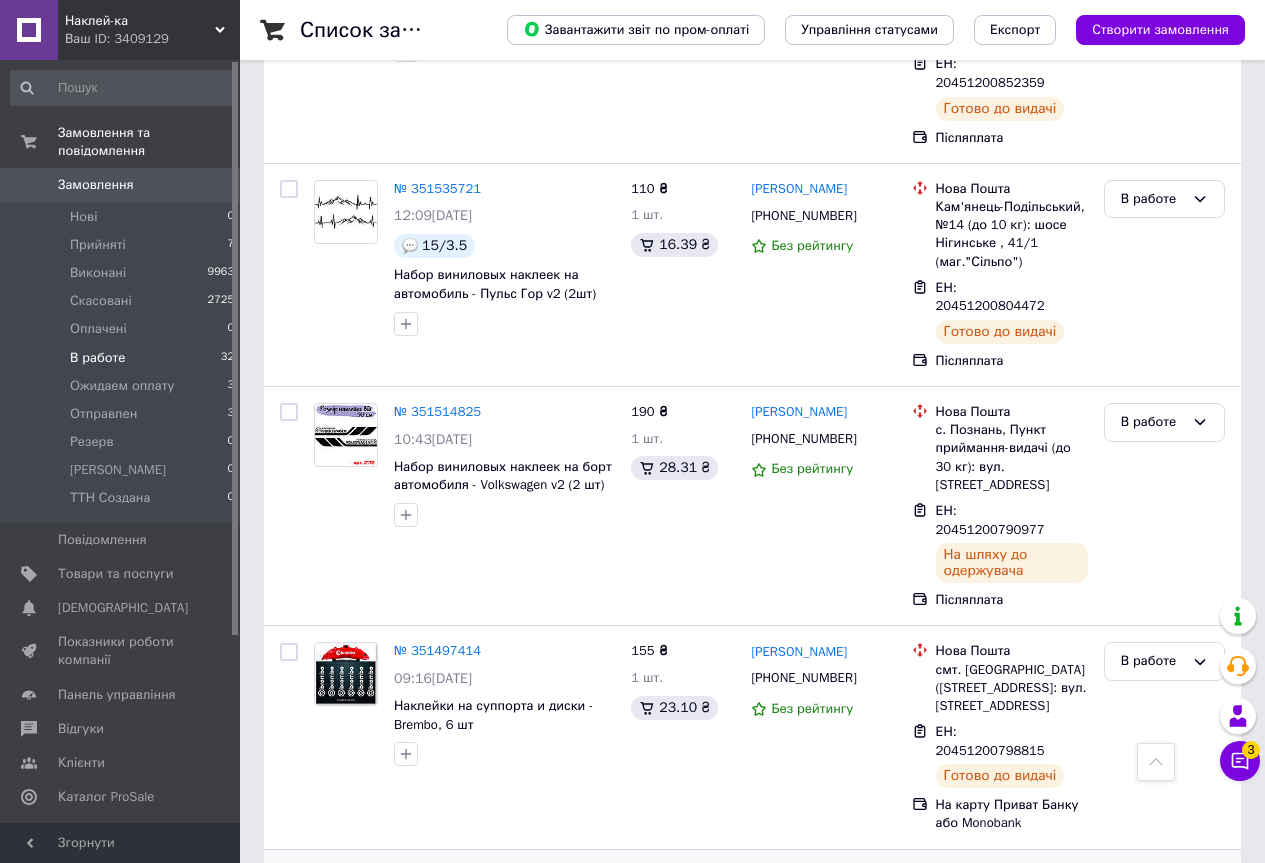 click at bounding box center [289, 875] 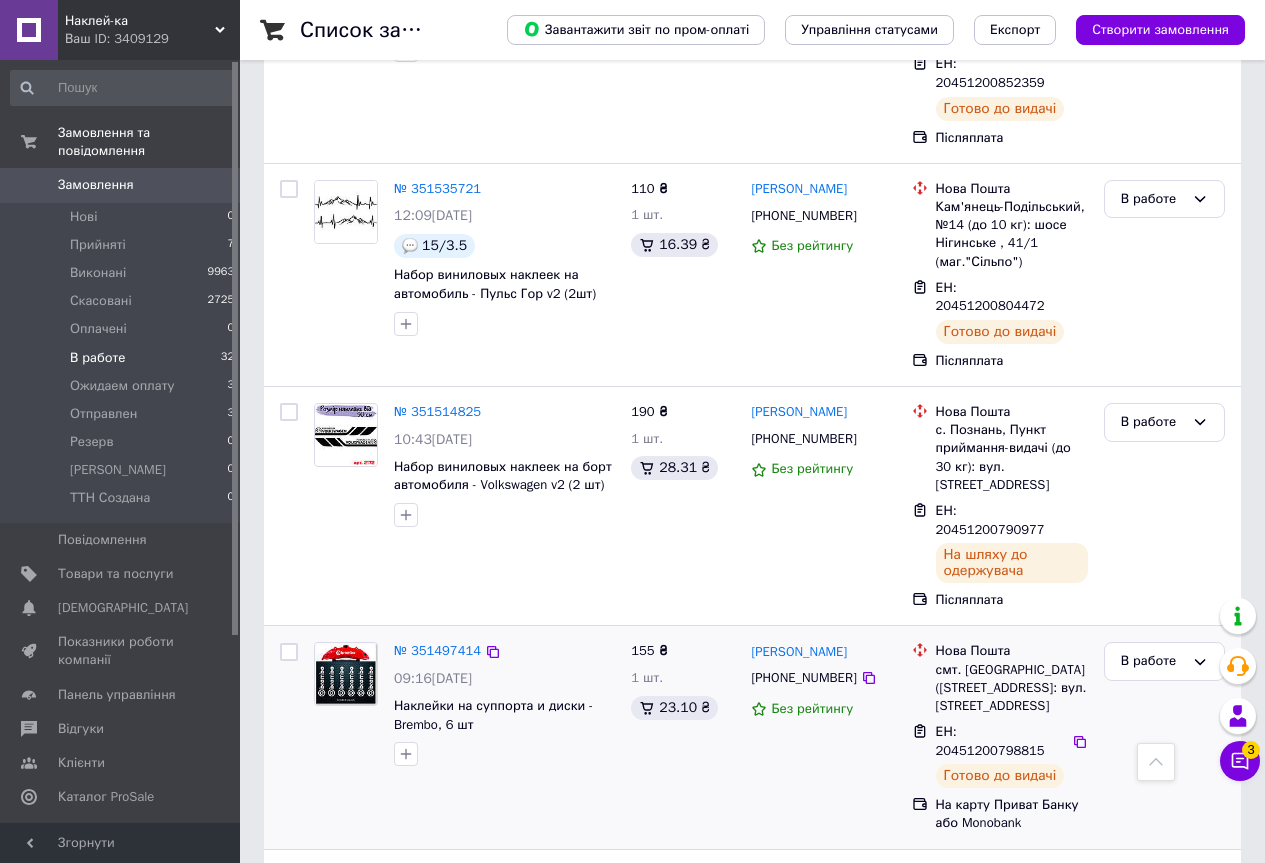 click at bounding box center [289, 652] 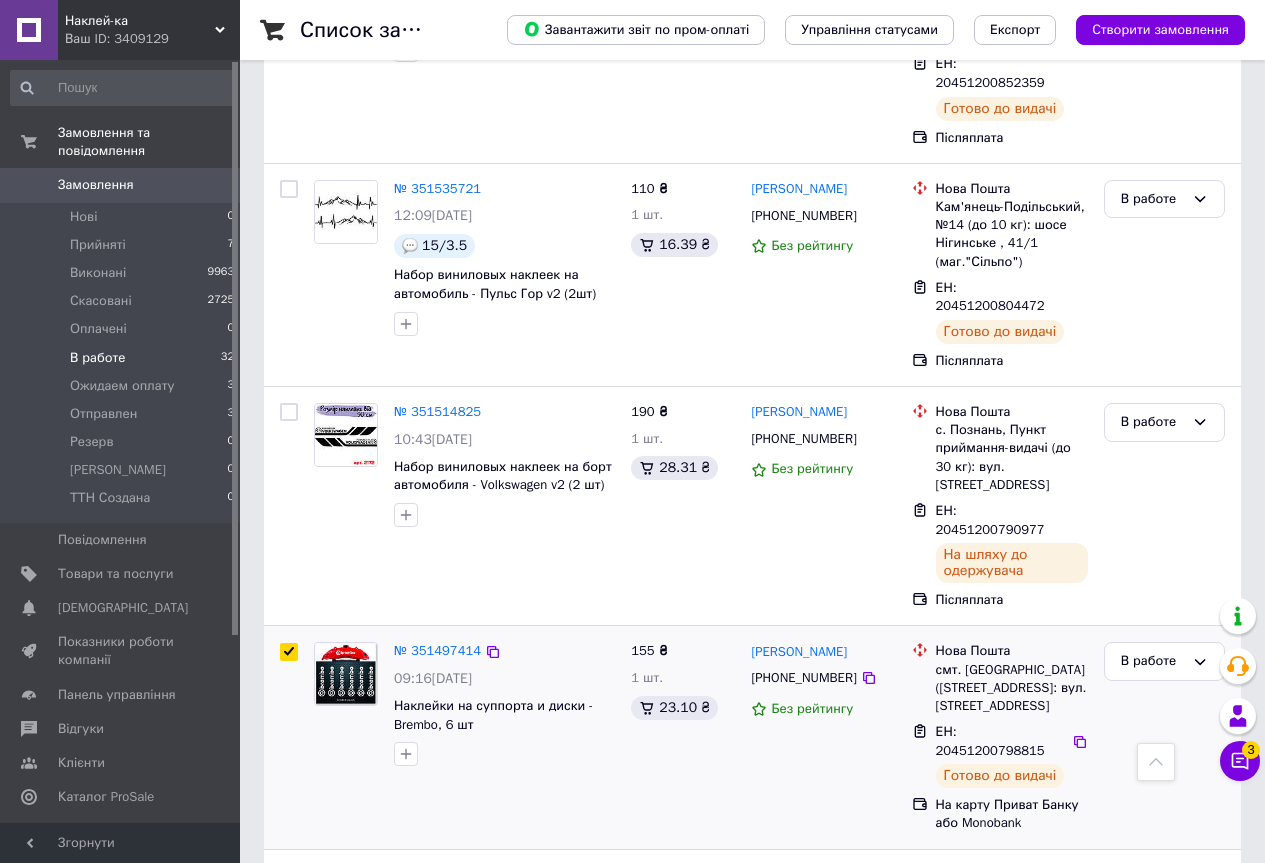 checkbox on "true" 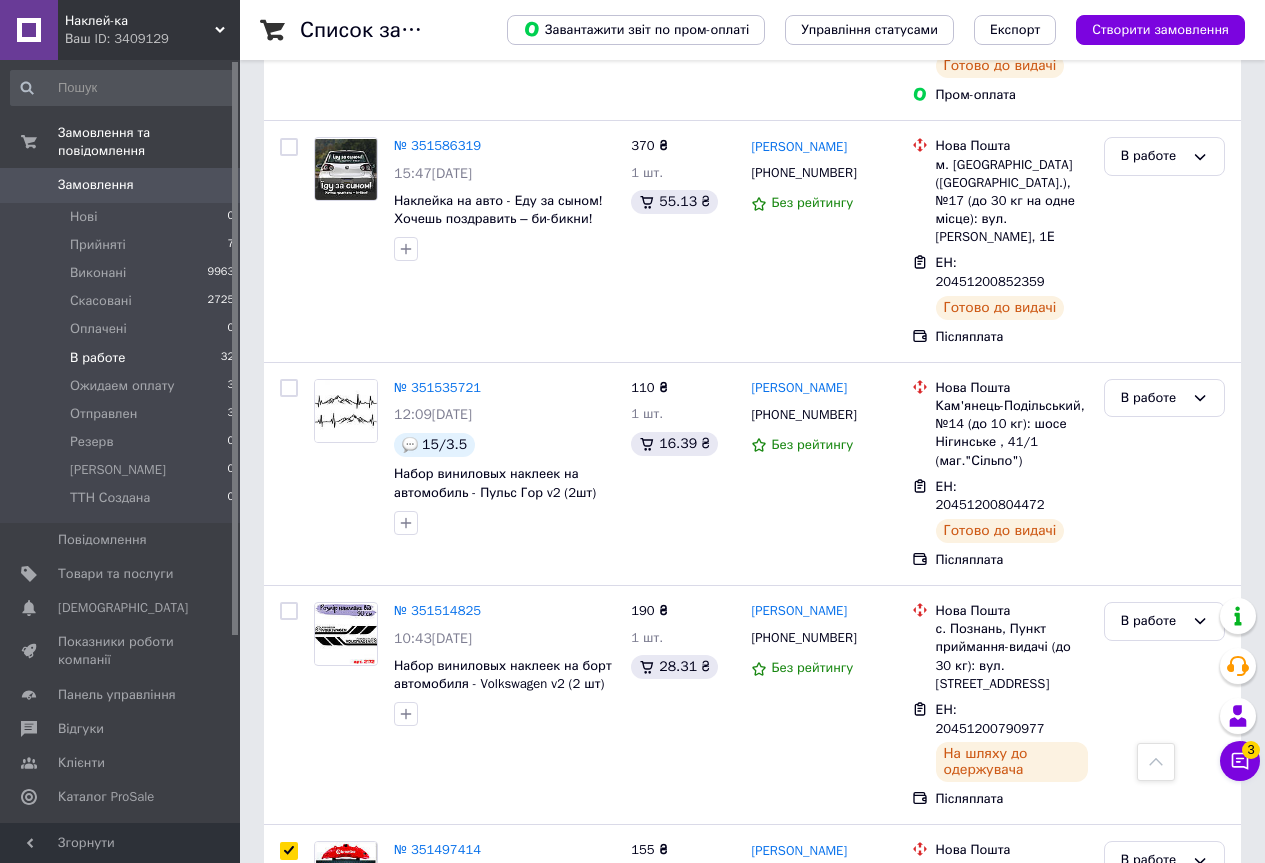 scroll, scrollTop: 3778, scrollLeft: 0, axis: vertical 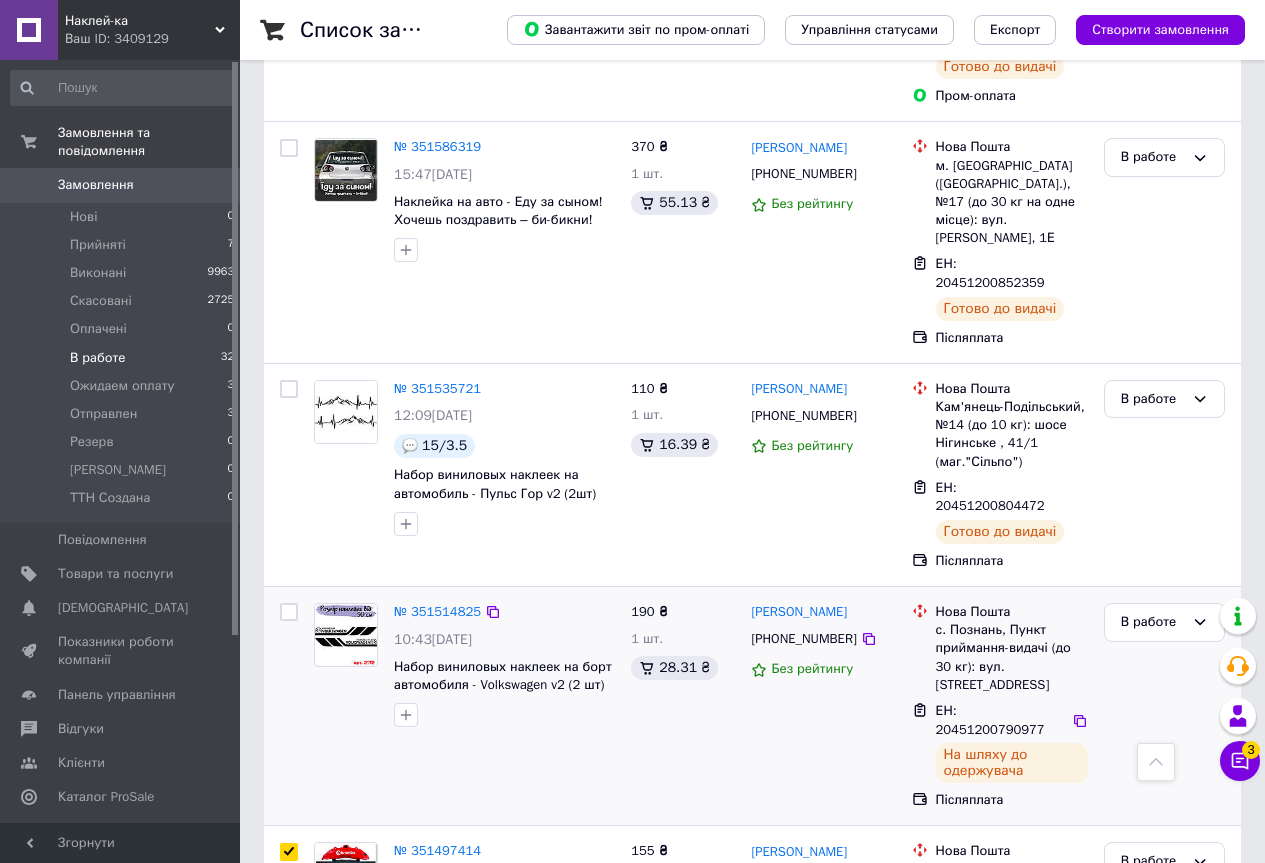 click at bounding box center (289, 612) 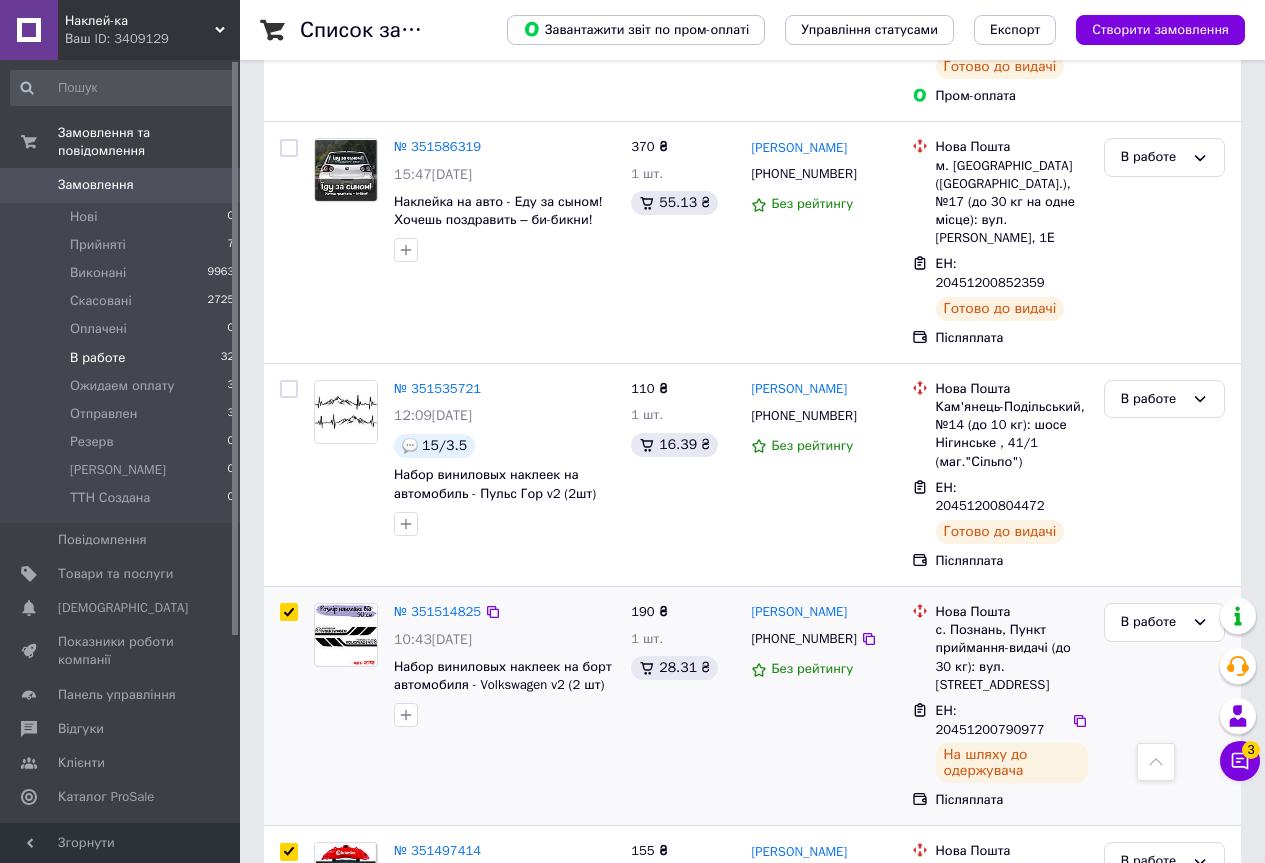 checkbox on "true" 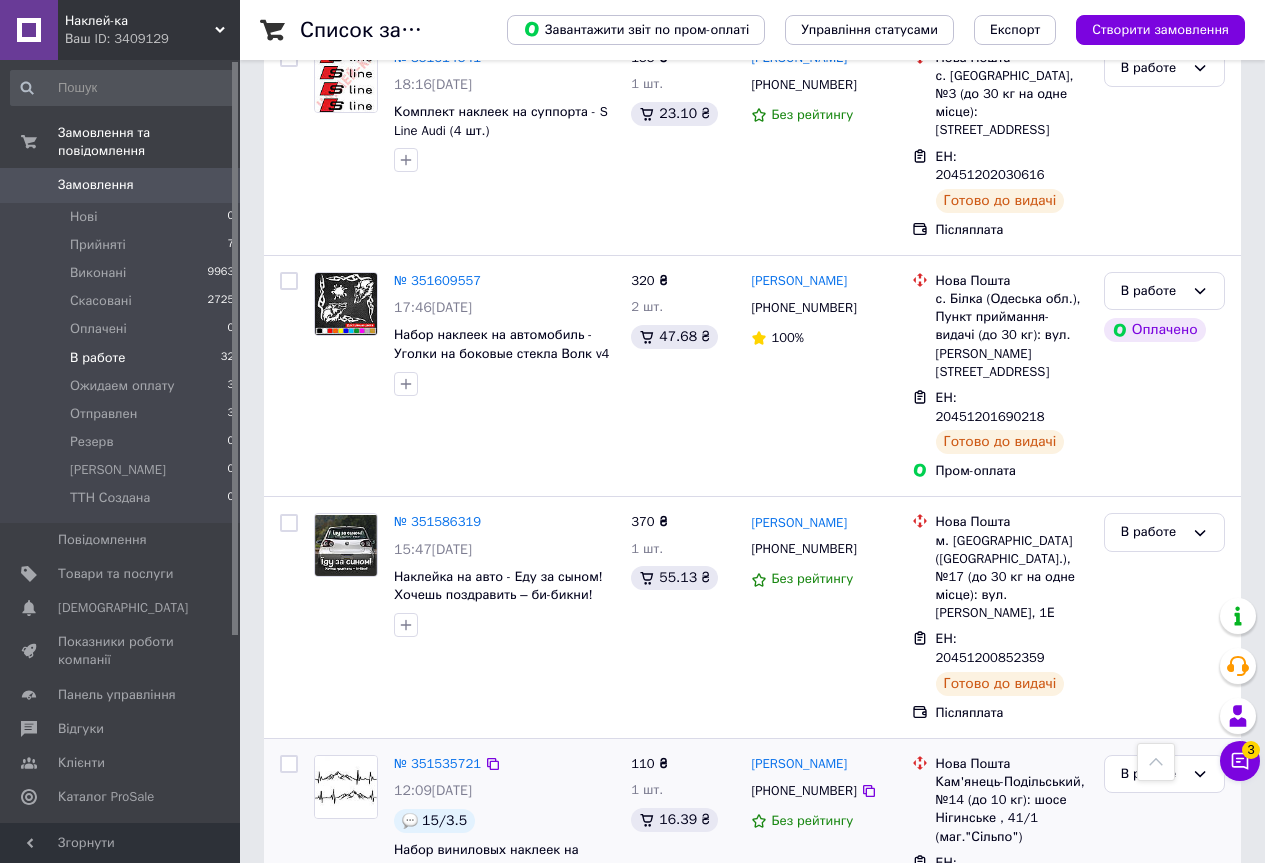scroll, scrollTop: 3378, scrollLeft: 0, axis: vertical 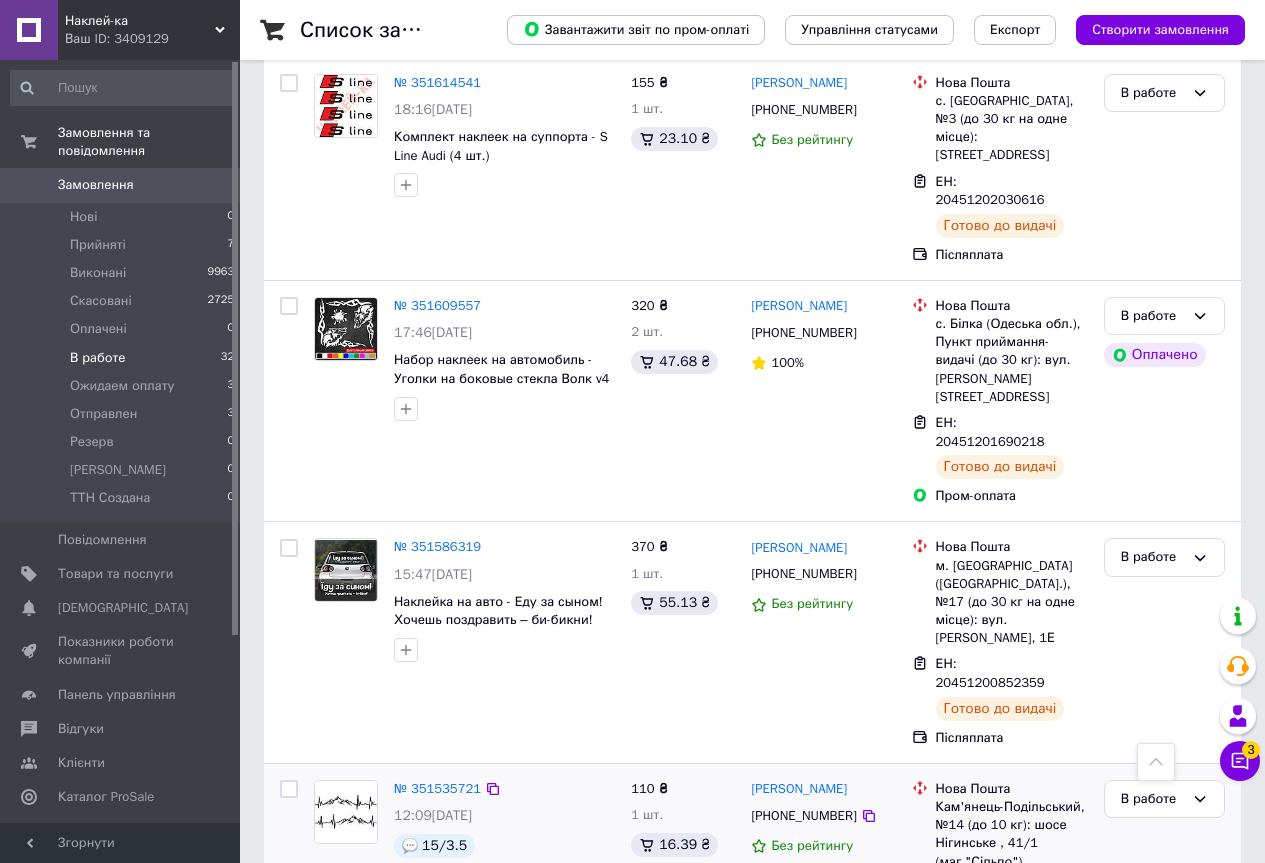 click at bounding box center (289, 875) 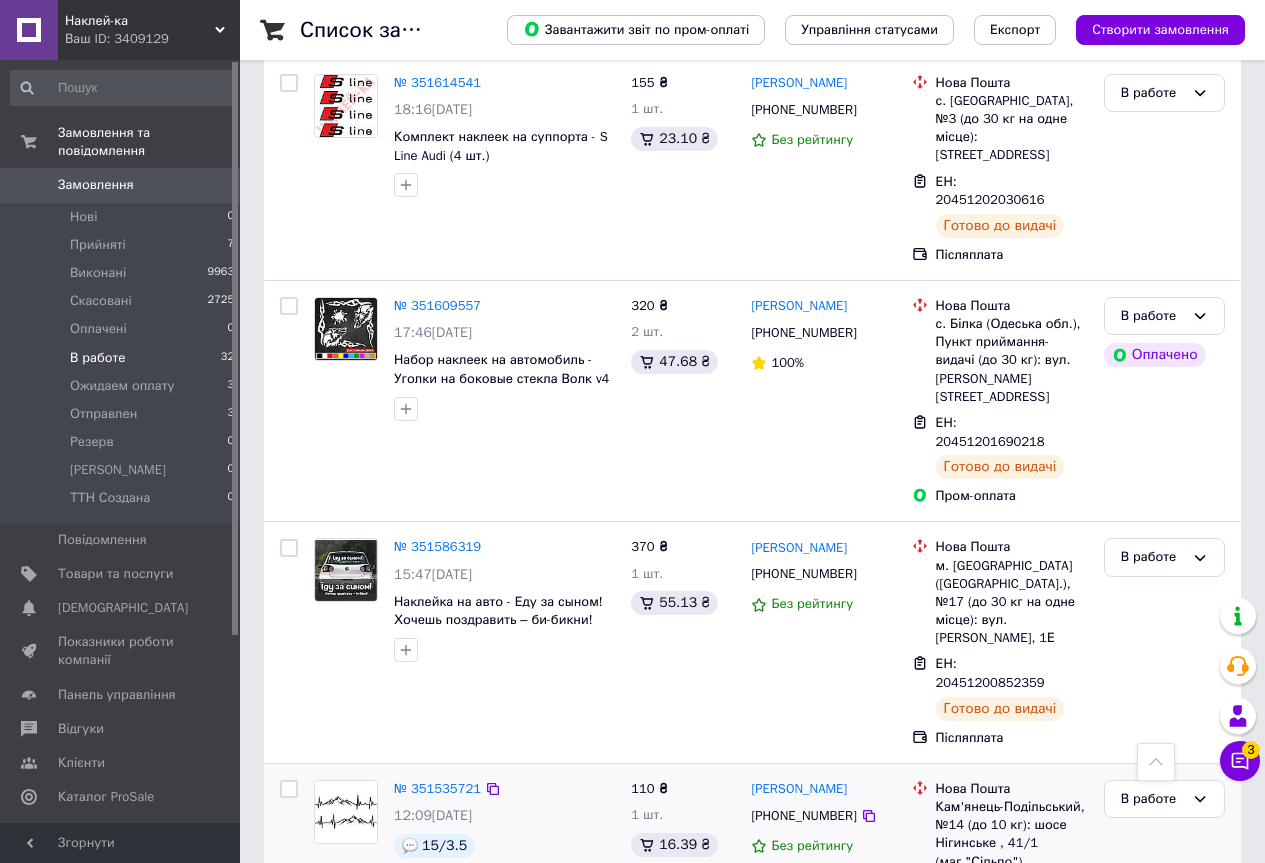 click at bounding box center [289, 875] 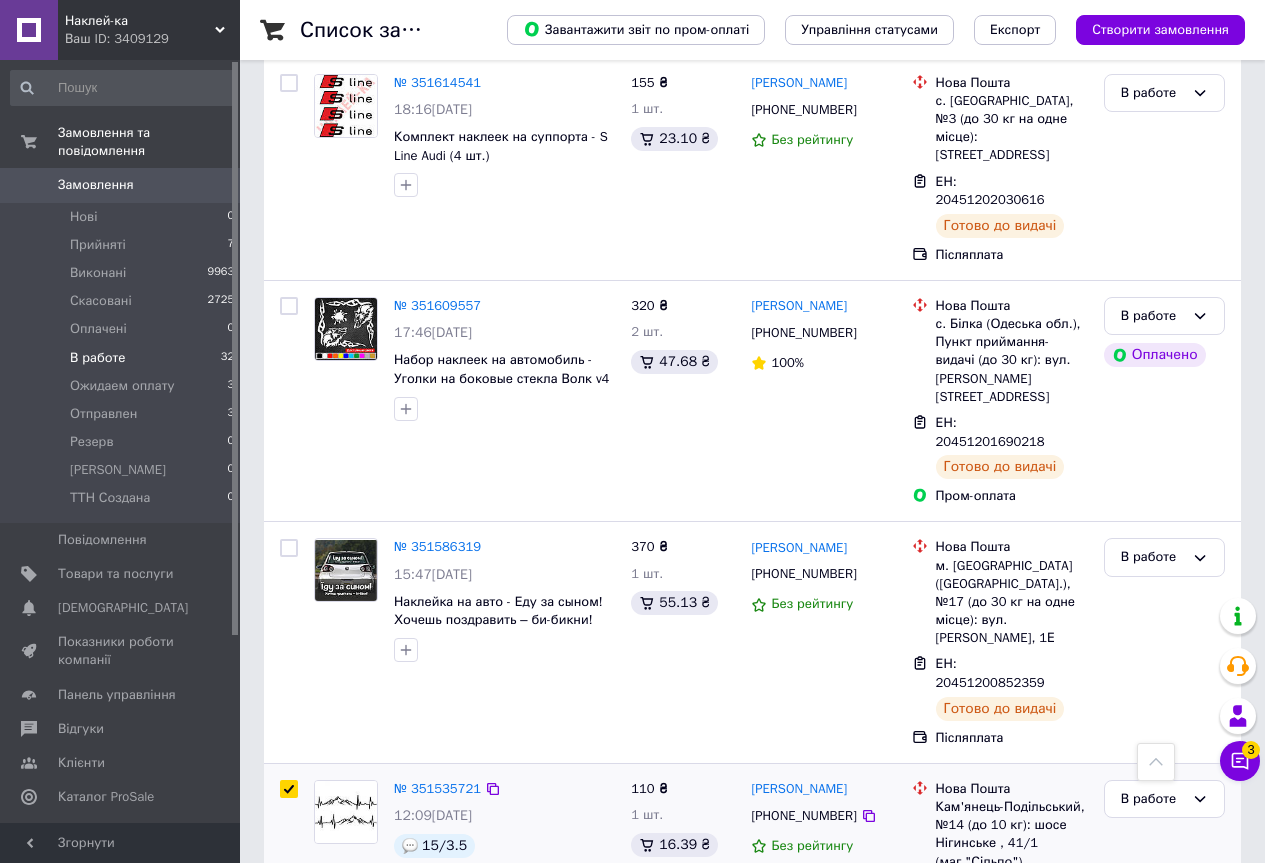 checkbox on "true" 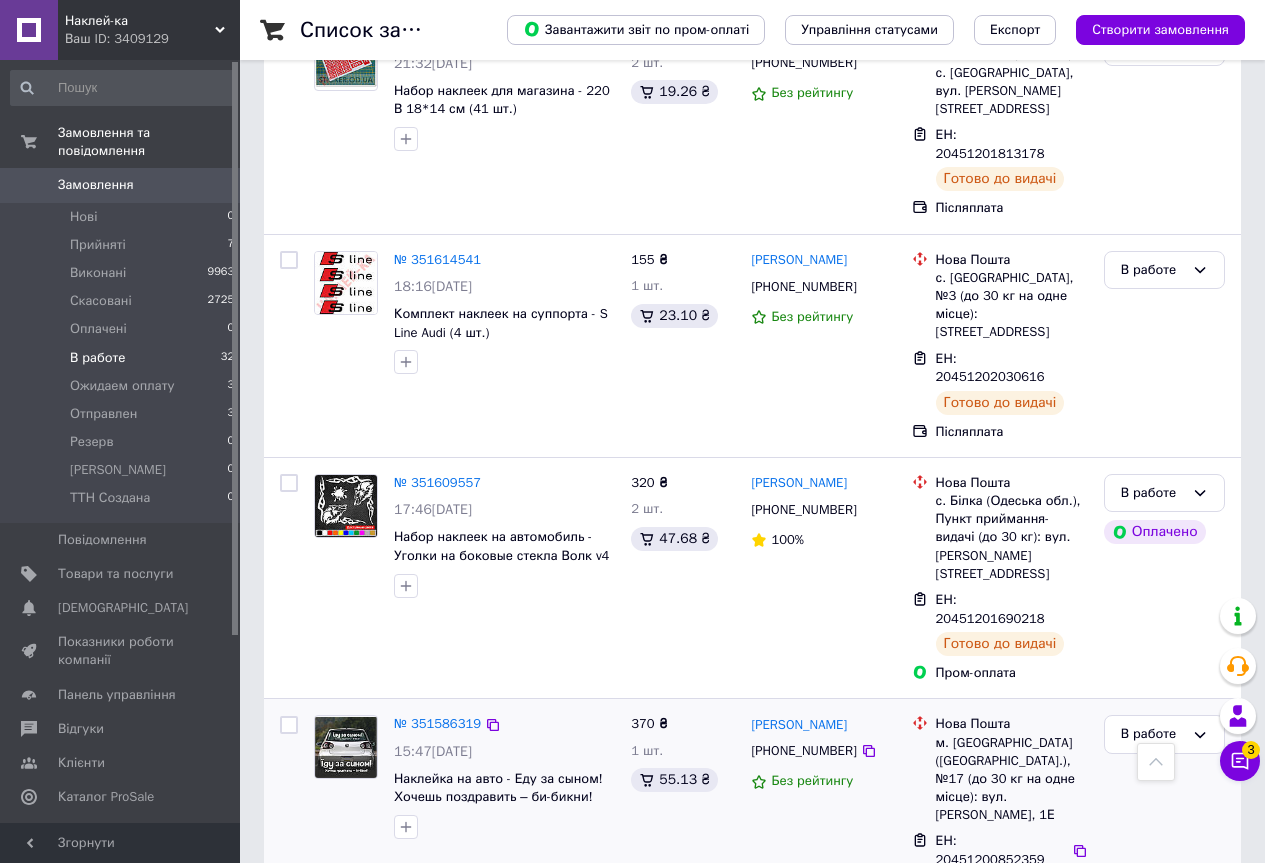 scroll, scrollTop: 3178, scrollLeft: 0, axis: vertical 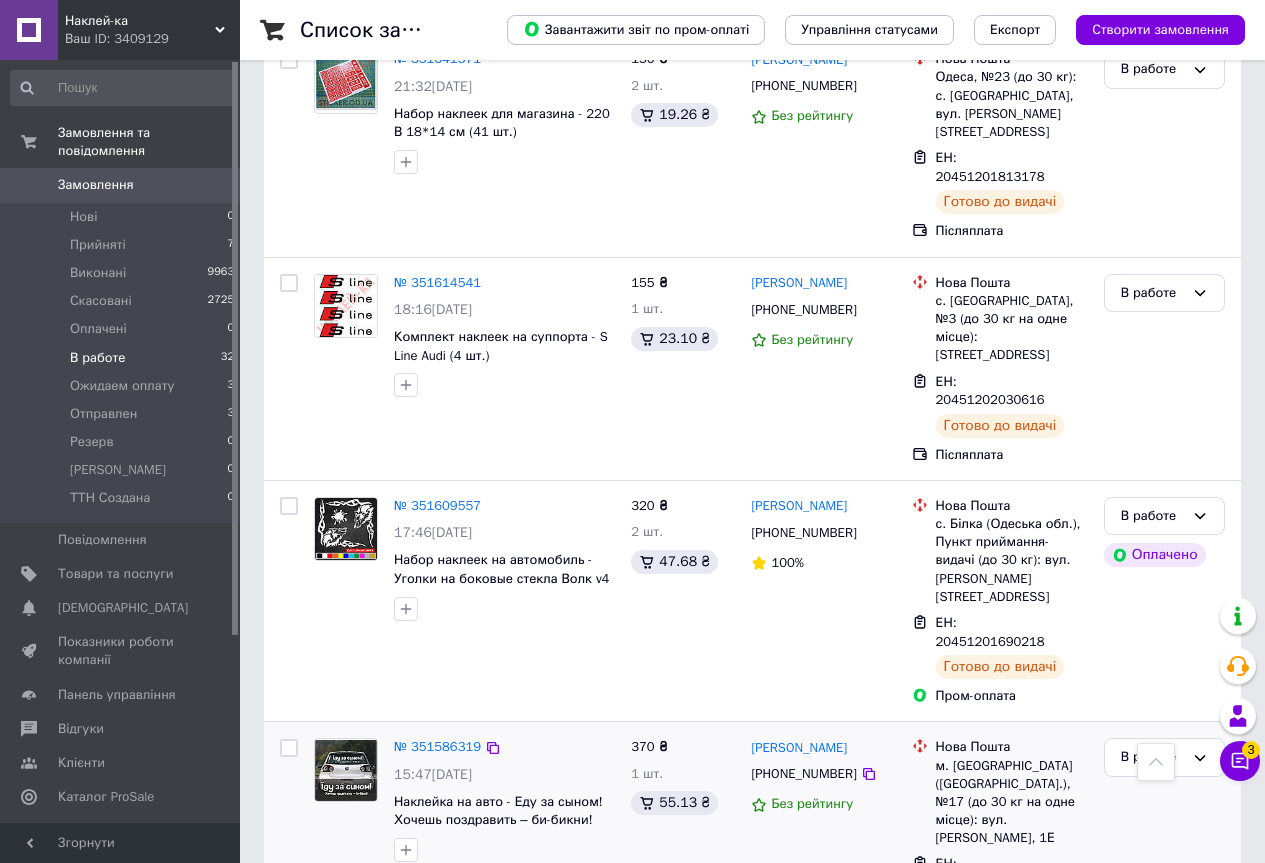 click at bounding box center [289, 748] 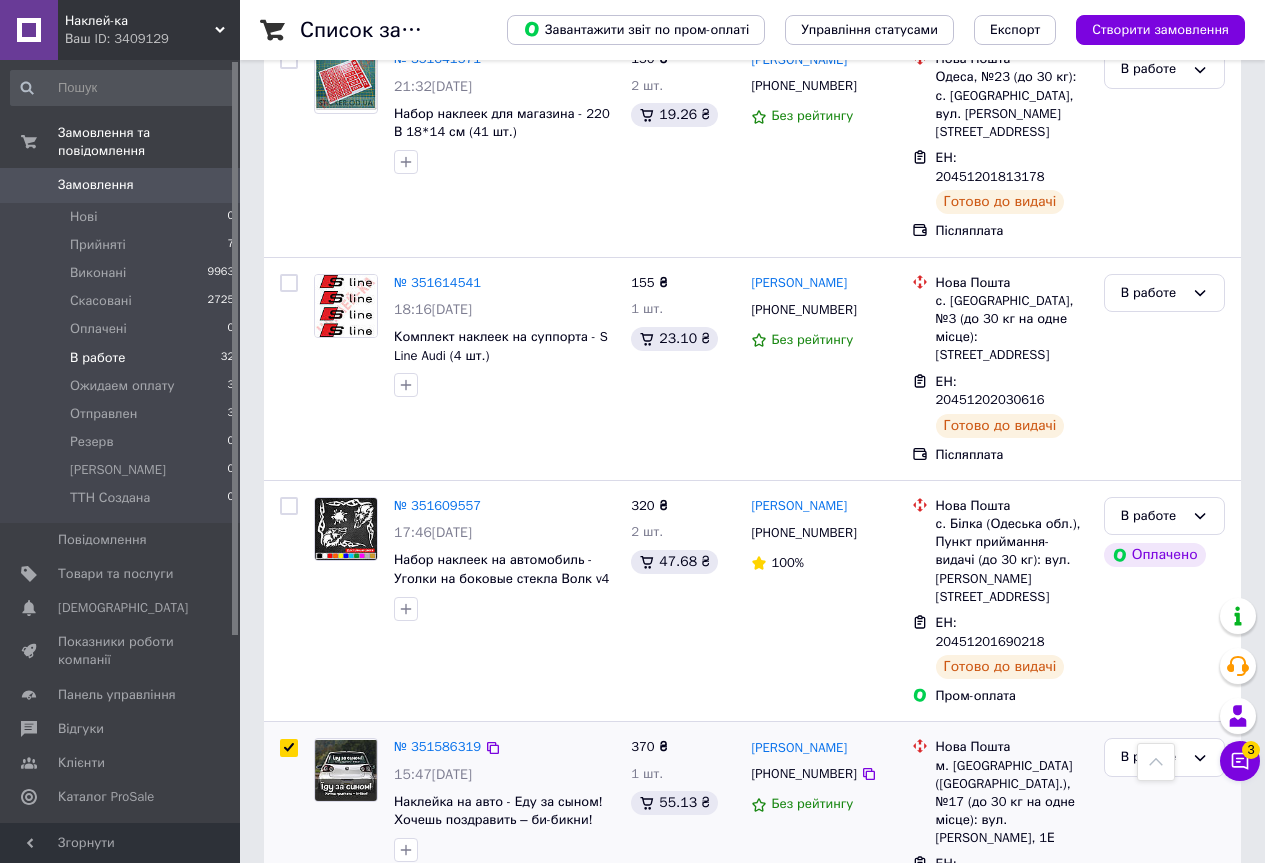 checkbox on "true" 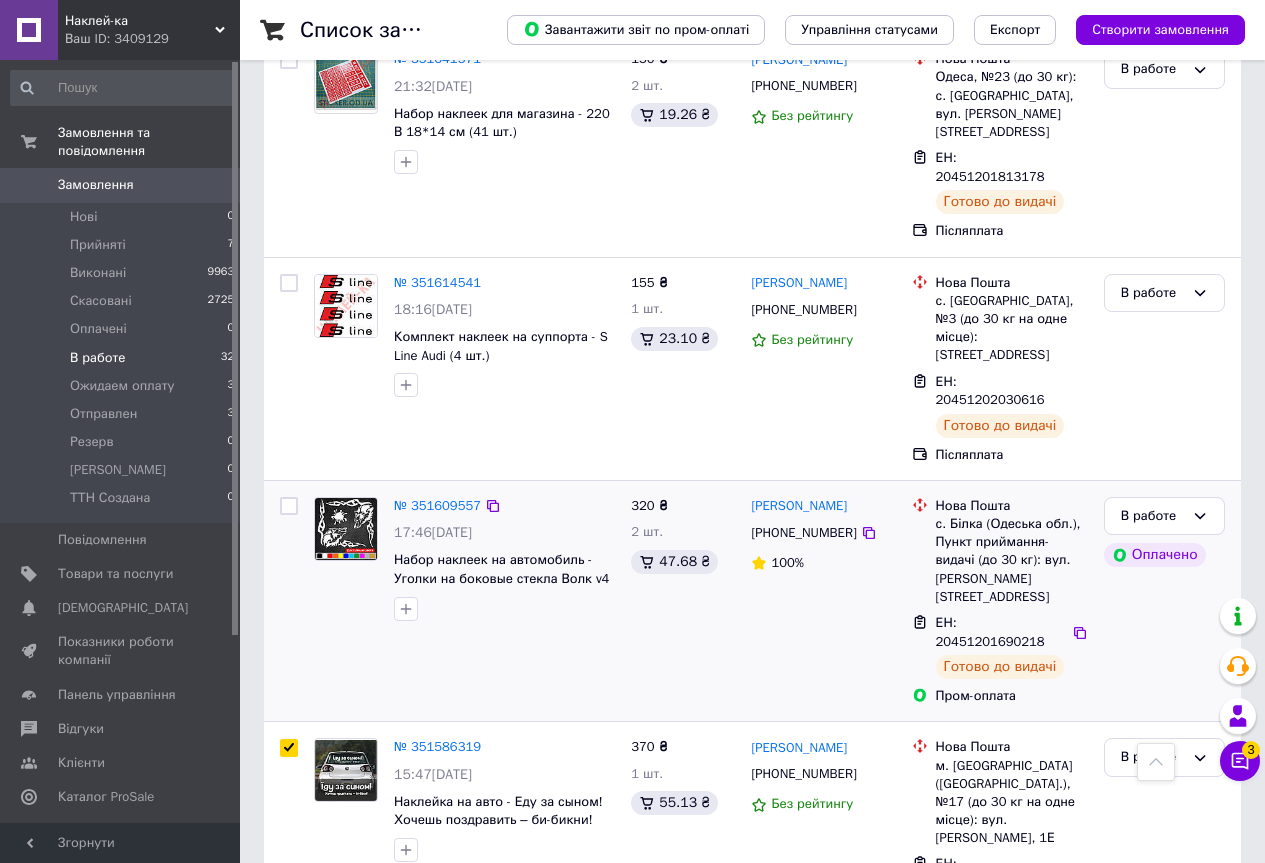 checkbox on "true" 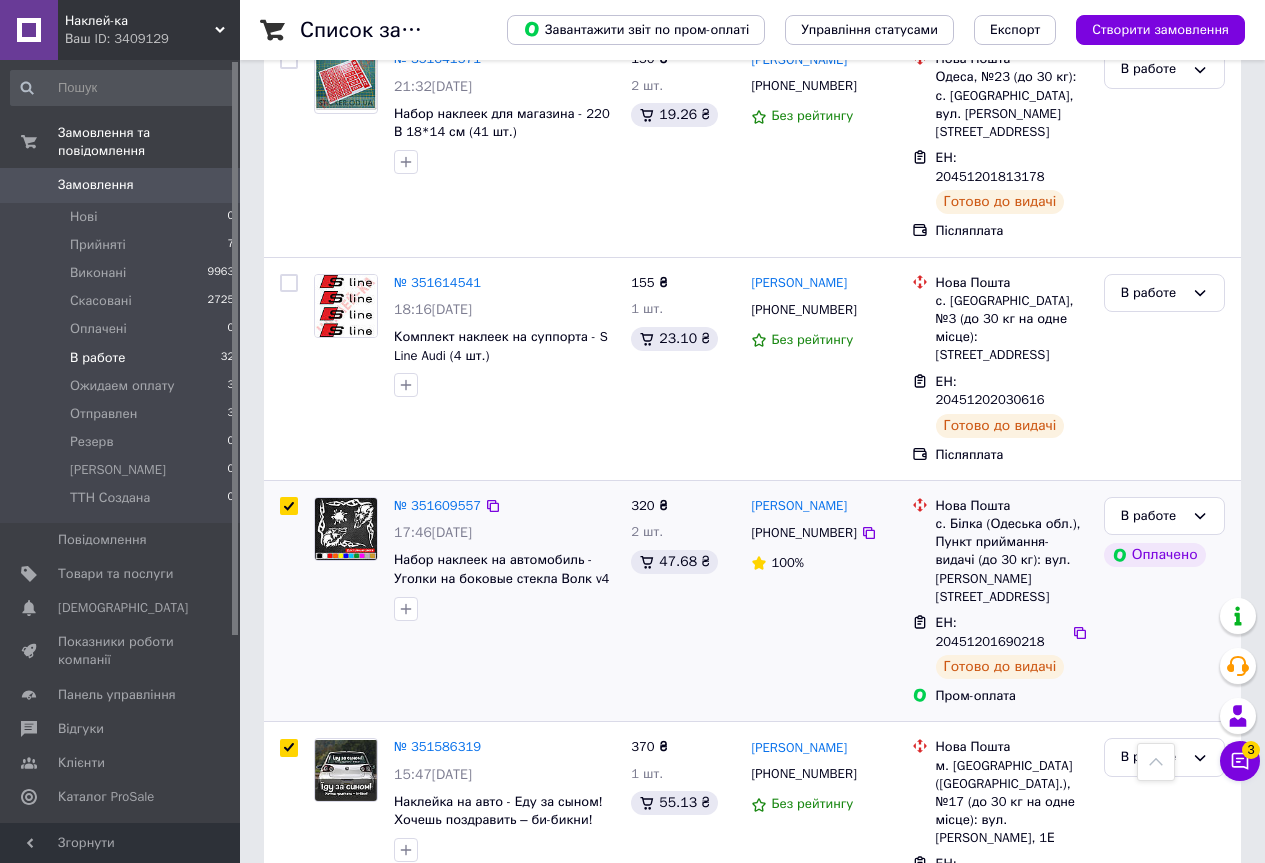 checkbox on "true" 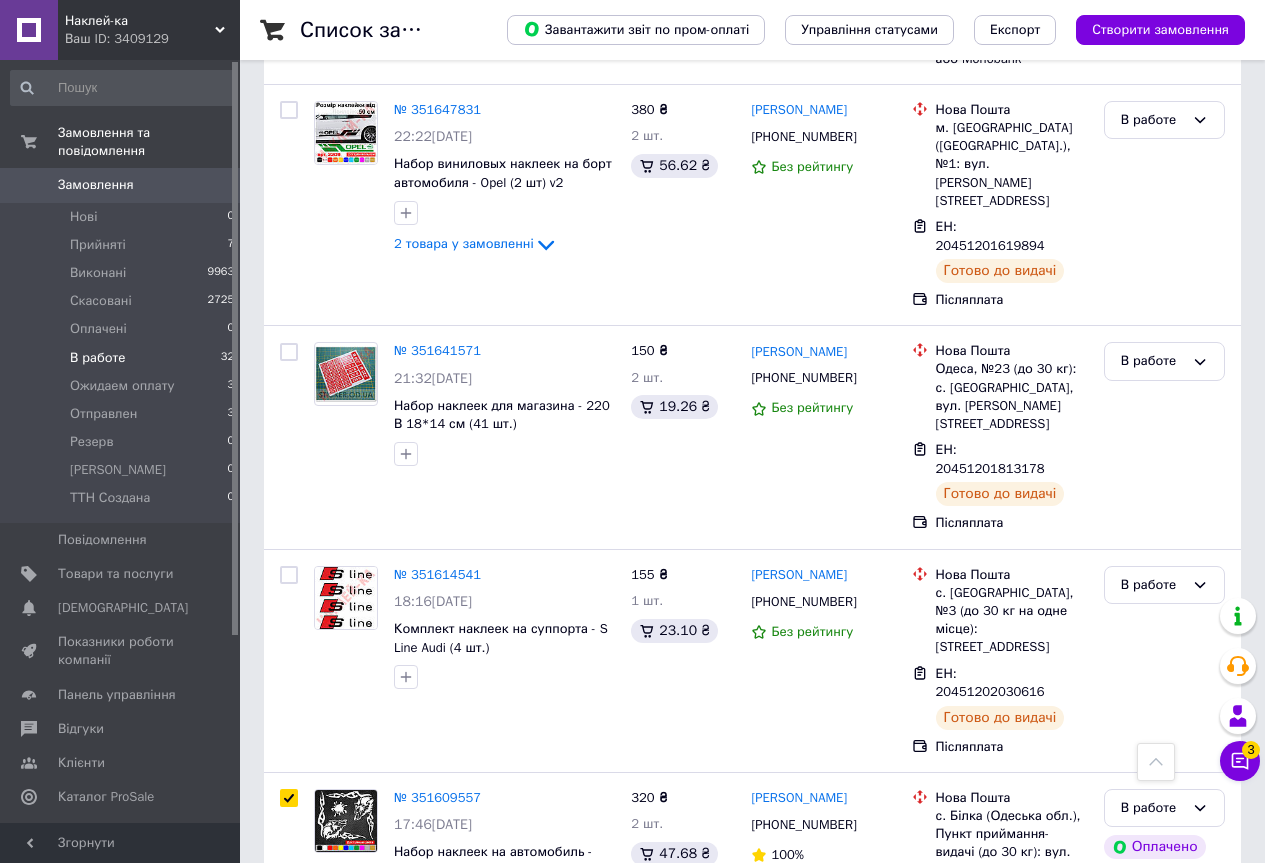 scroll, scrollTop: 2878, scrollLeft: 0, axis: vertical 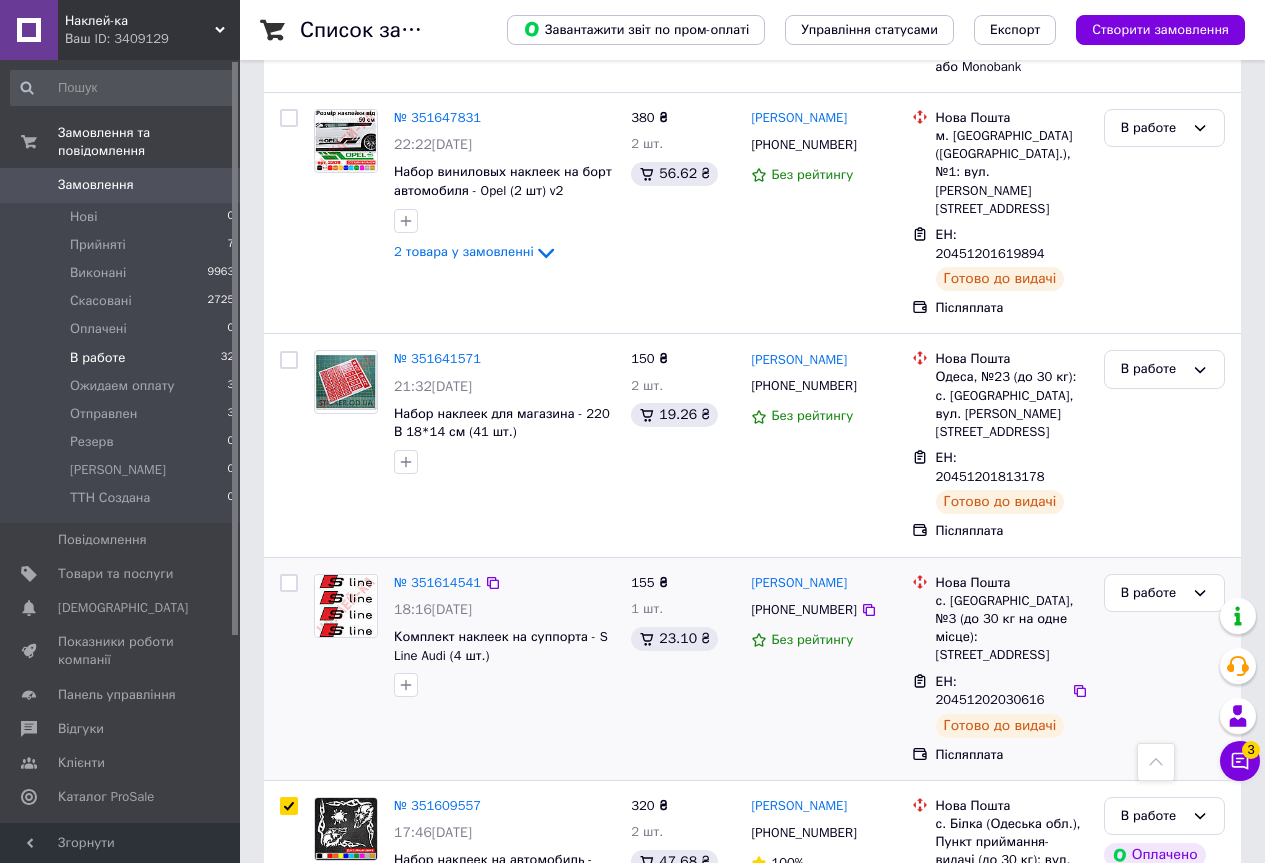 click at bounding box center [289, 583] 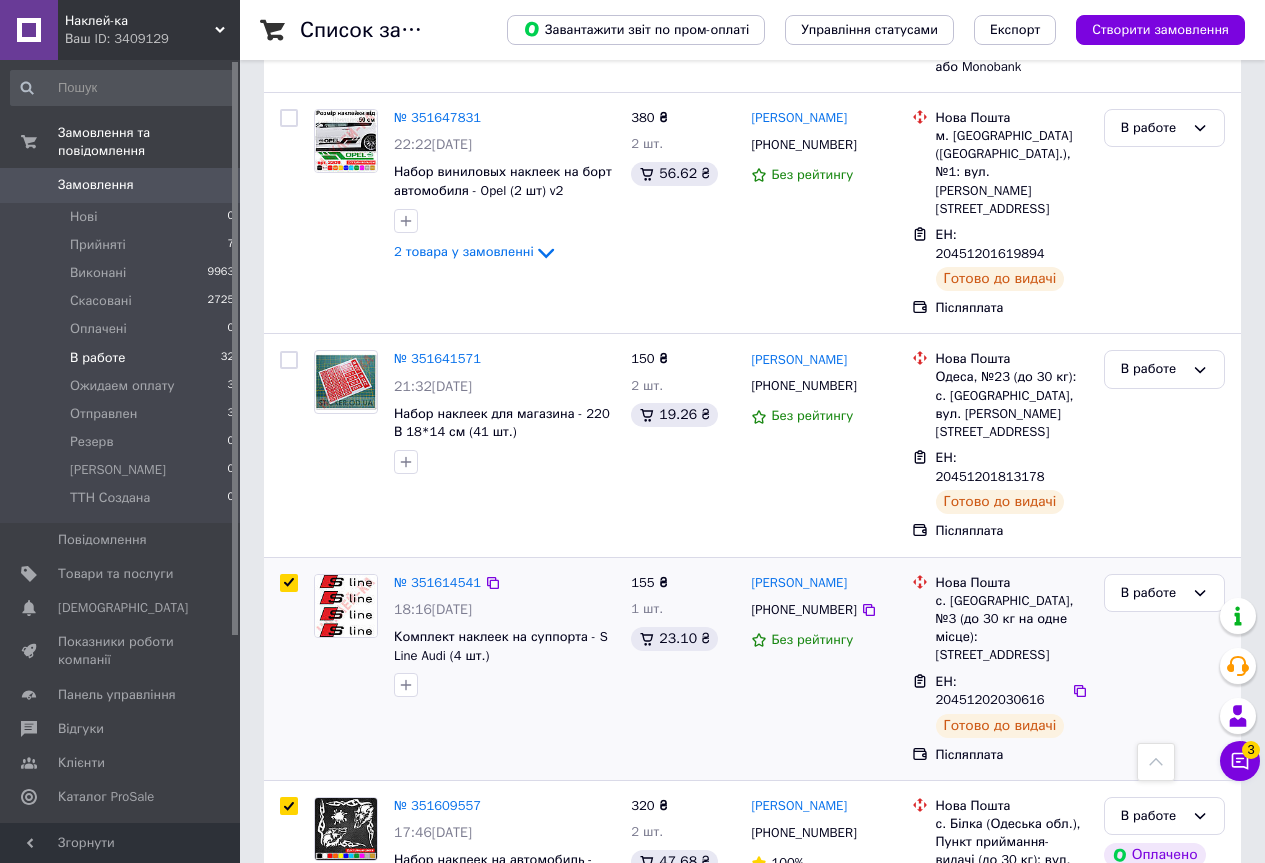 checkbox on "true" 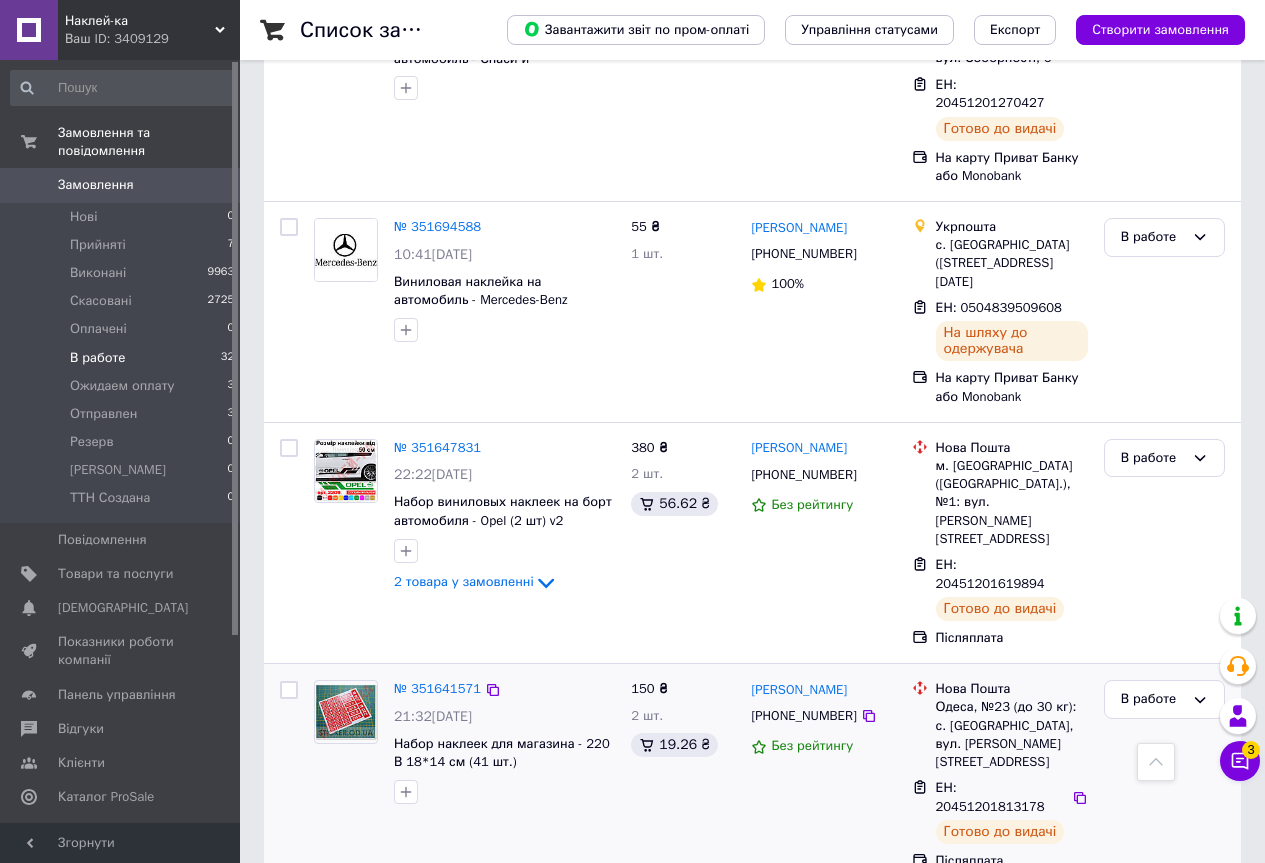 scroll, scrollTop: 2478, scrollLeft: 0, axis: vertical 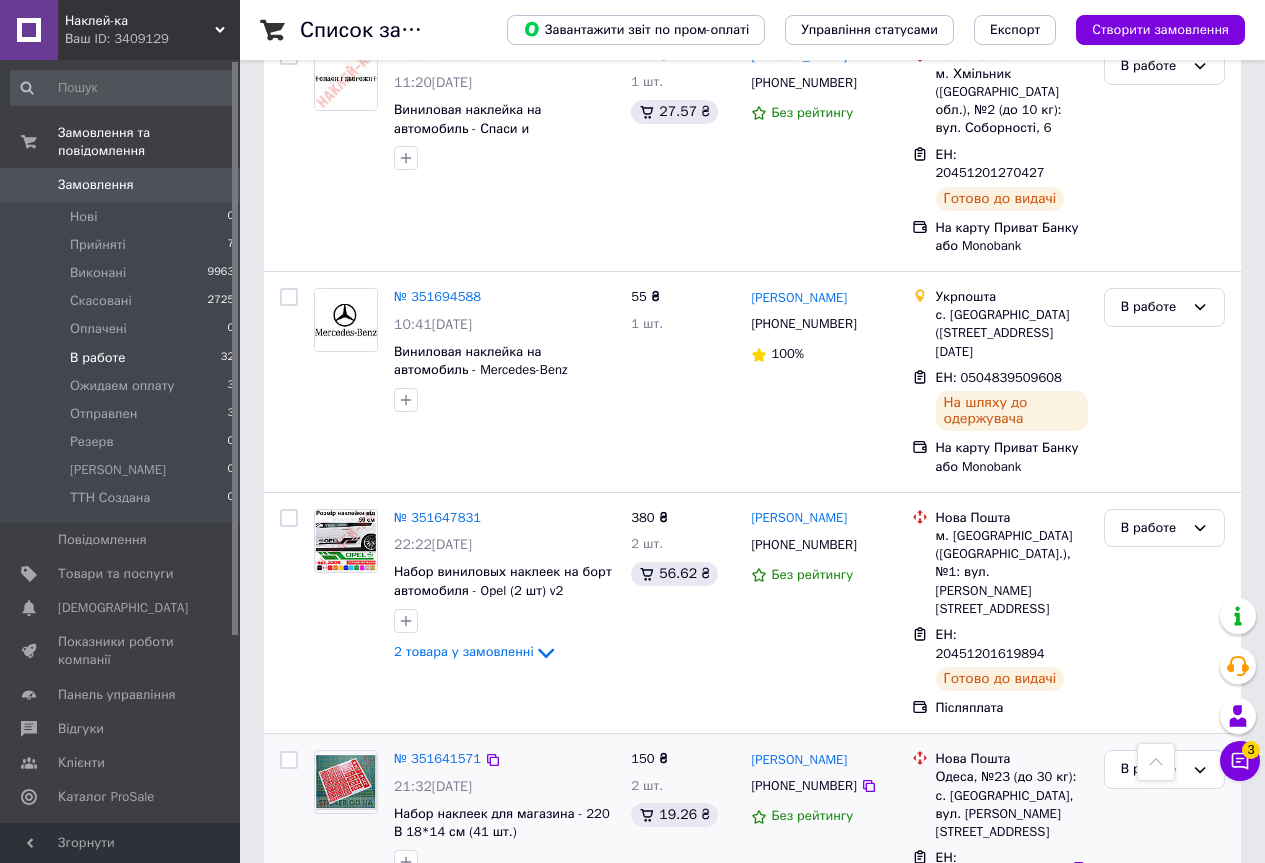 click at bounding box center (289, 760) 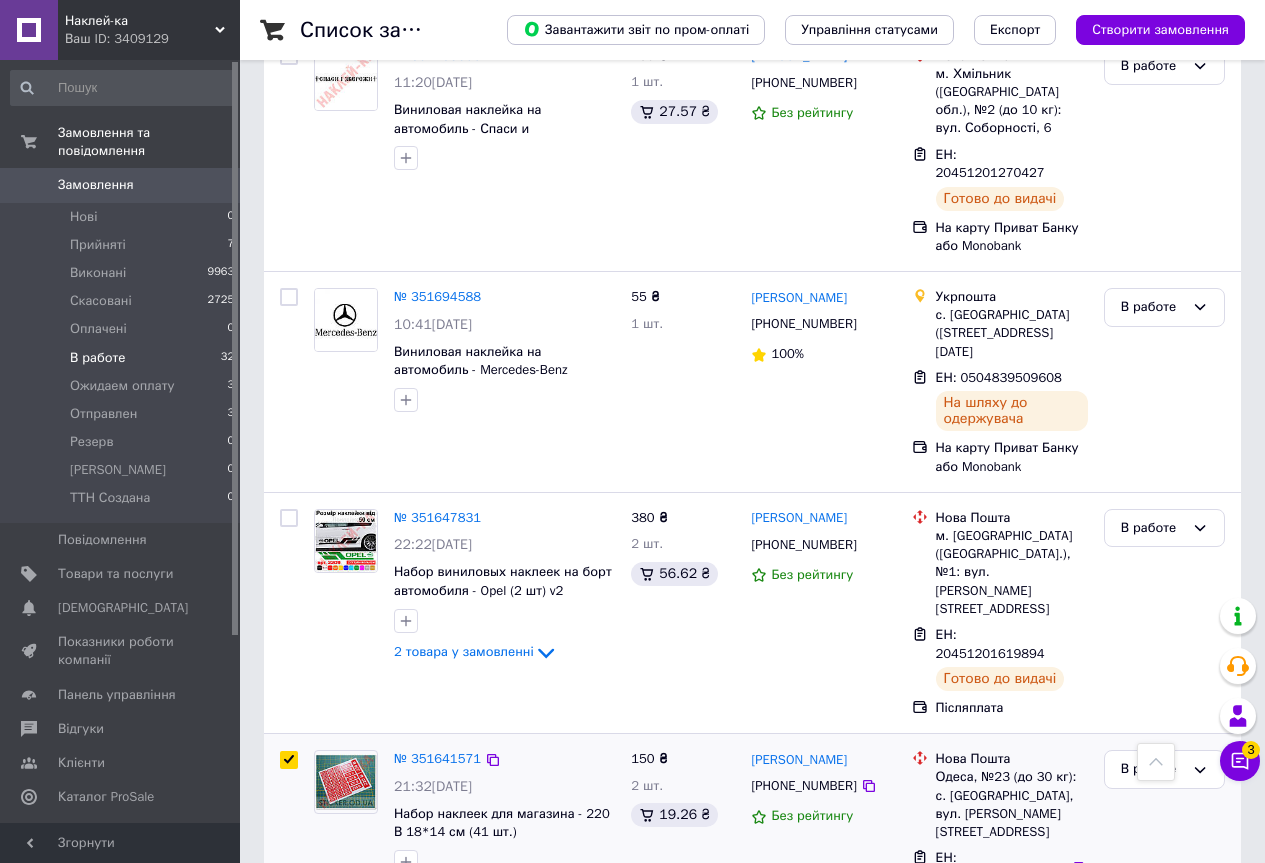 checkbox on "true" 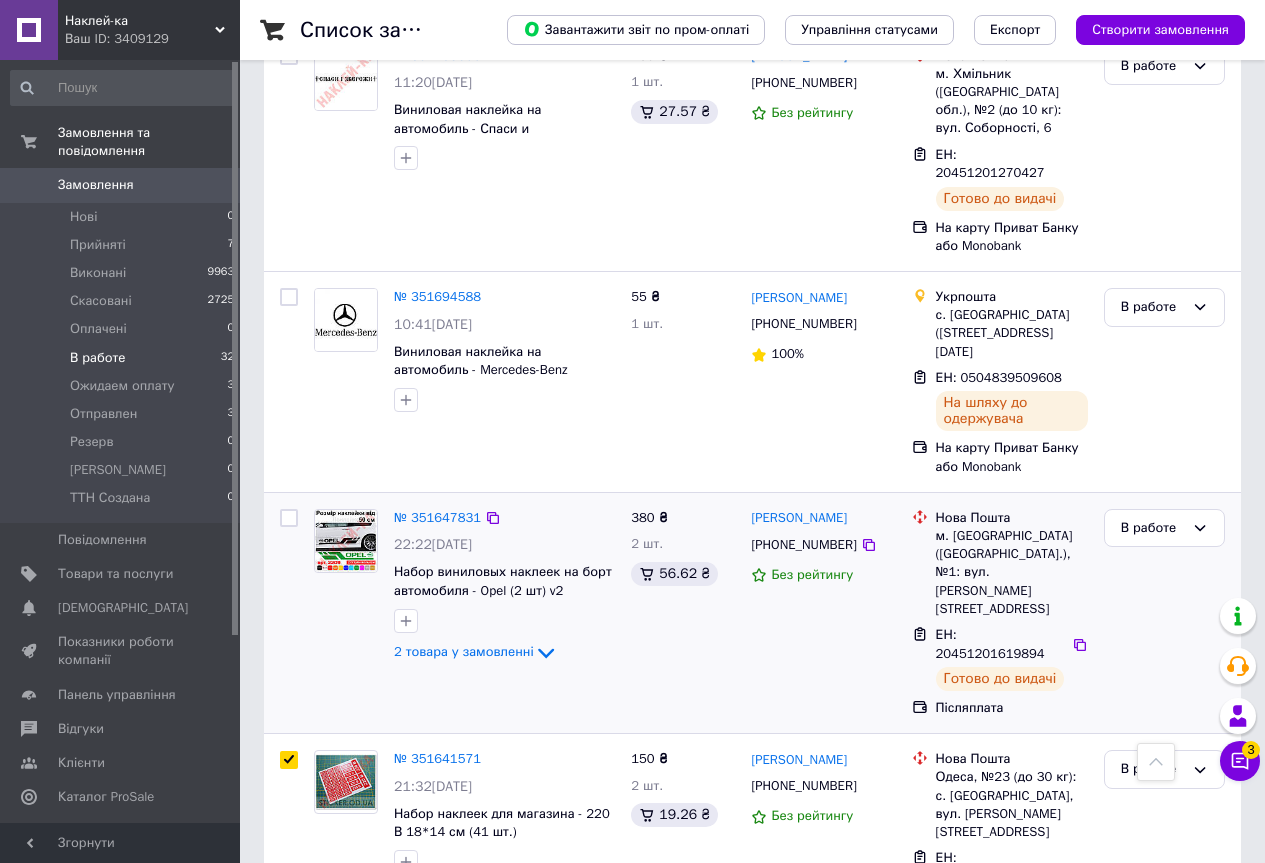 click at bounding box center (289, 518) 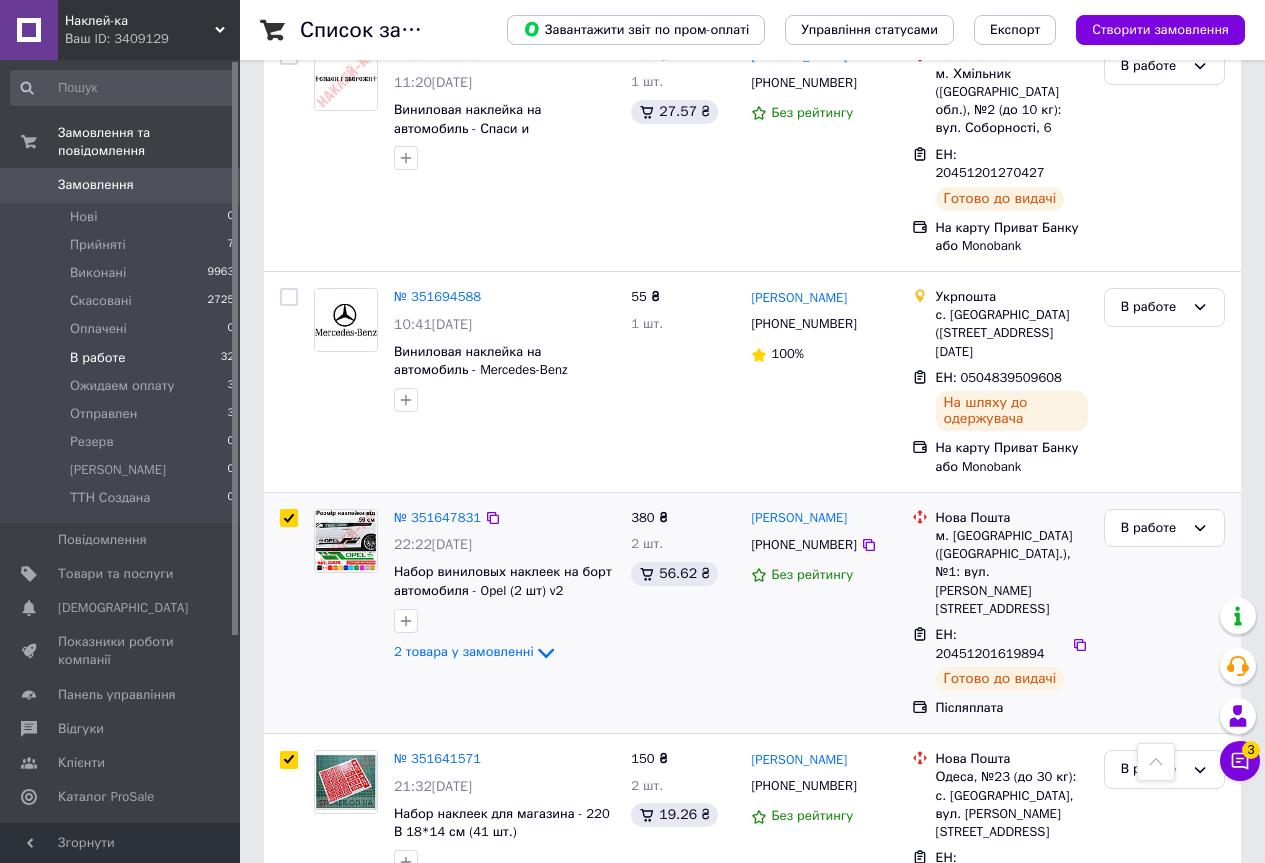checkbox on "true" 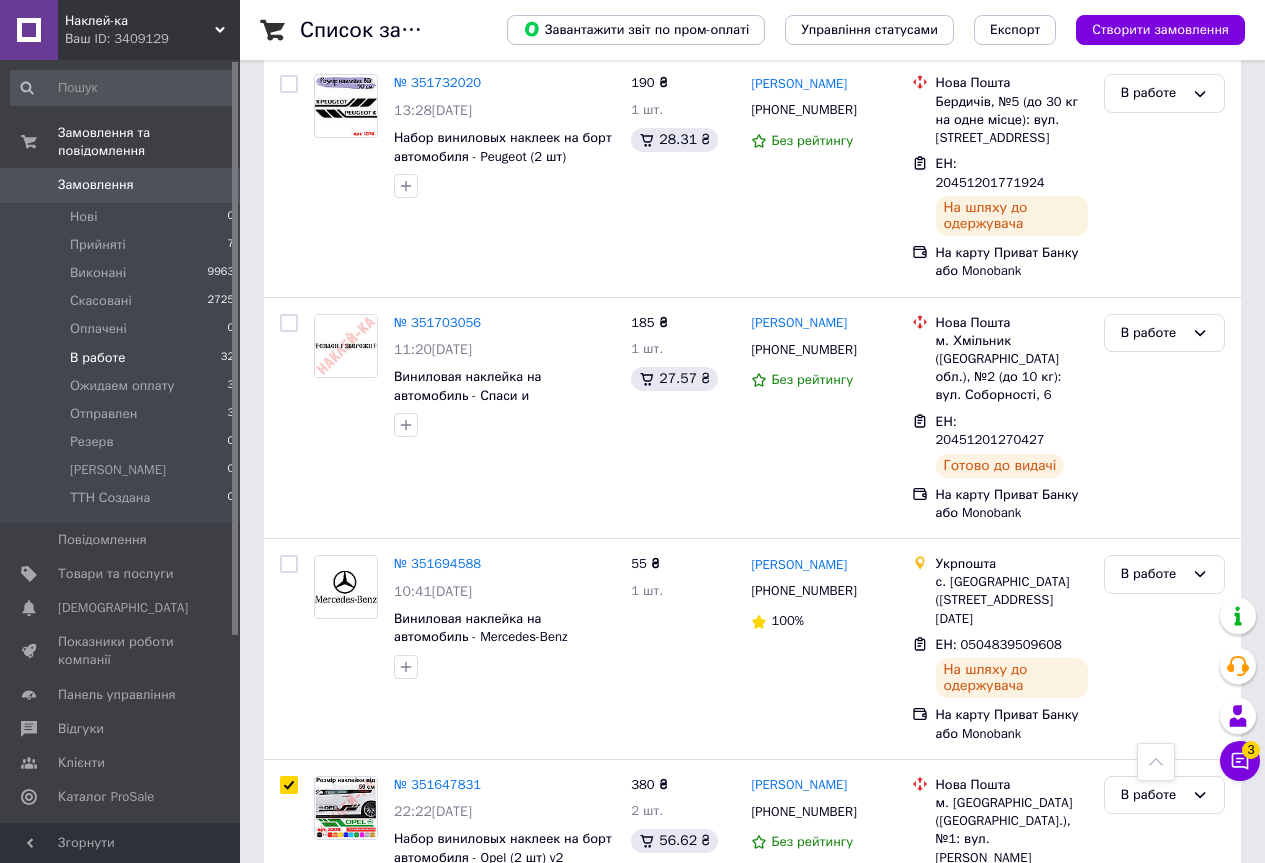 scroll, scrollTop: 2178, scrollLeft: 0, axis: vertical 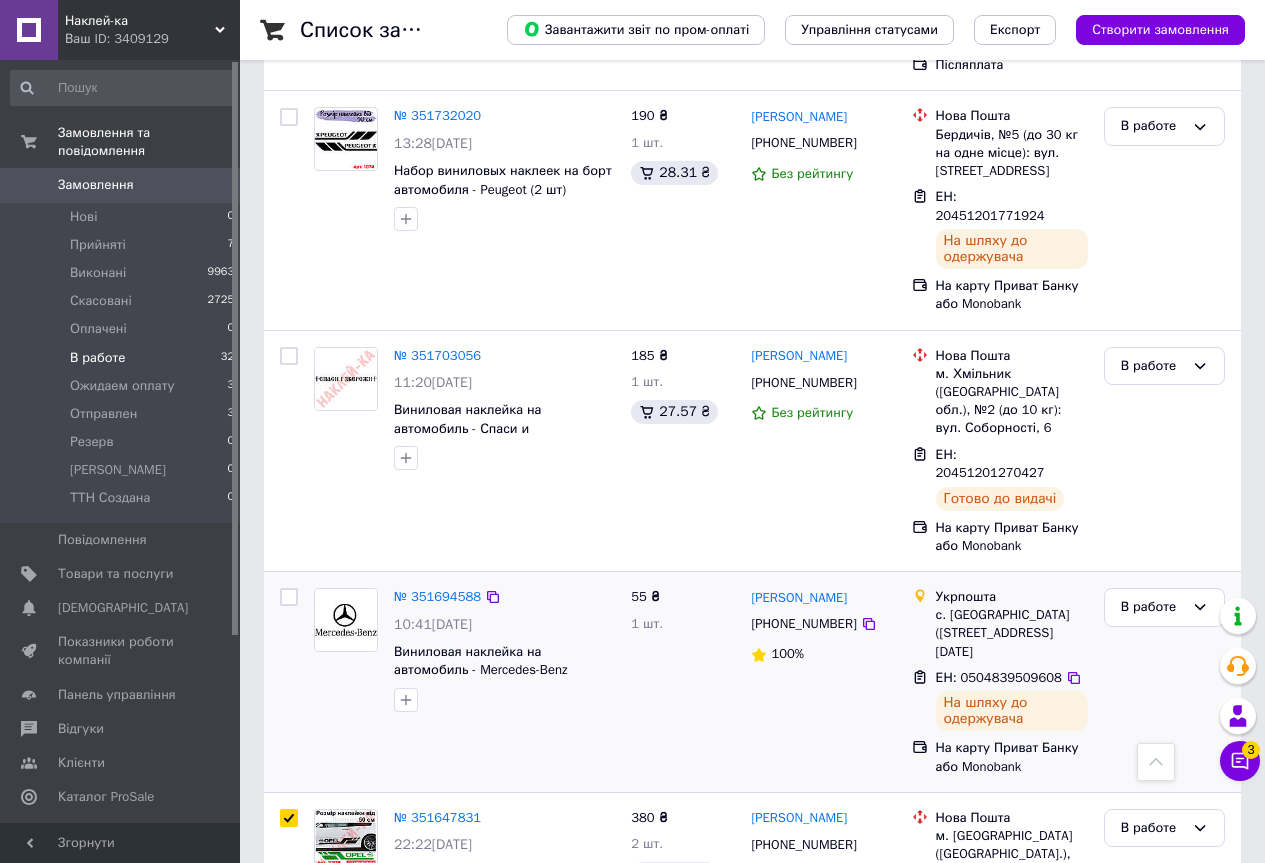 click at bounding box center (289, 597) 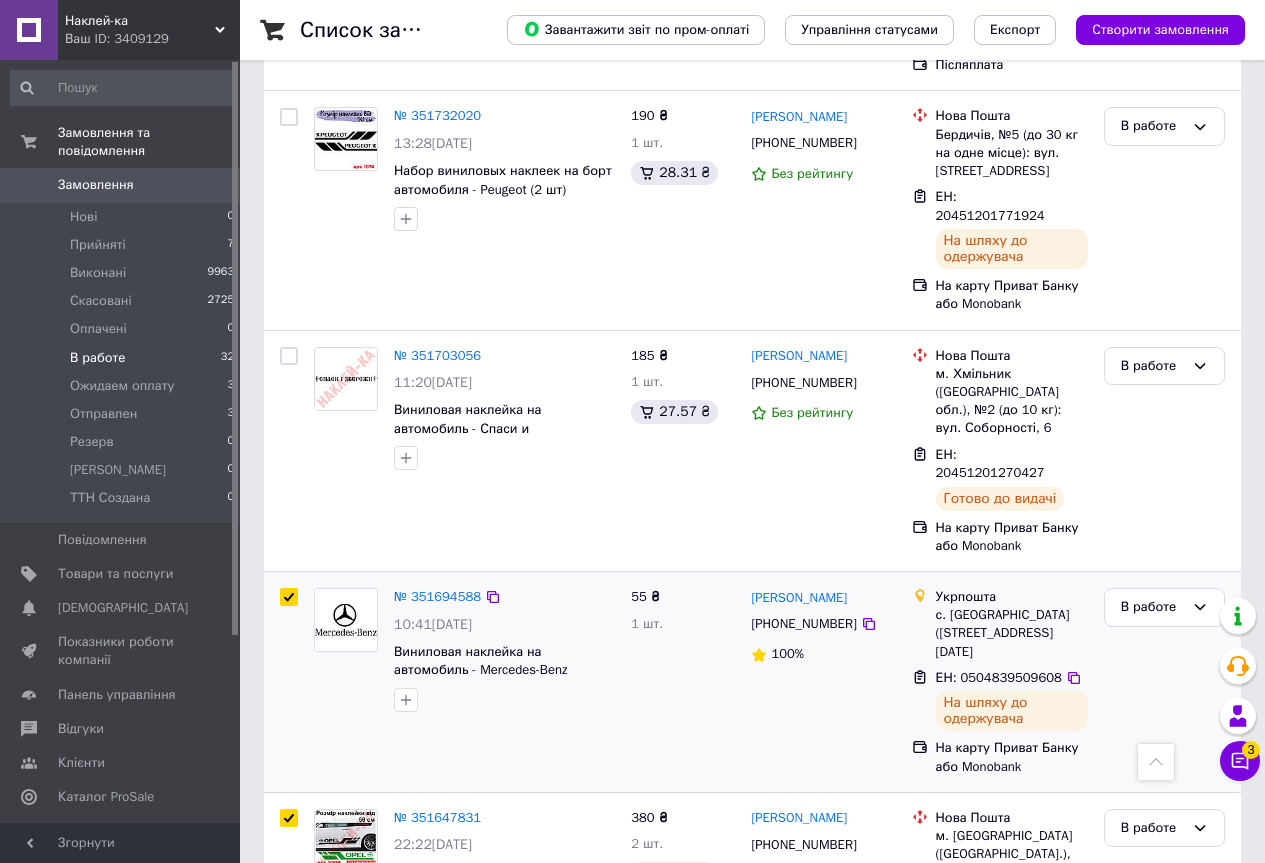 checkbox on "true" 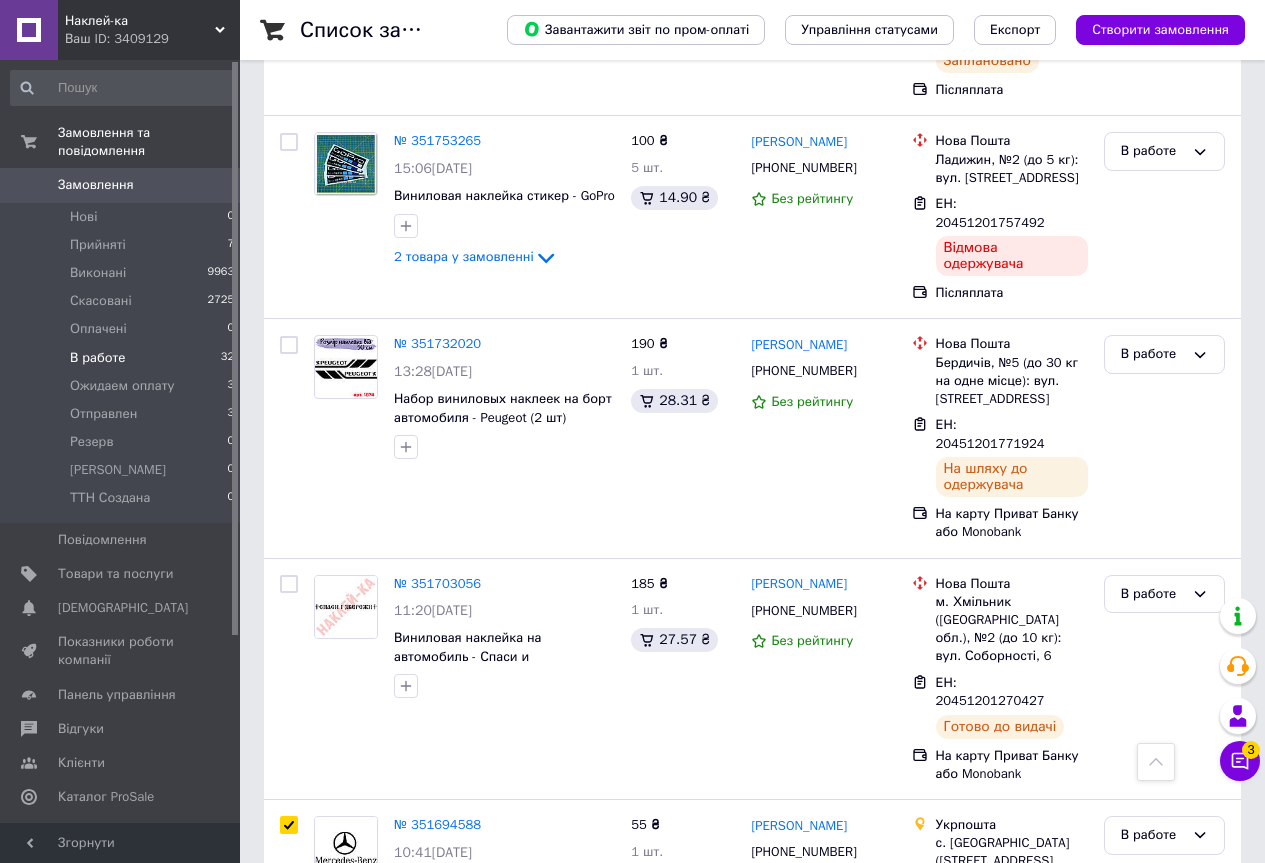 scroll, scrollTop: 1878, scrollLeft: 0, axis: vertical 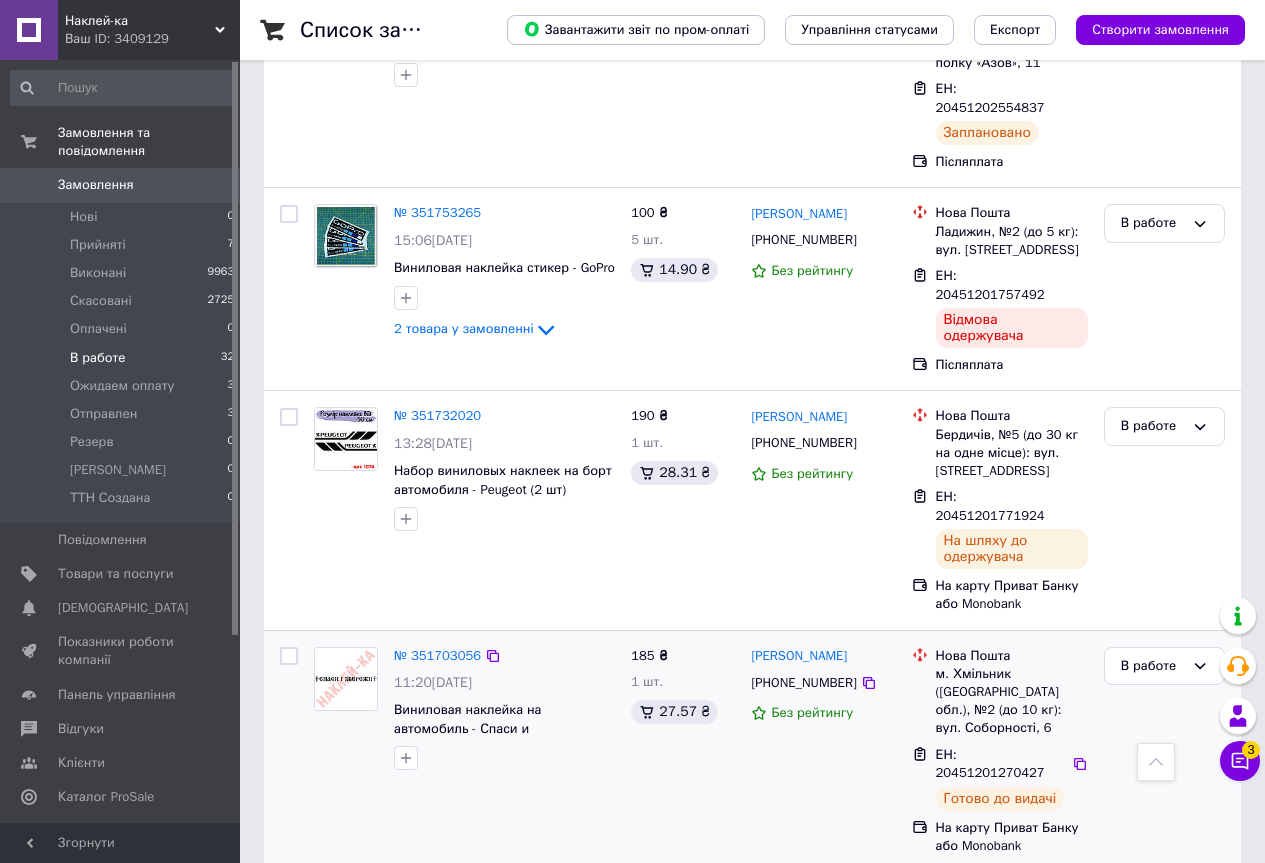 click at bounding box center (289, 656) 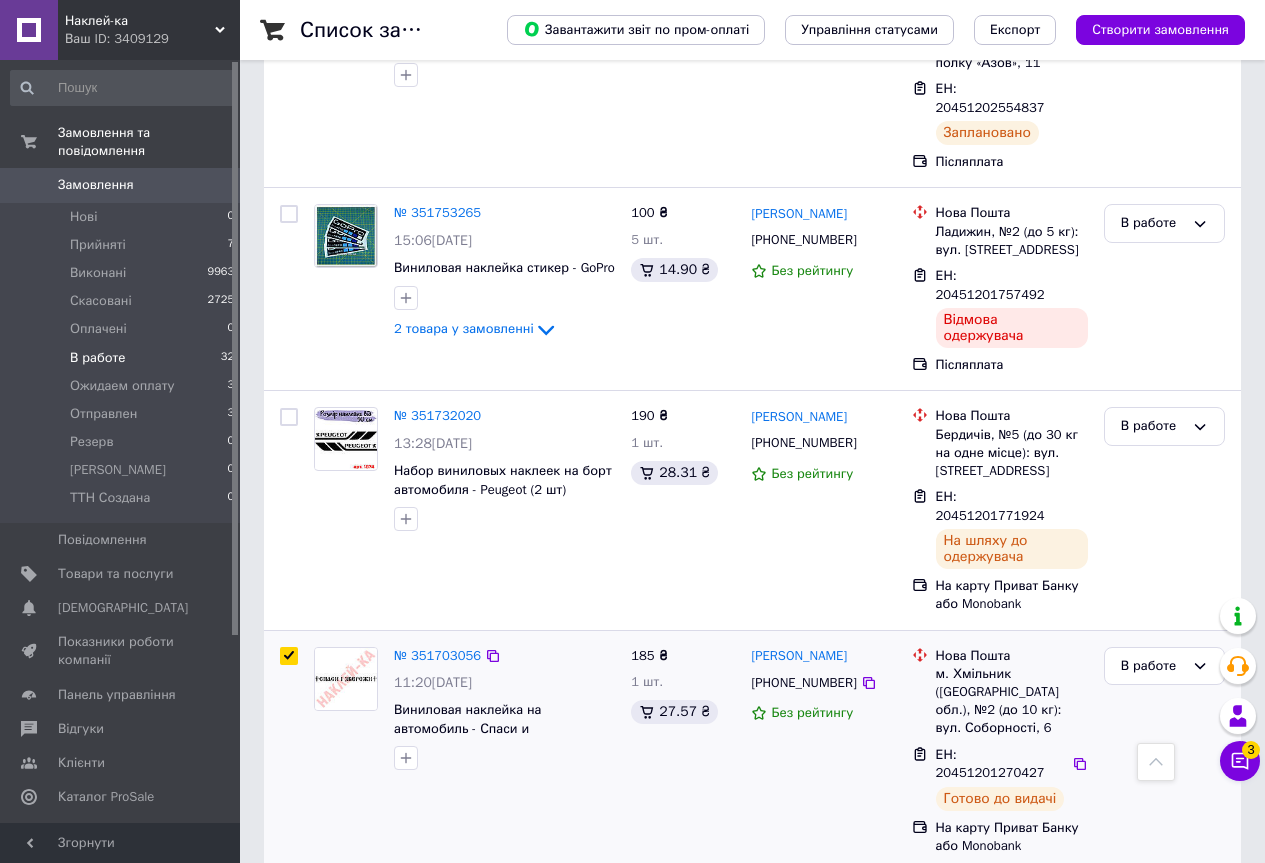 checkbox on "true" 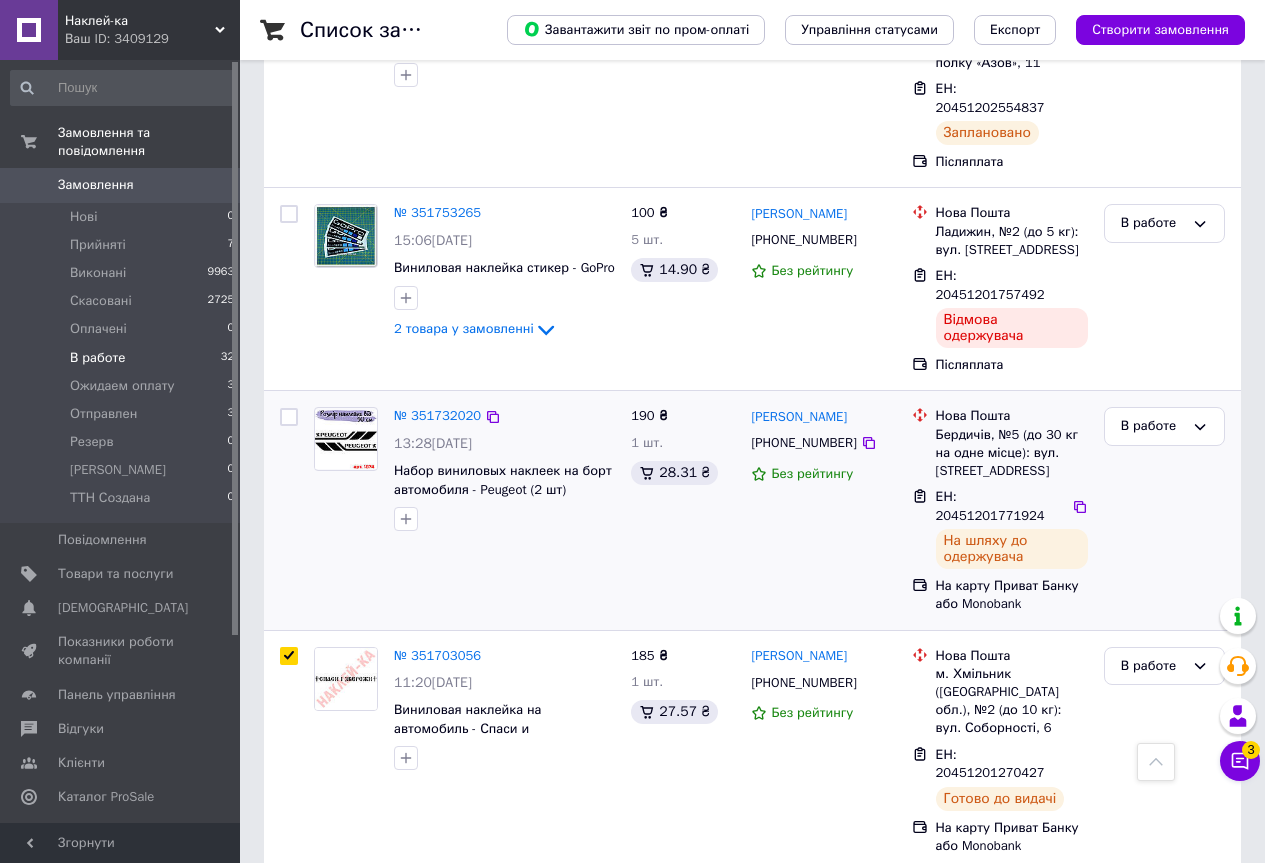 click at bounding box center (289, 417) 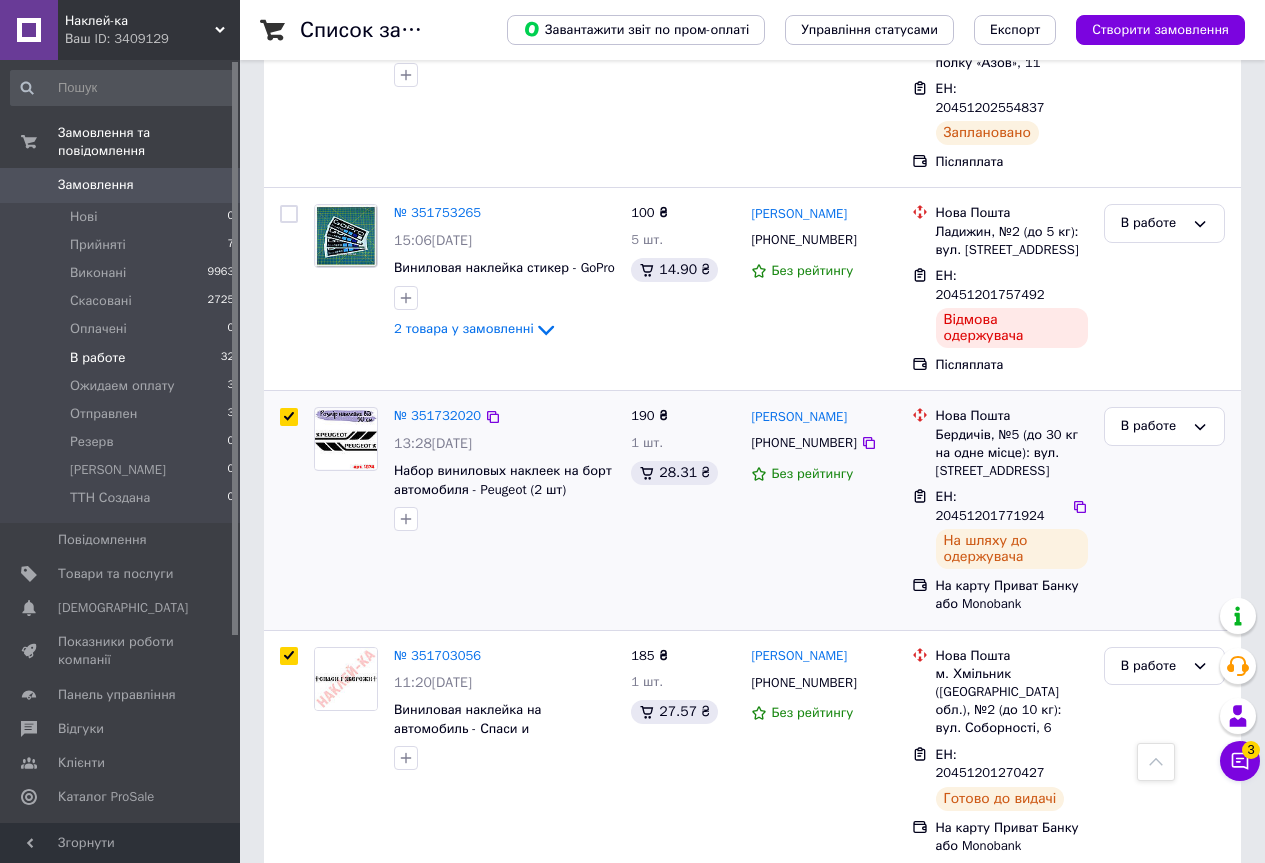 checkbox on "true" 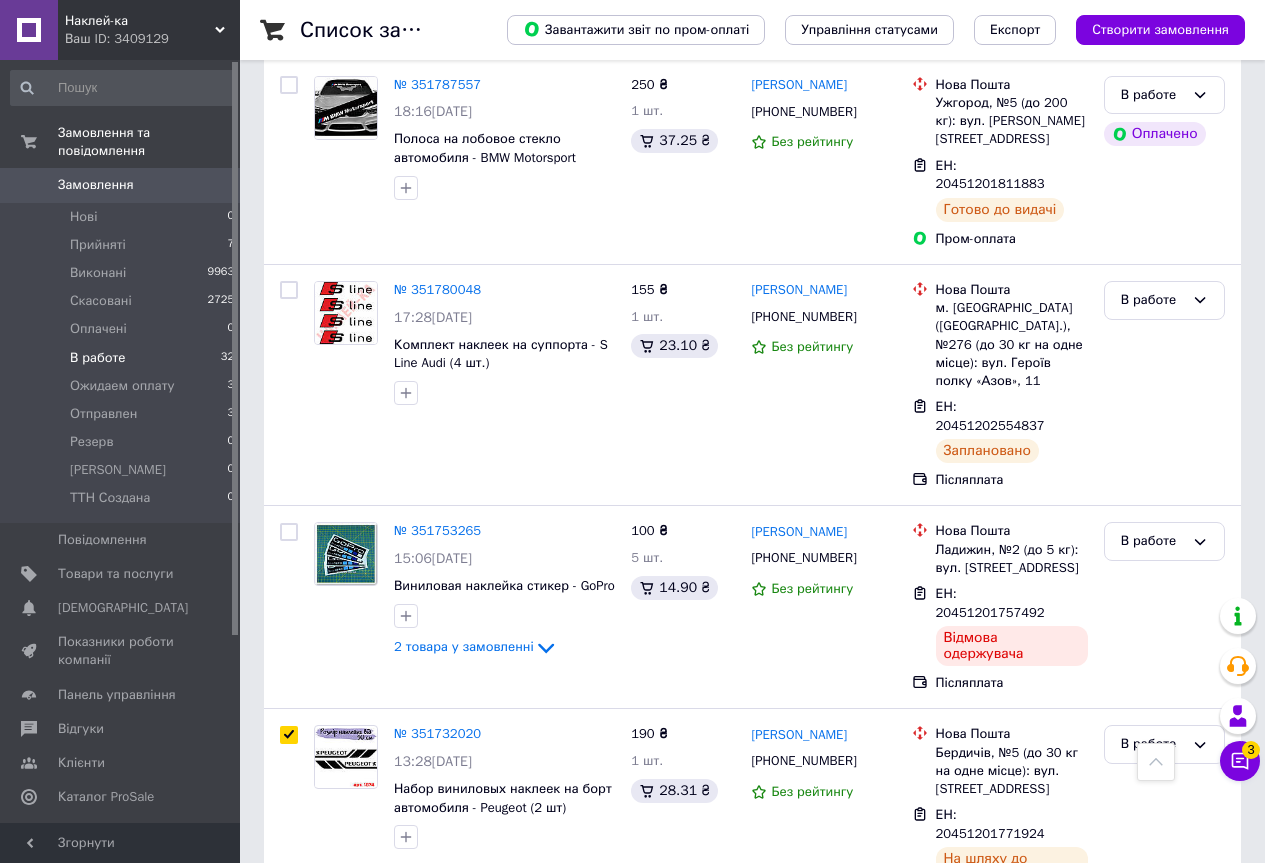 scroll, scrollTop: 1478, scrollLeft: 0, axis: vertical 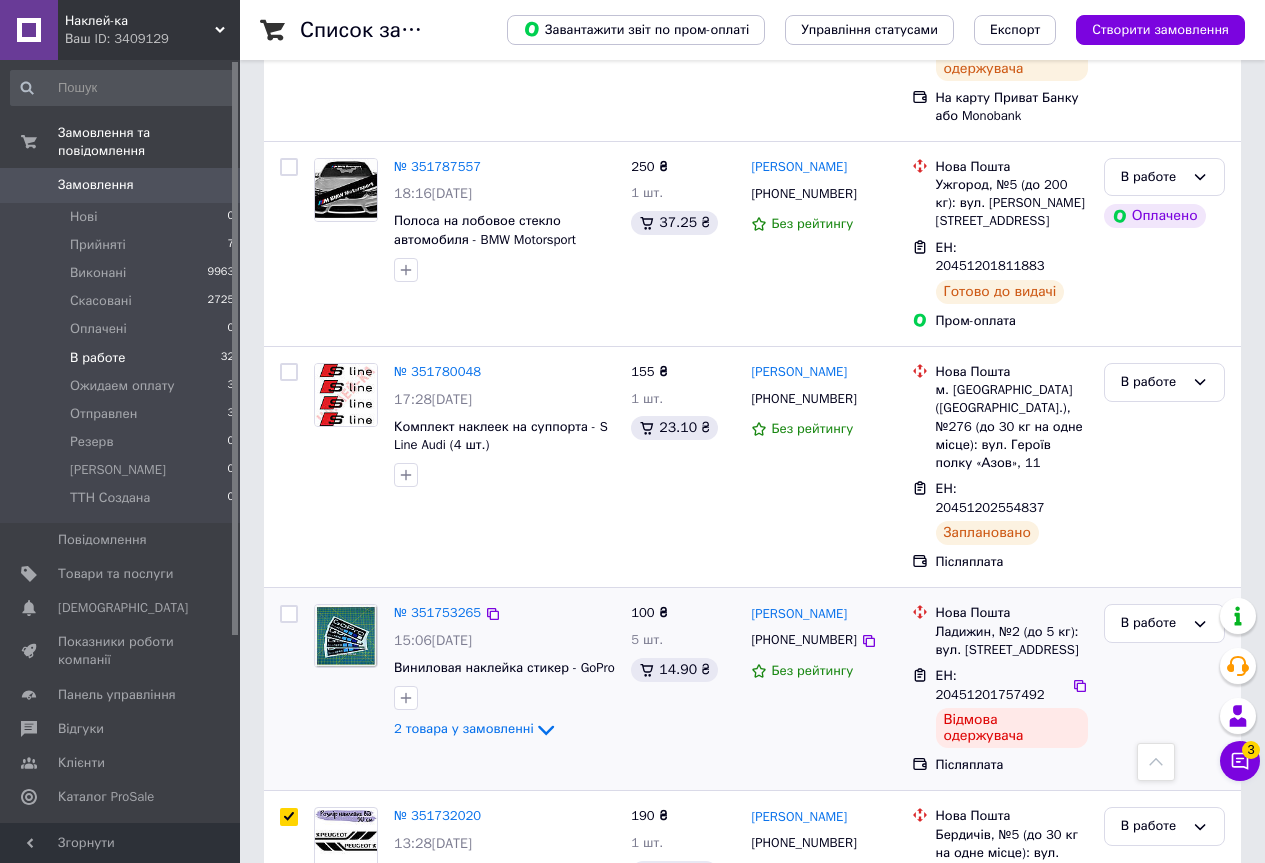 click at bounding box center [289, 614] 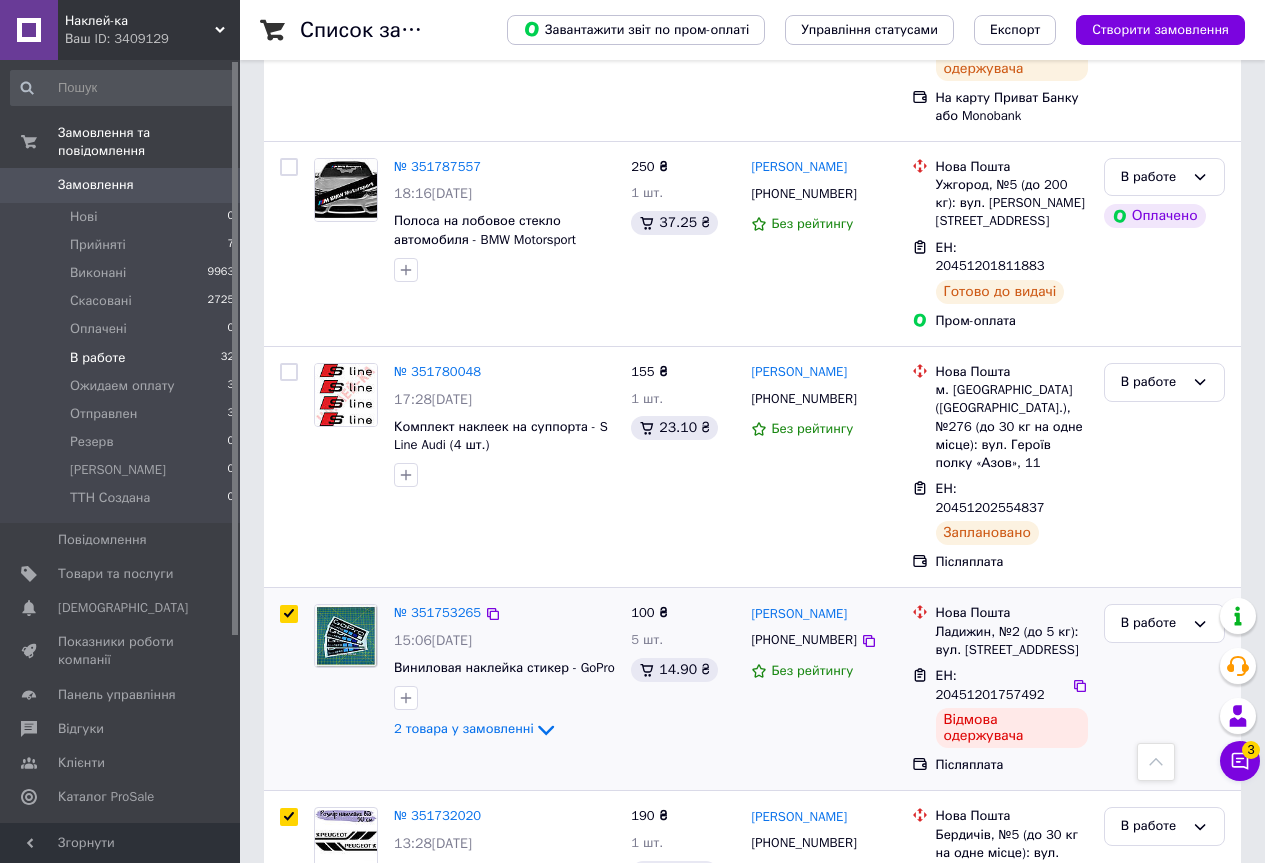 checkbox on "true" 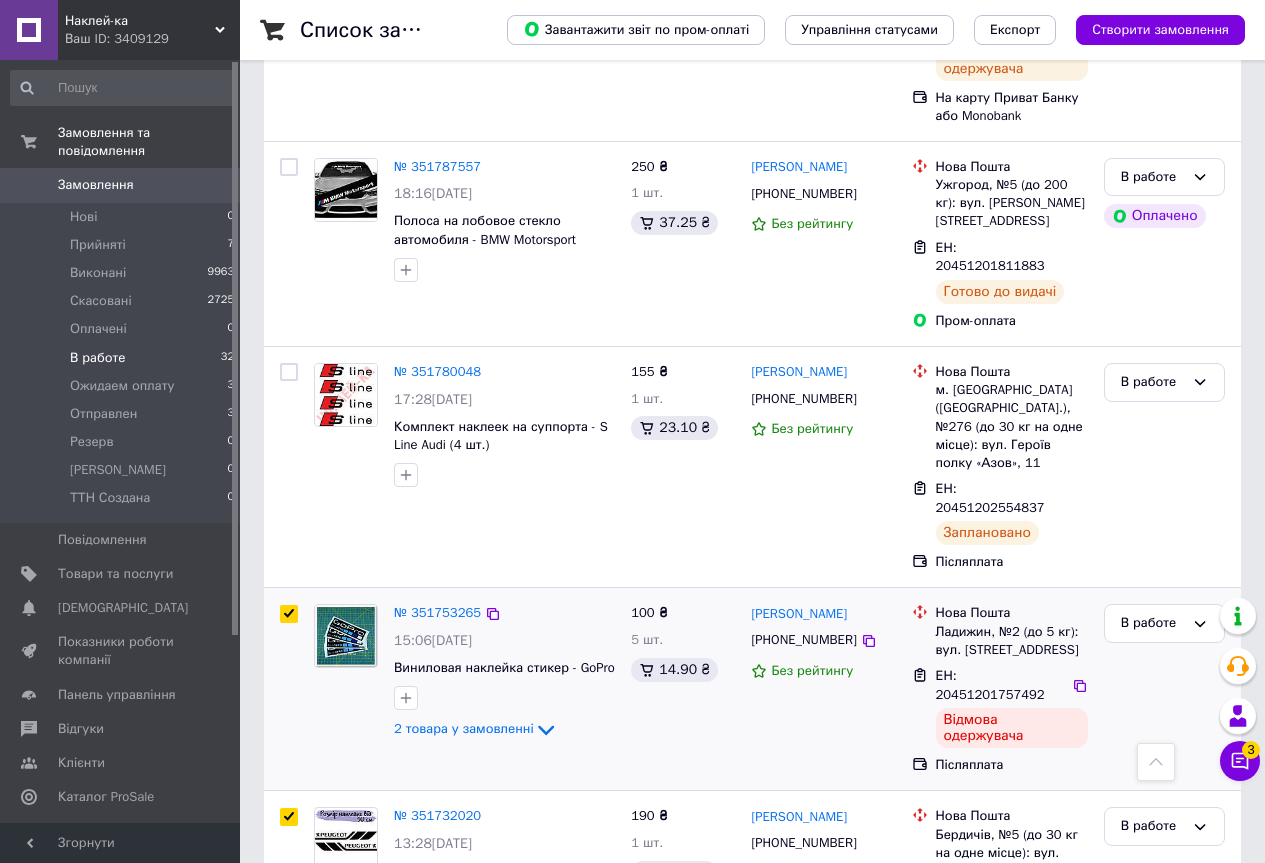click at bounding box center (289, 614) 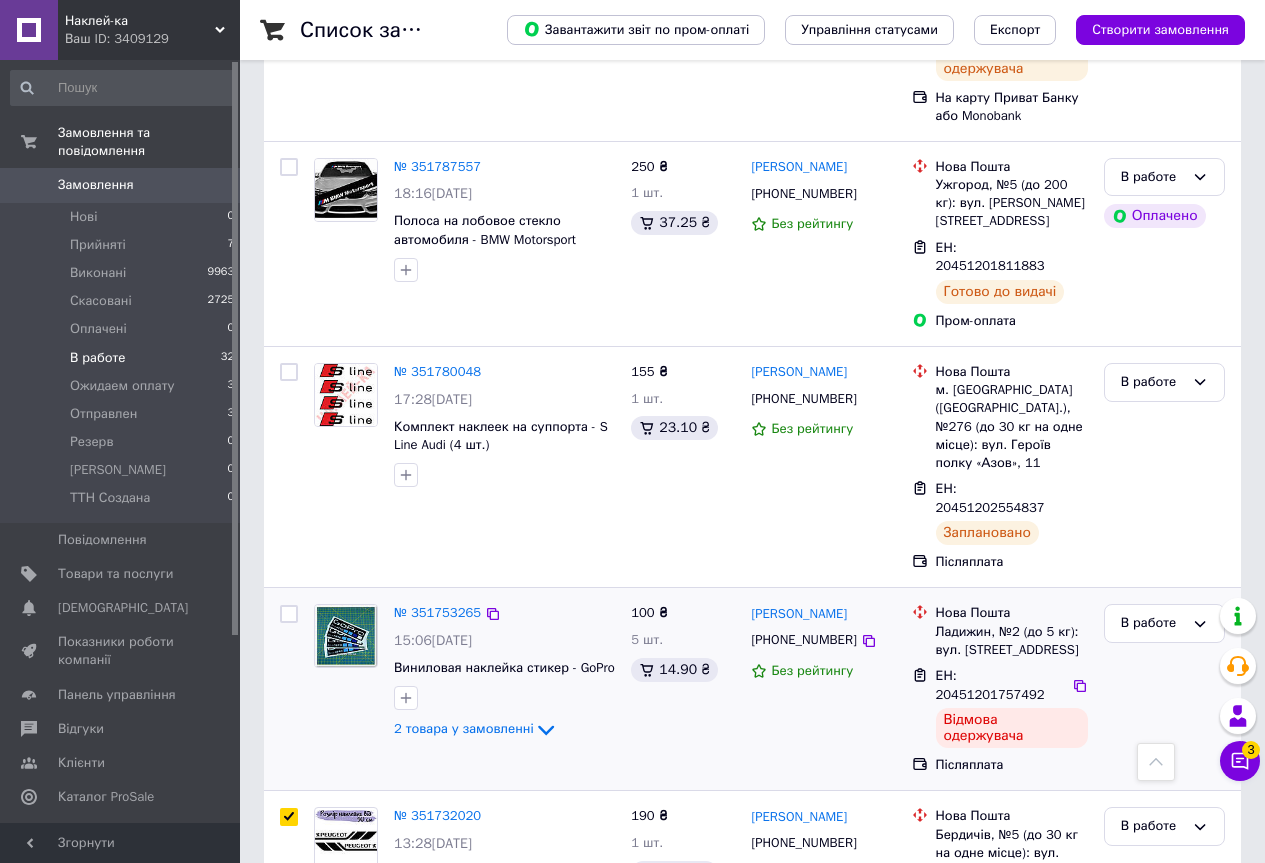 checkbox on "false" 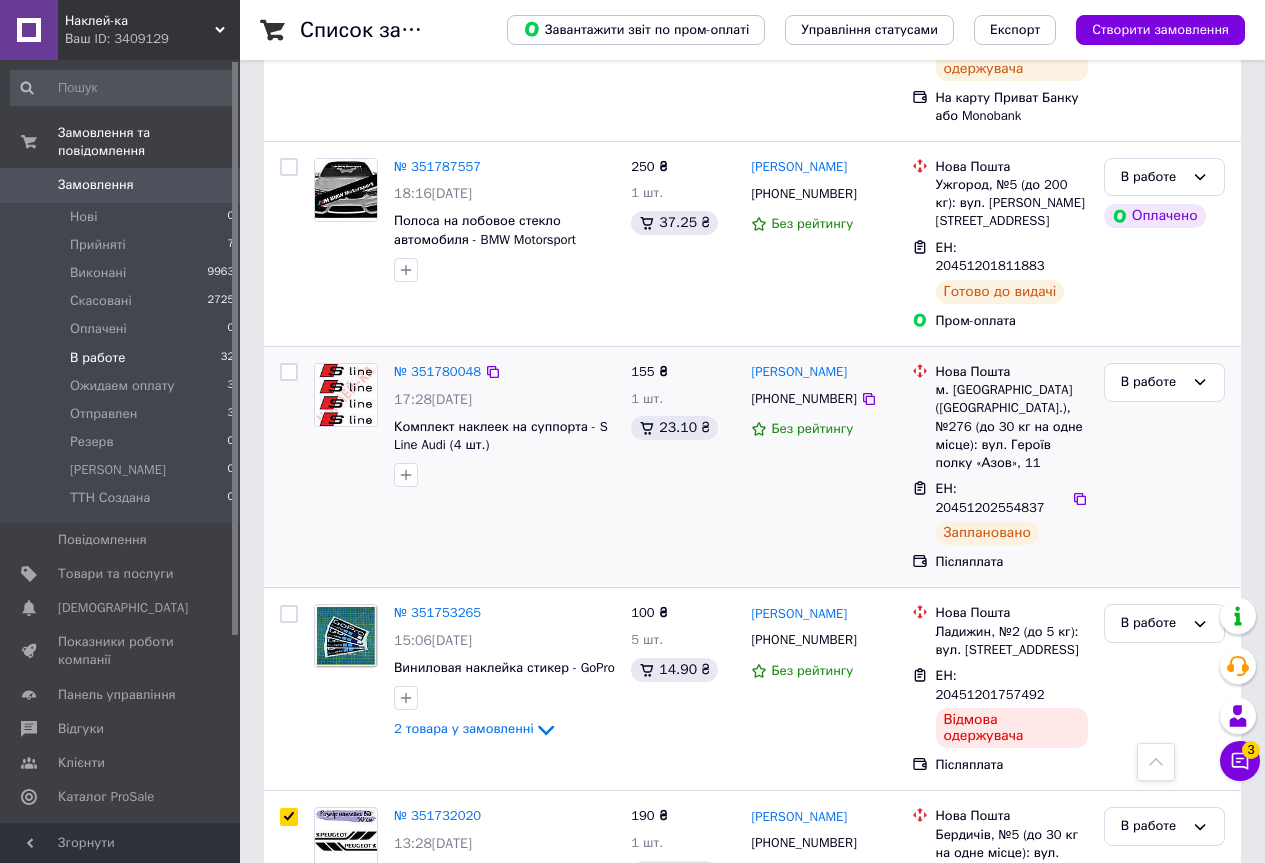 click at bounding box center [289, 372] 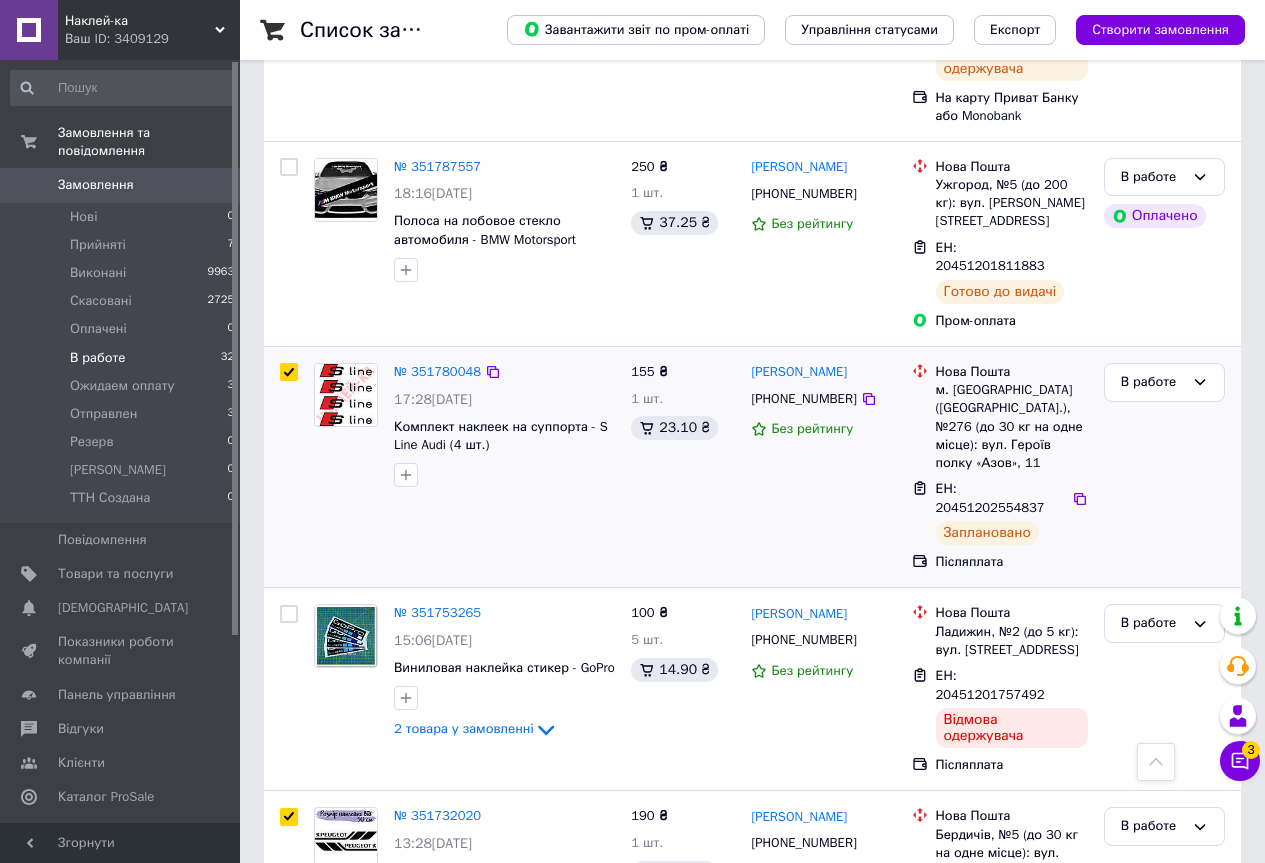 checkbox on "true" 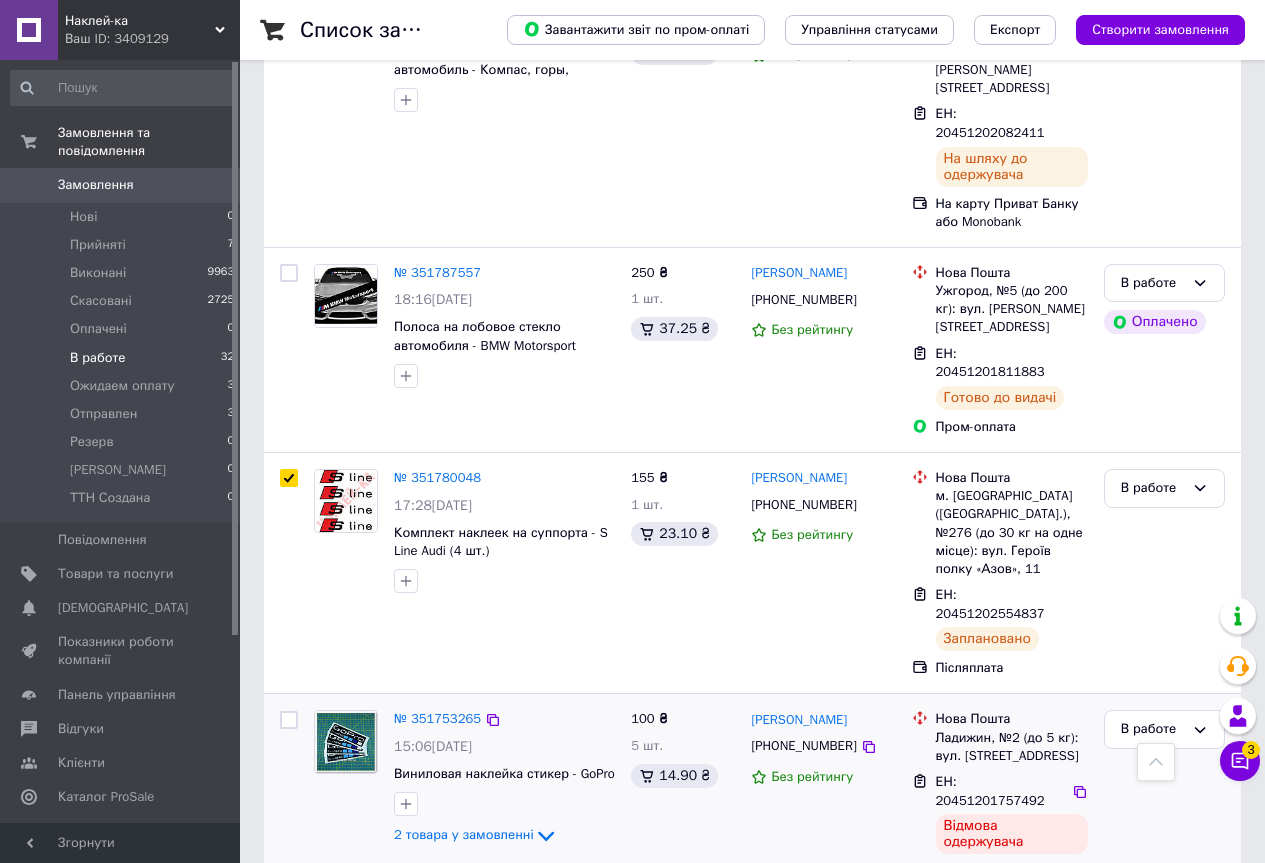 scroll, scrollTop: 1278, scrollLeft: 0, axis: vertical 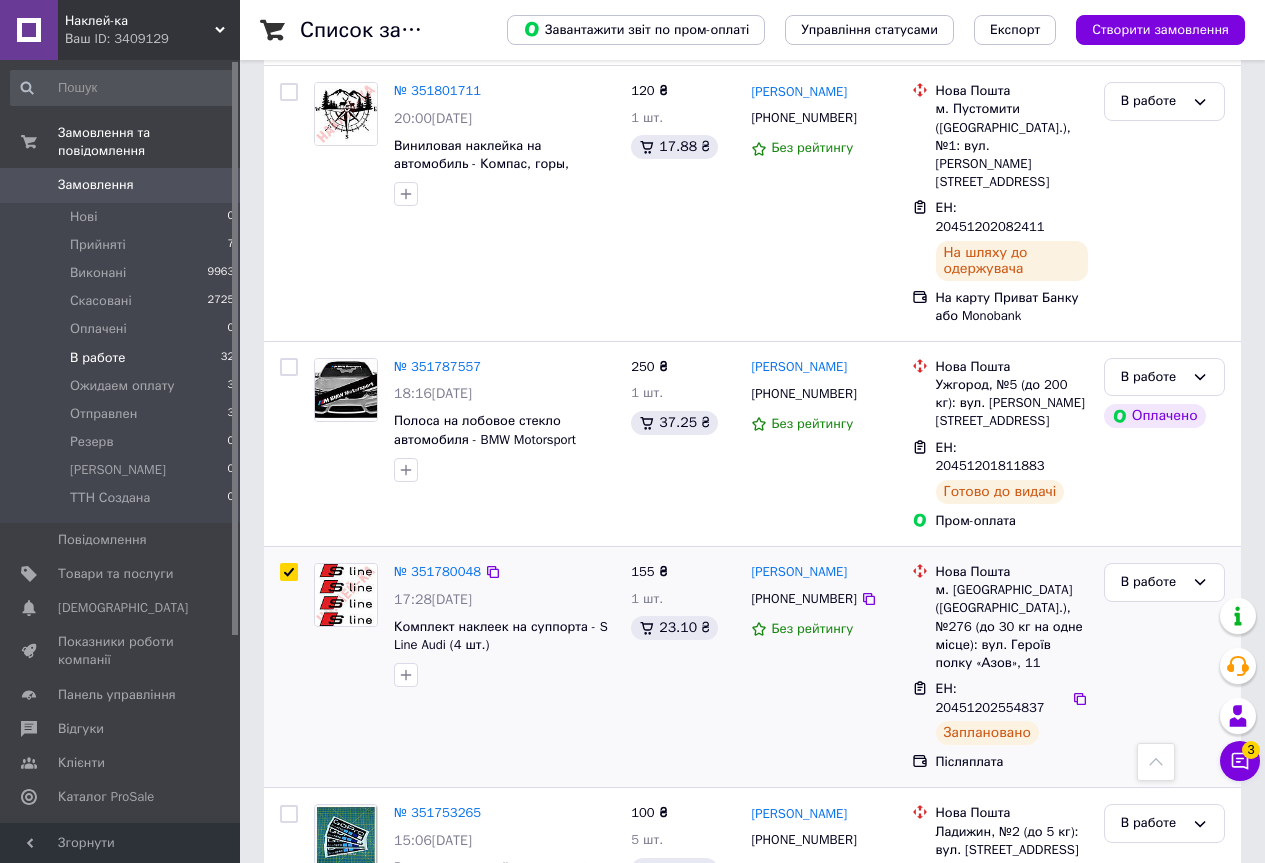 drag, startPoint x: 286, startPoint y: 371, endPoint x: 302, endPoint y: 339, distance: 35.77709 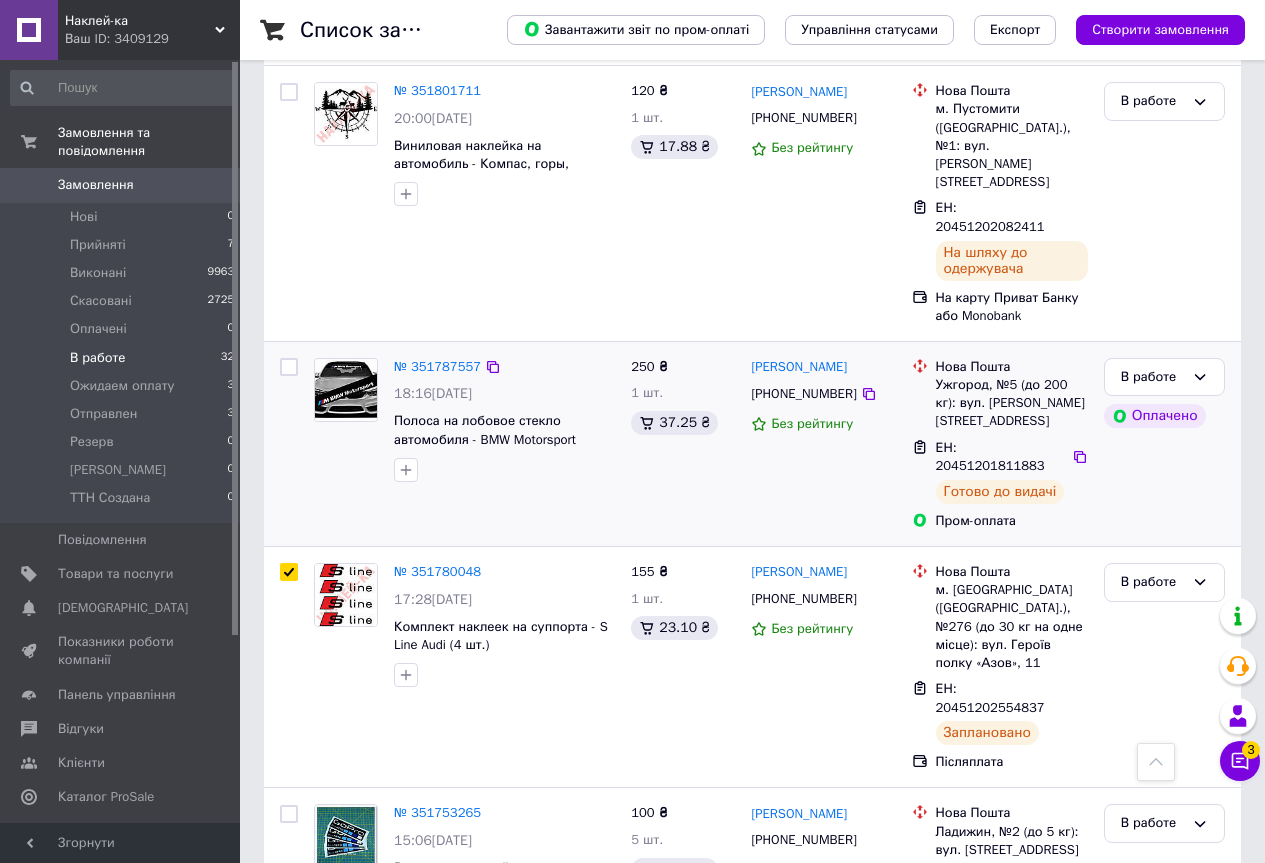 click at bounding box center [289, 572] 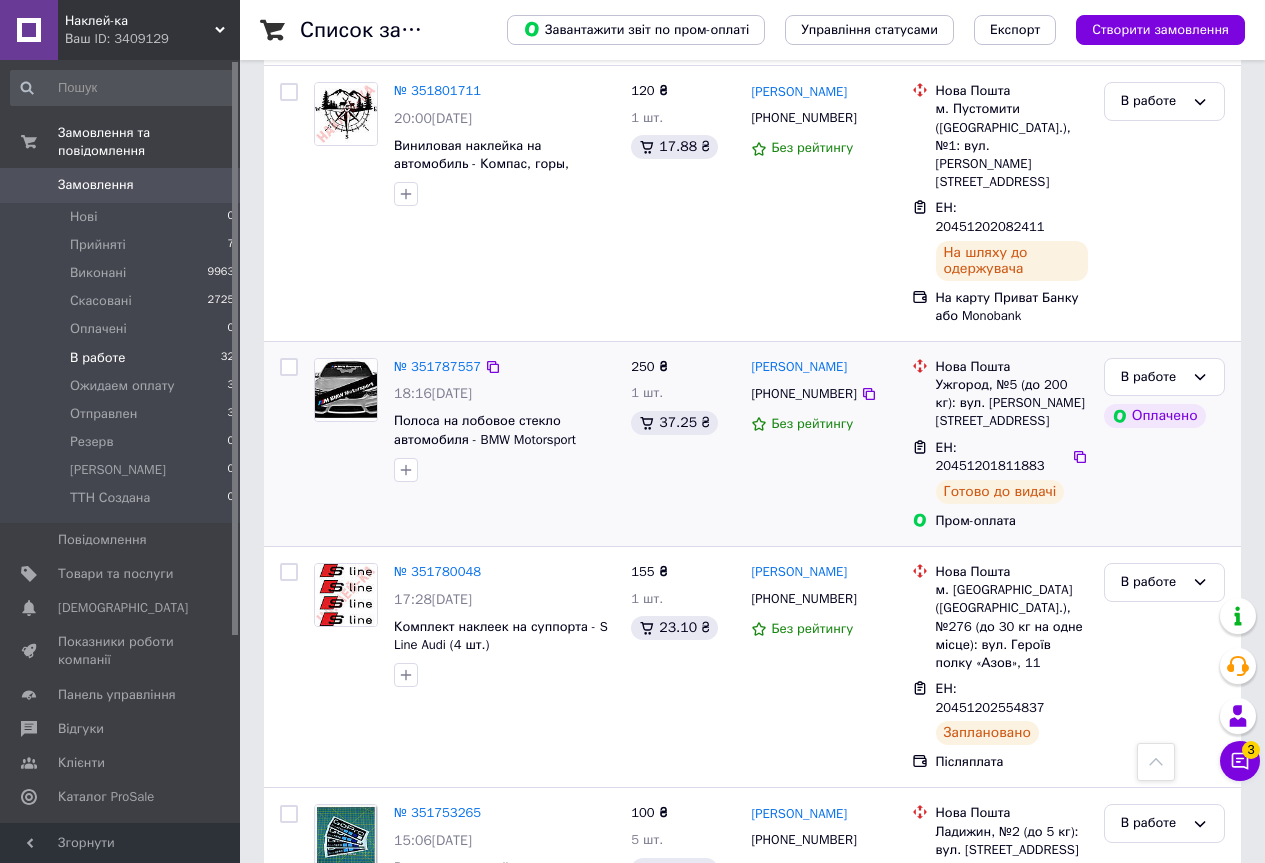 checkbox on "false" 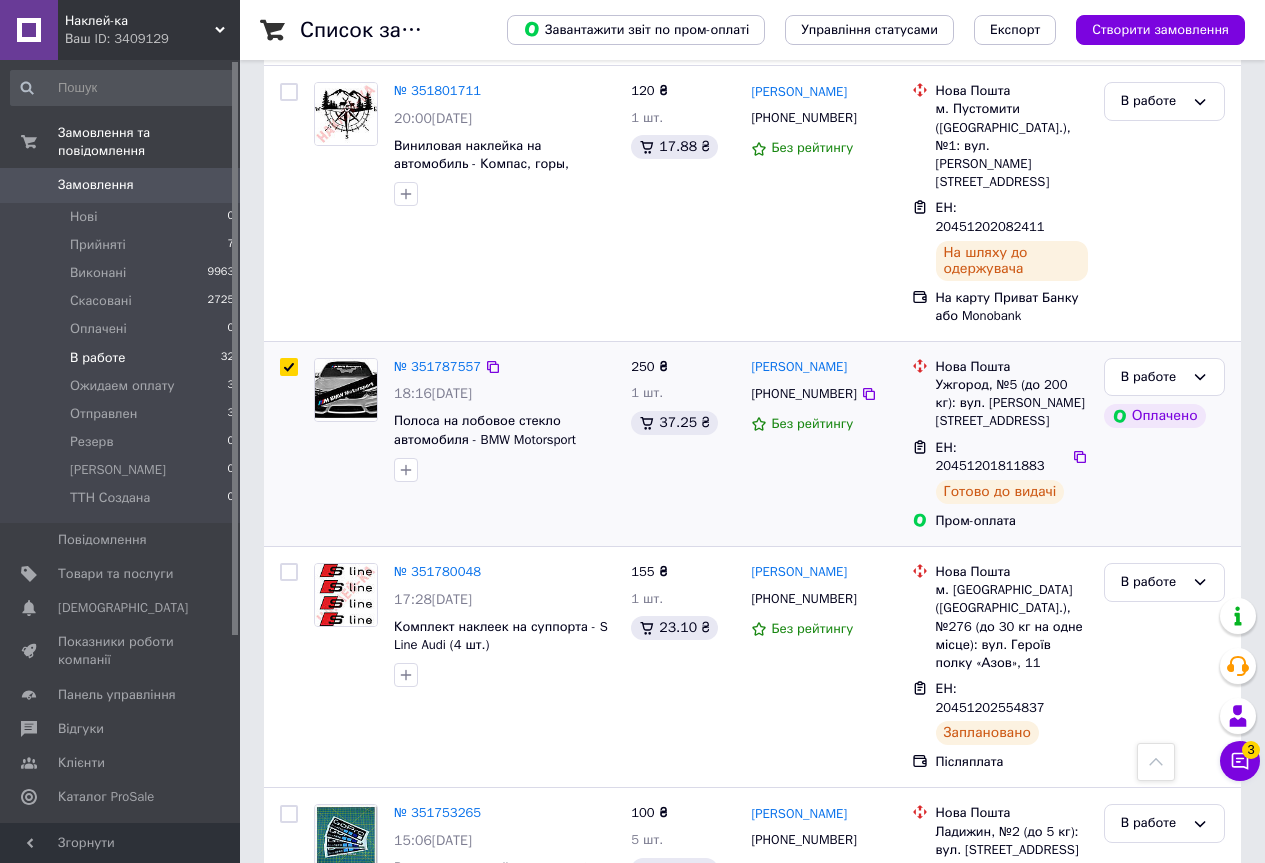 checkbox on "true" 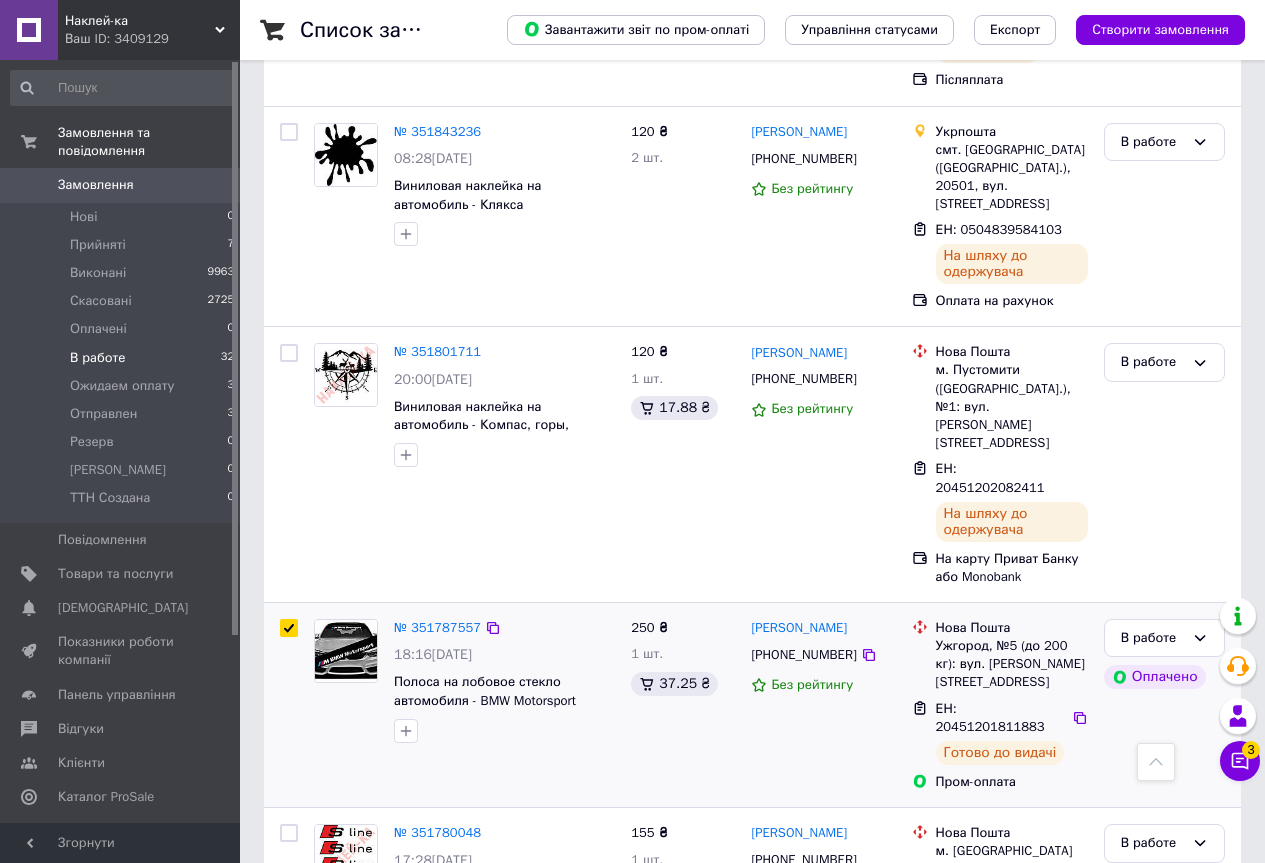 scroll, scrollTop: 978, scrollLeft: 0, axis: vertical 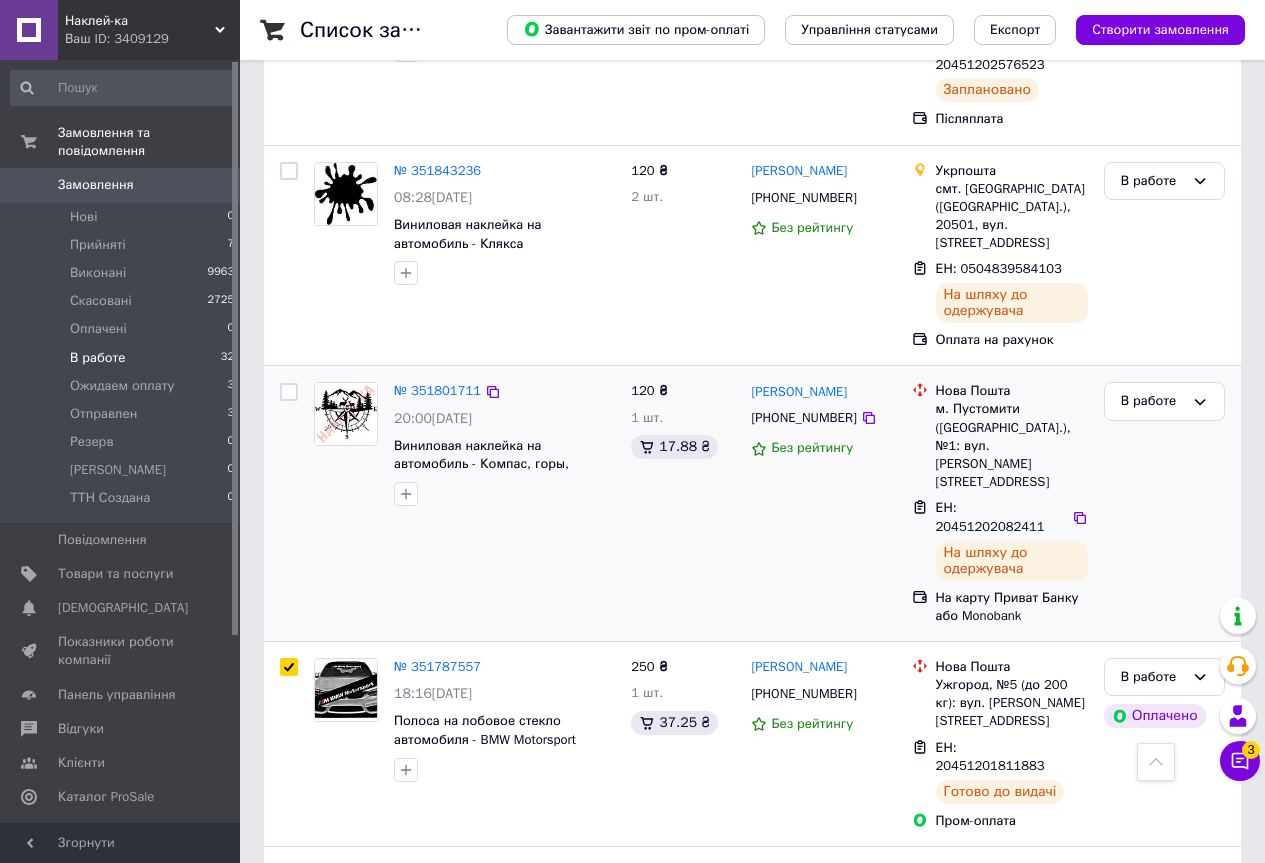 click at bounding box center (289, 392) 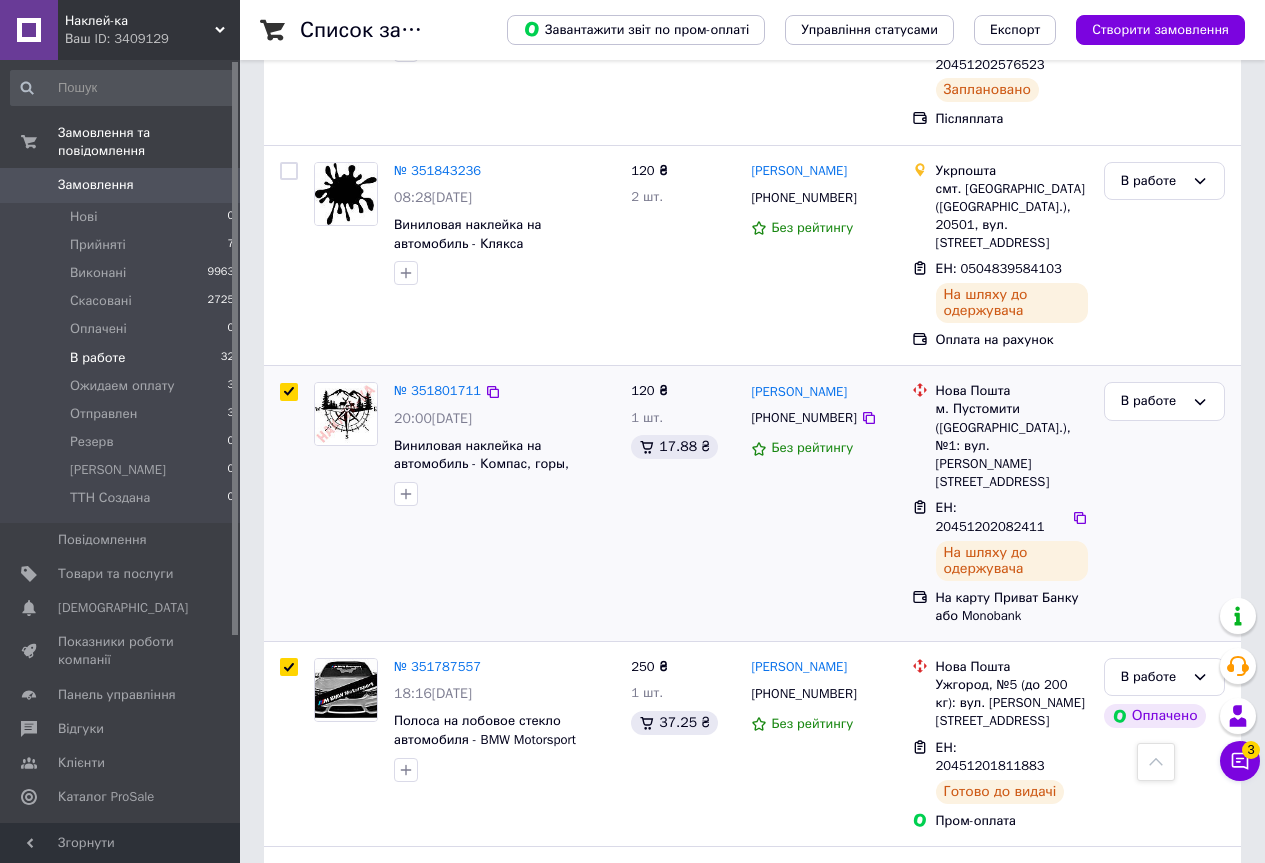 checkbox on "true" 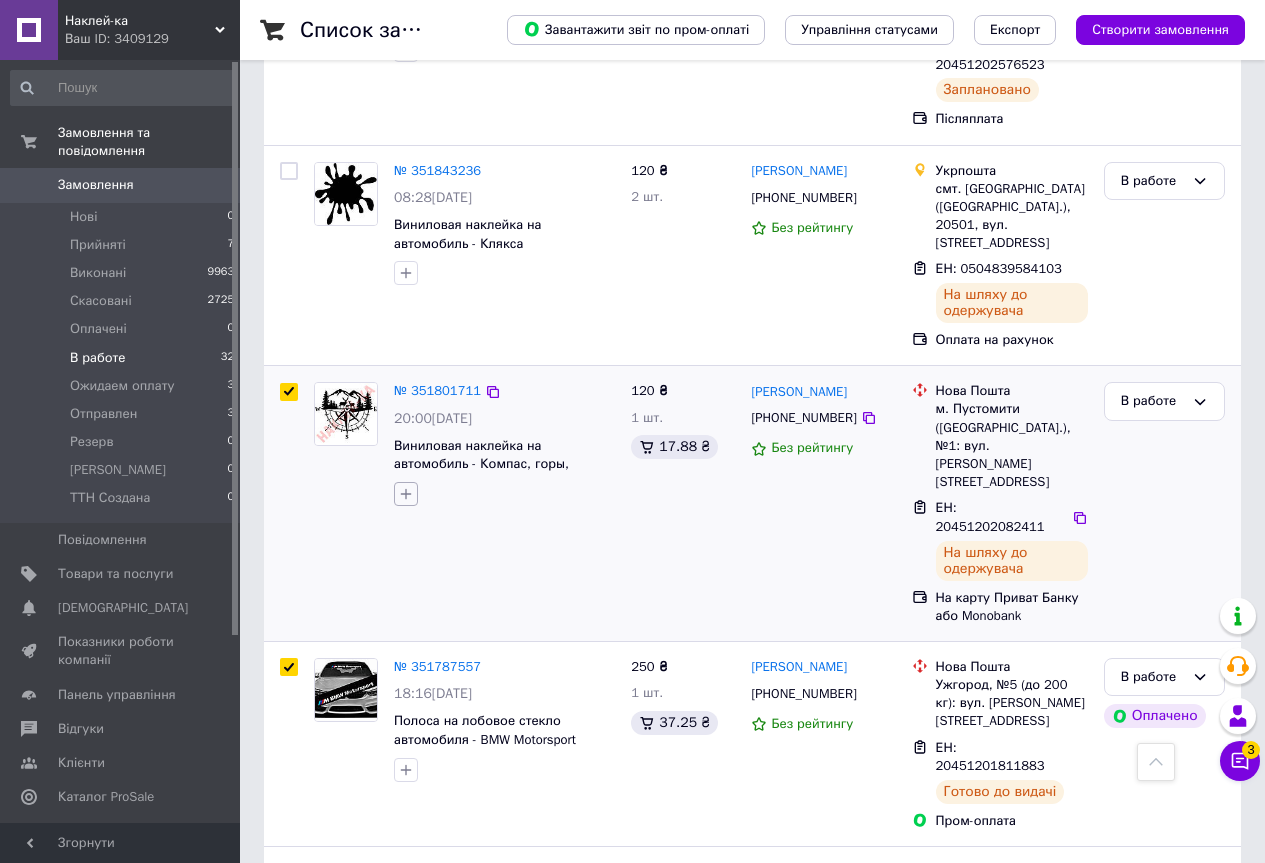 scroll, scrollTop: 678, scrollLeft: 0, axis: vertical 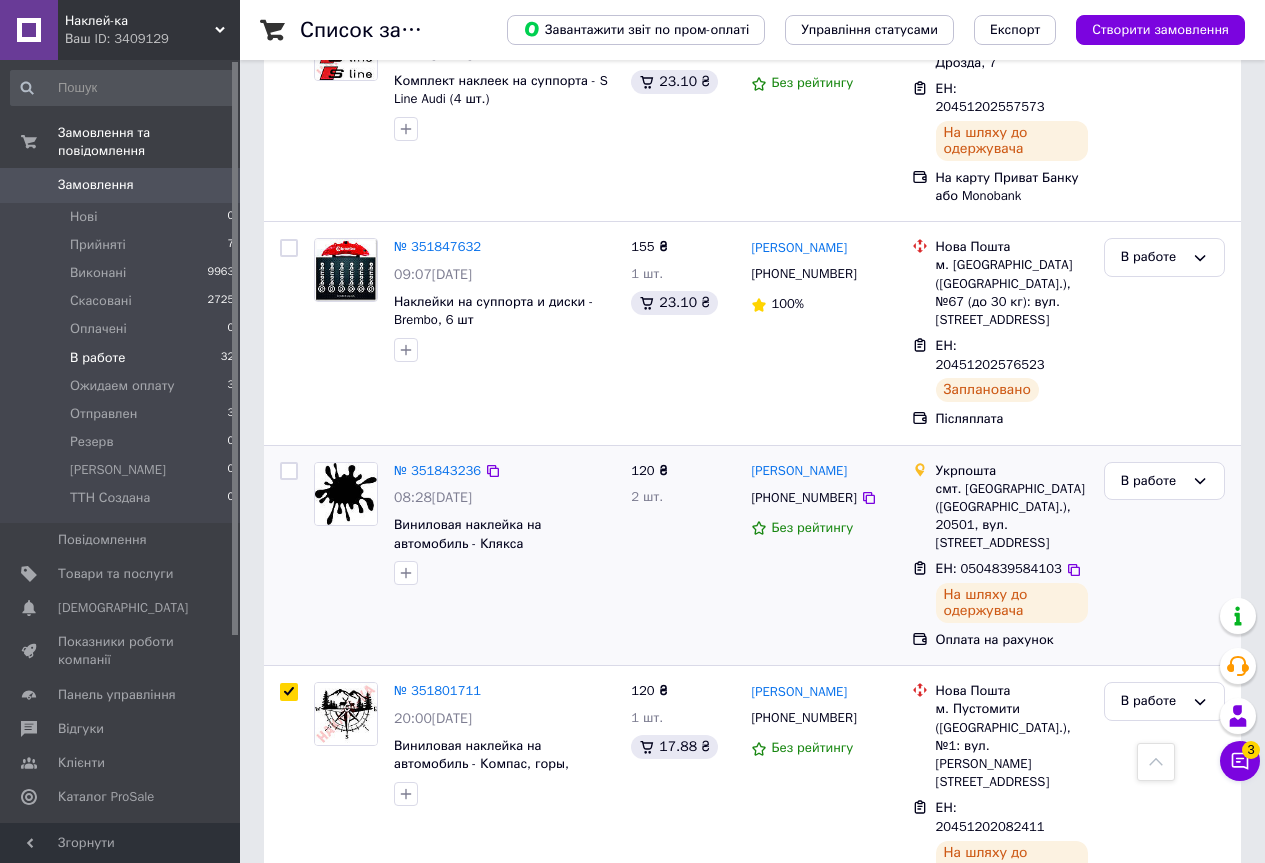 click at bounding box center (289, 471) 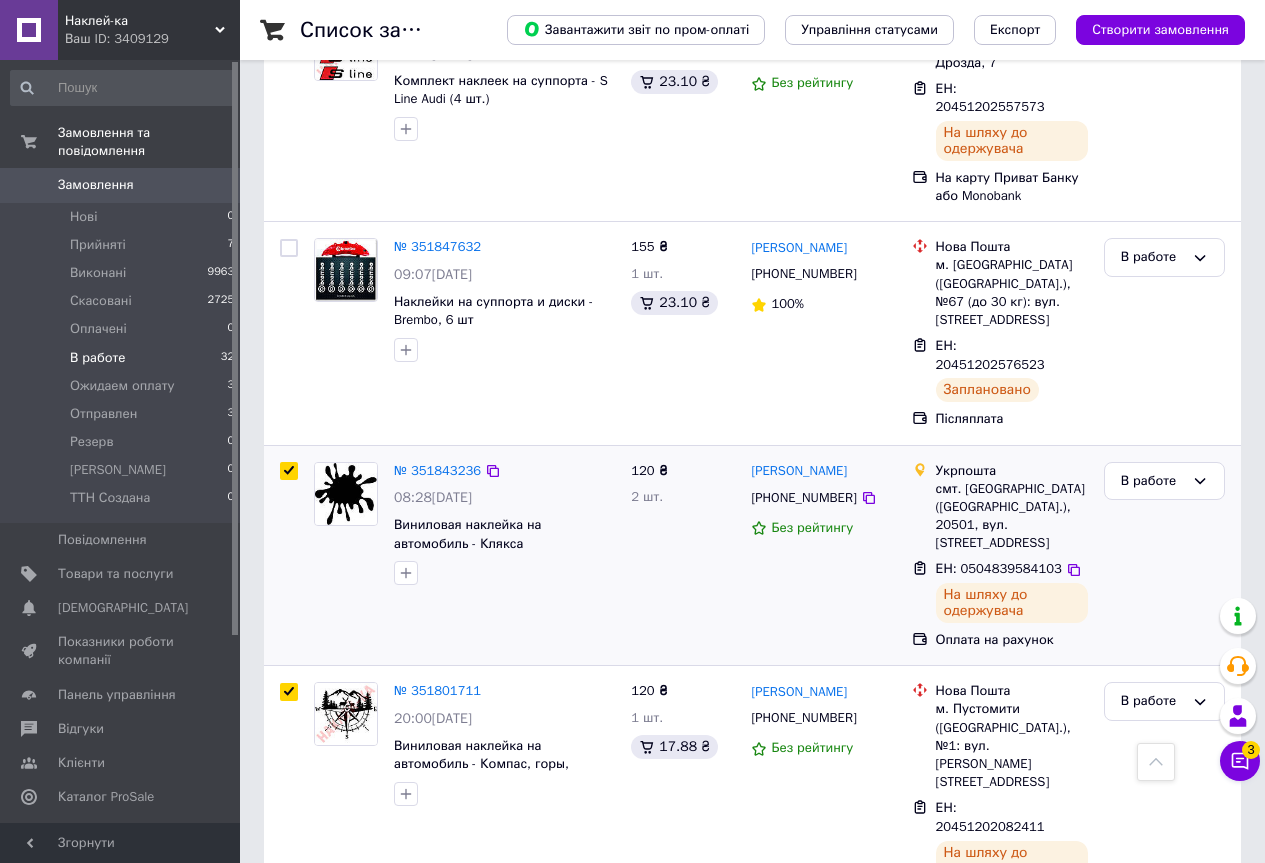 checkbox on "true" 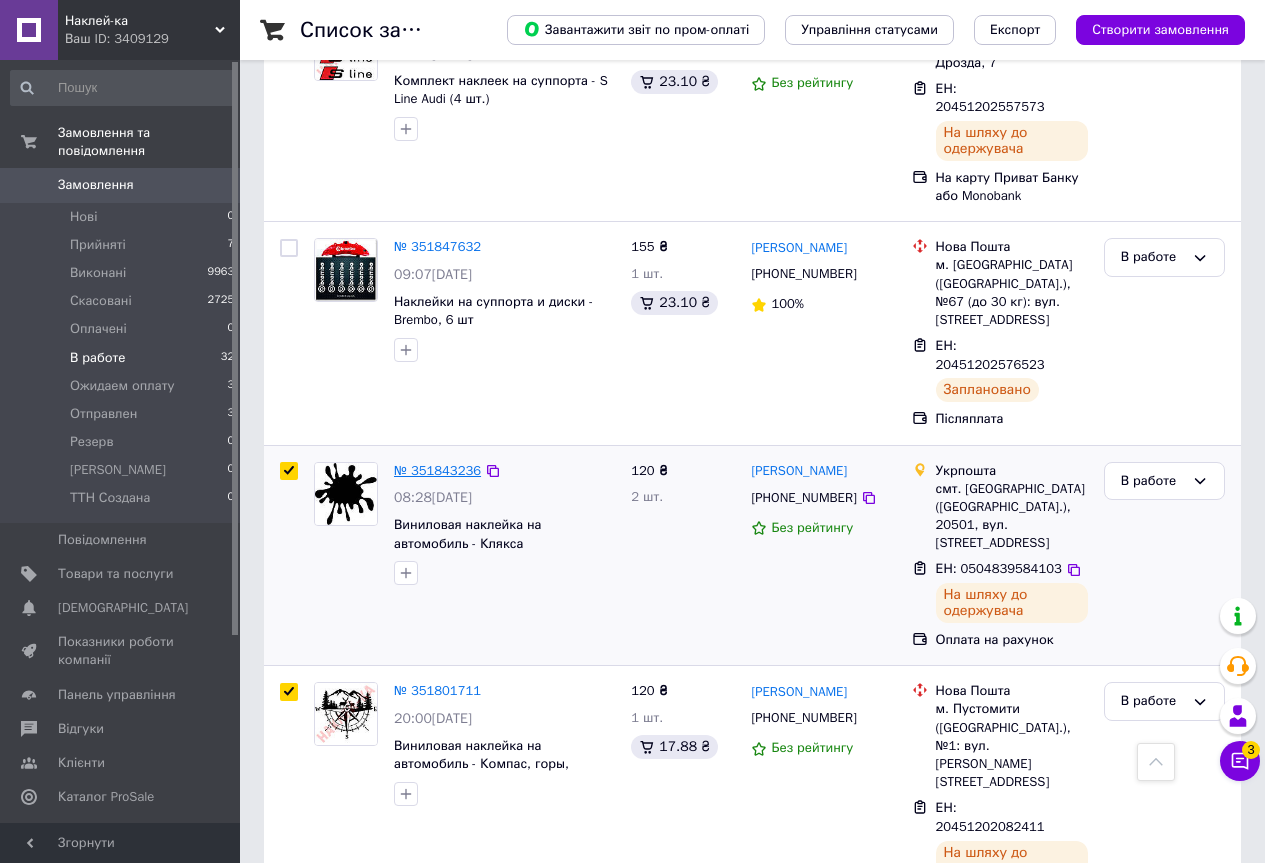 scroll, scrollTop: 478, scrollLeft: 0, axis: vertical 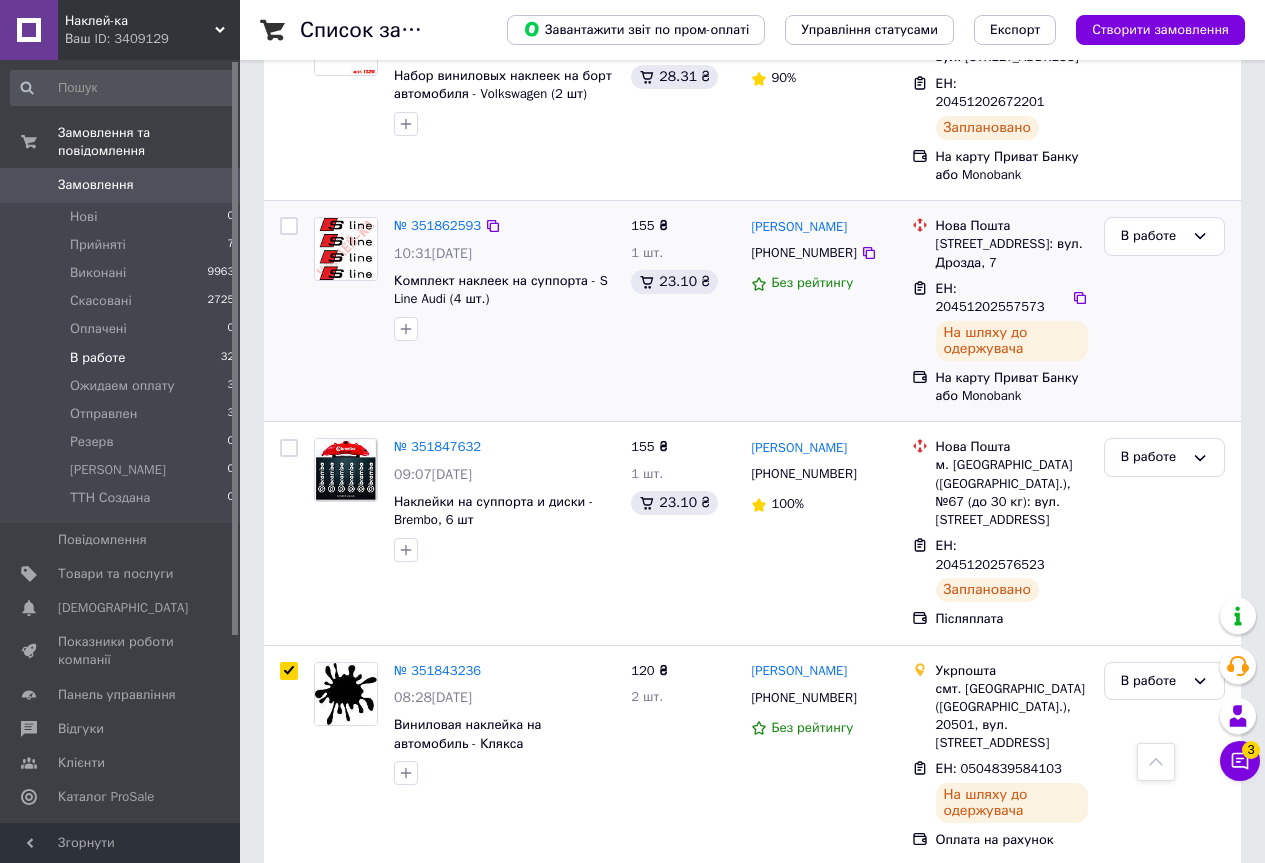 click at bounding box center [289, 226] 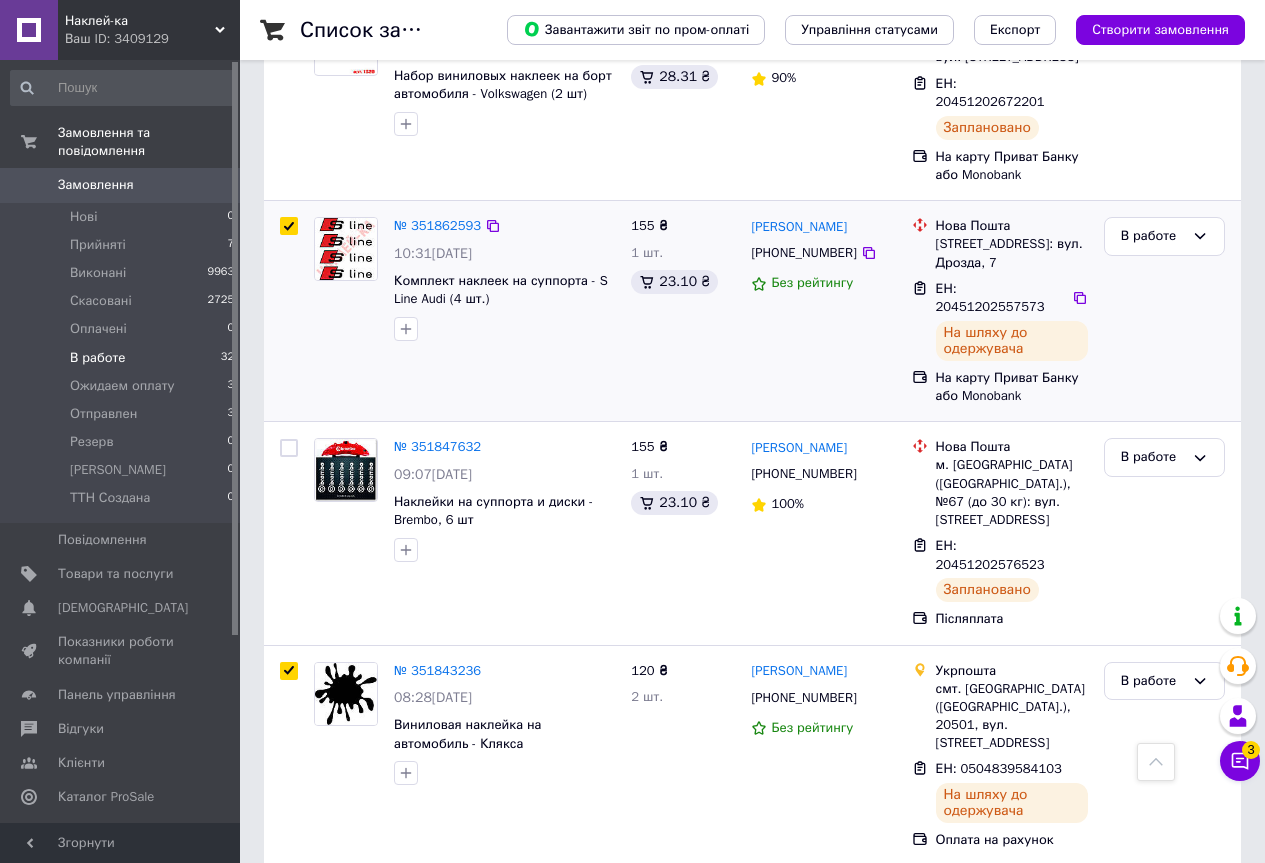 checkbox on "true" 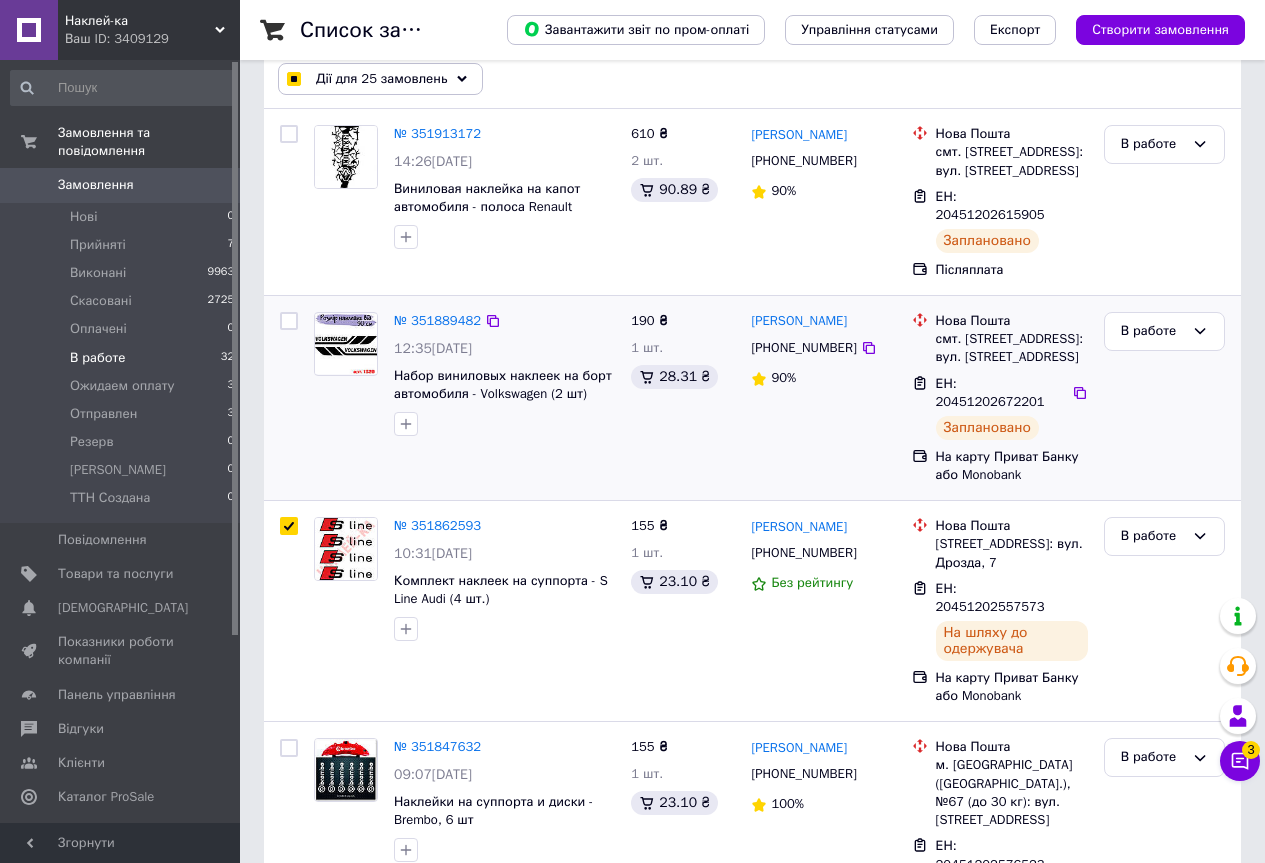 scroll, scrollTop: 78, scrollLeft: 0, axis: vertical 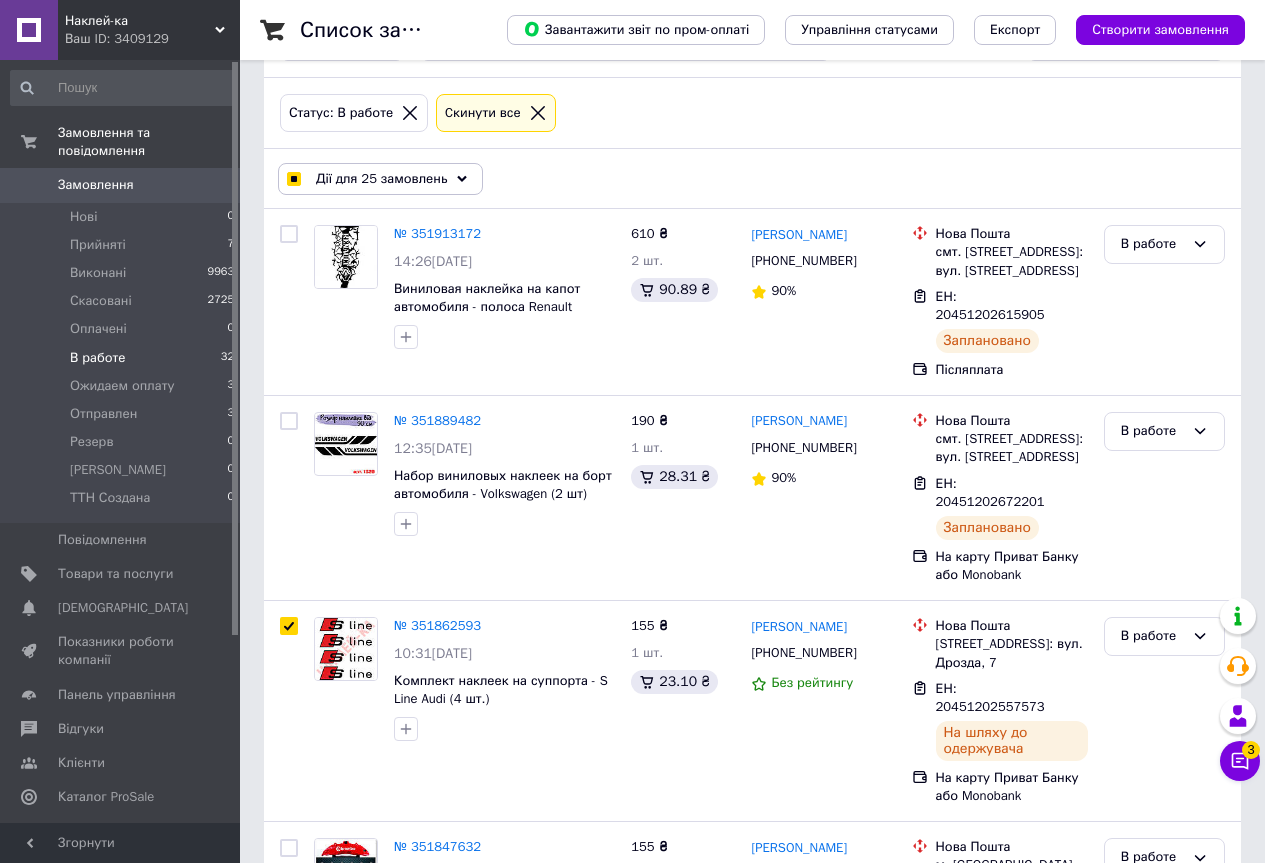 click on "Дії для 25 замовлень" at bounding box center (380, 179) 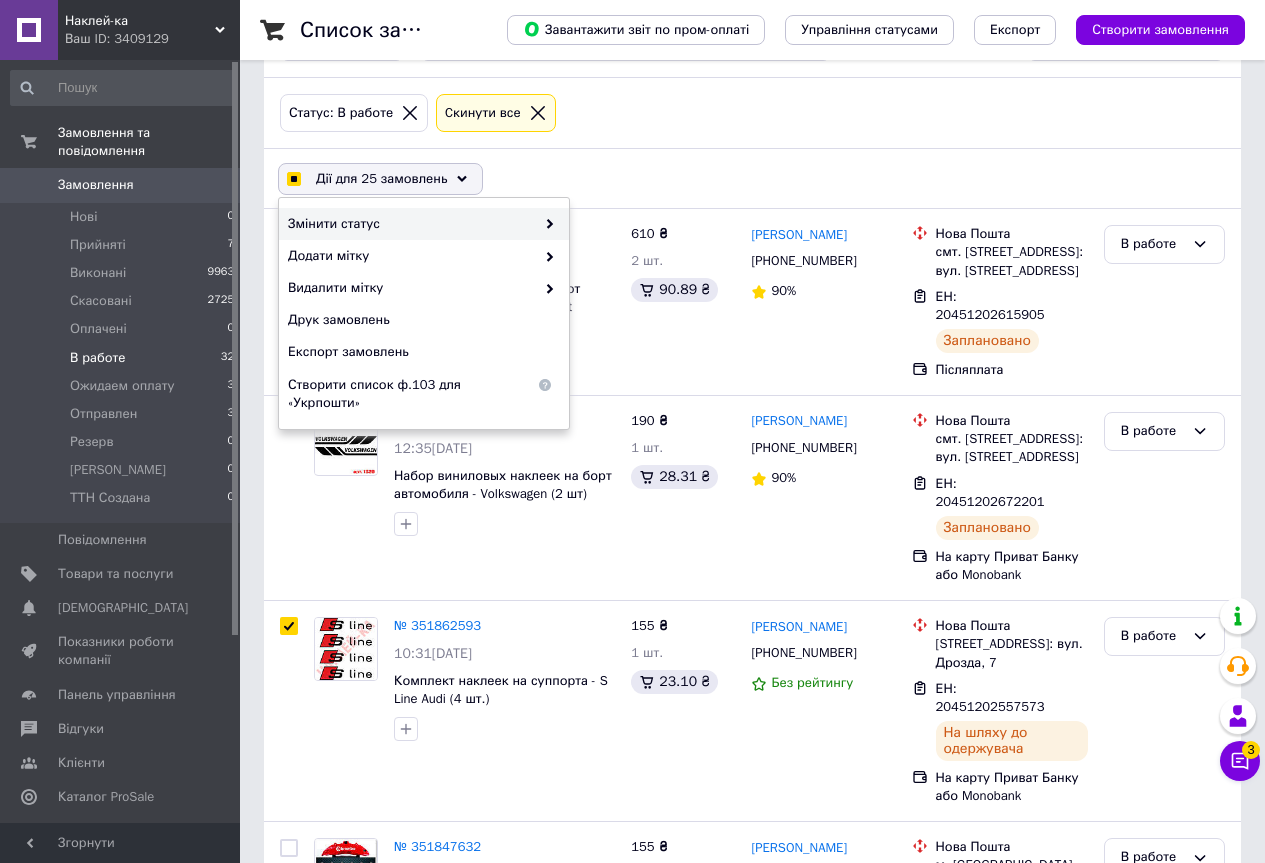 drag, startPoint x: 461, startPoint y: 193, endPoint x: 457, endPoint y: 221, distance: 28.284271 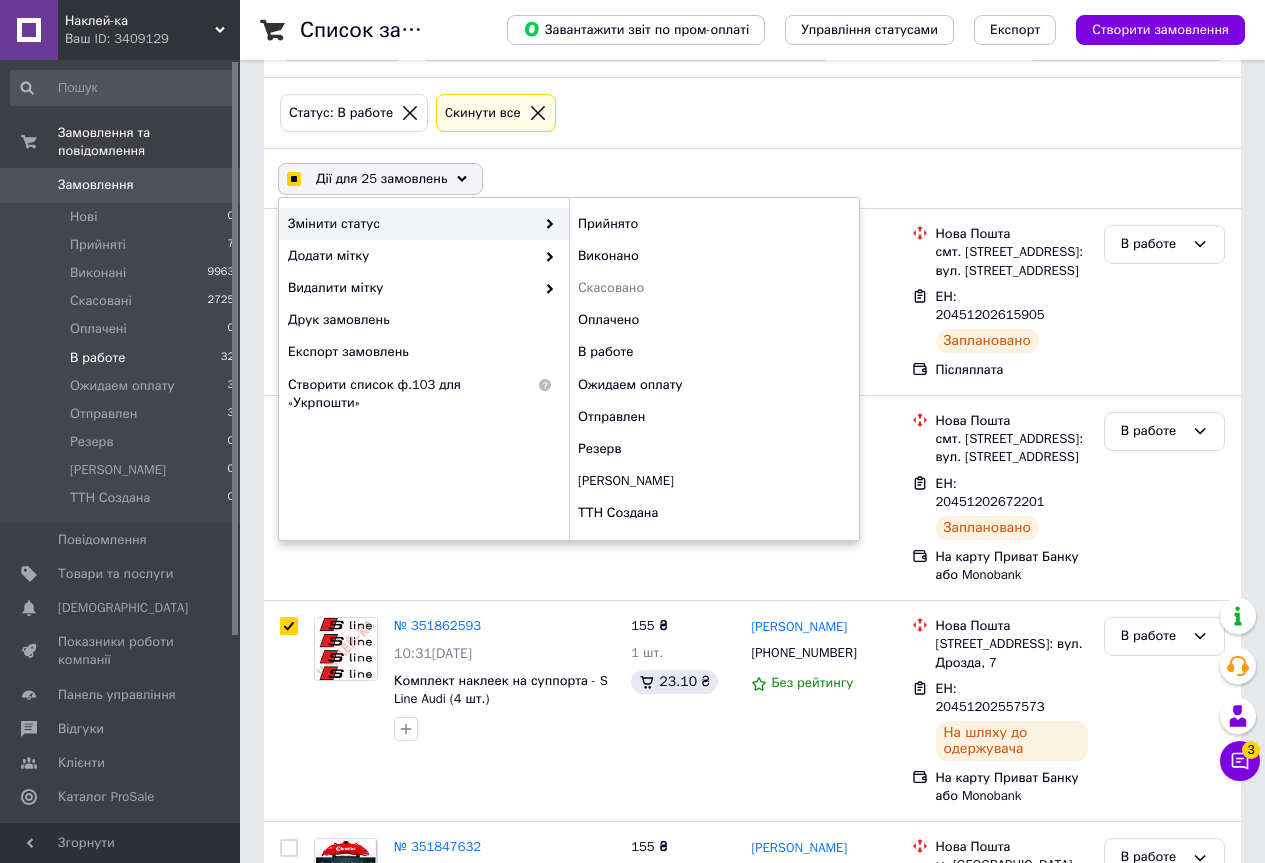 drag, startPoint x: 457, startPoint y: 221, endPoint x: 466, endPoint y: 235, distance: 16.643316 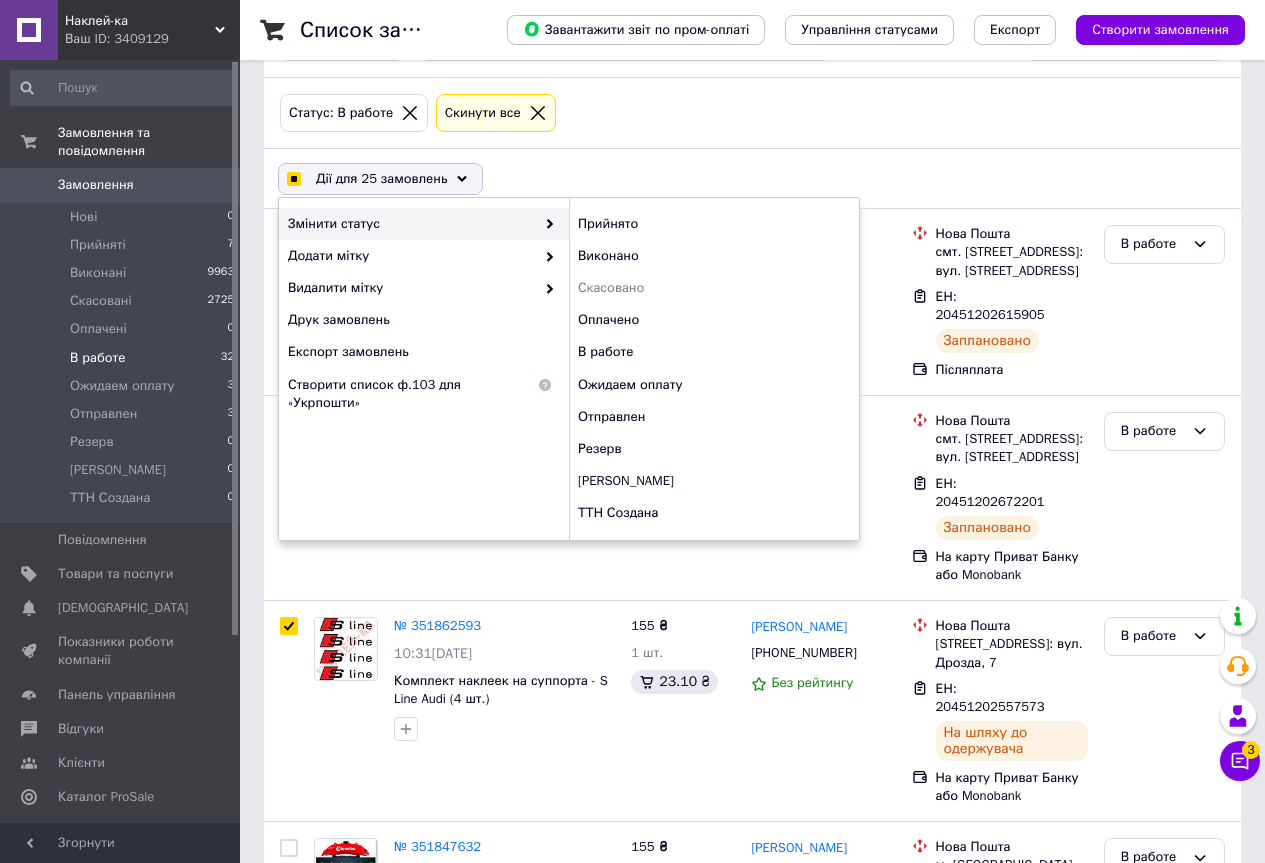 click on "Дії для 25 замовлень Вибрати все 31 замовлення Вибрані всі 31 замовлення Скасувати вибрані Змінити статус Прийнято Виконано Скасовано Оплачено В работе Ожидаем оплату Отправлен Резерв Согласован ТТН Создана Додати мітку Видалити мітку Друк замовлень Експорт замовлень Створити список ф.103 для «Укрпошти»" at bounding box center (752, 179) 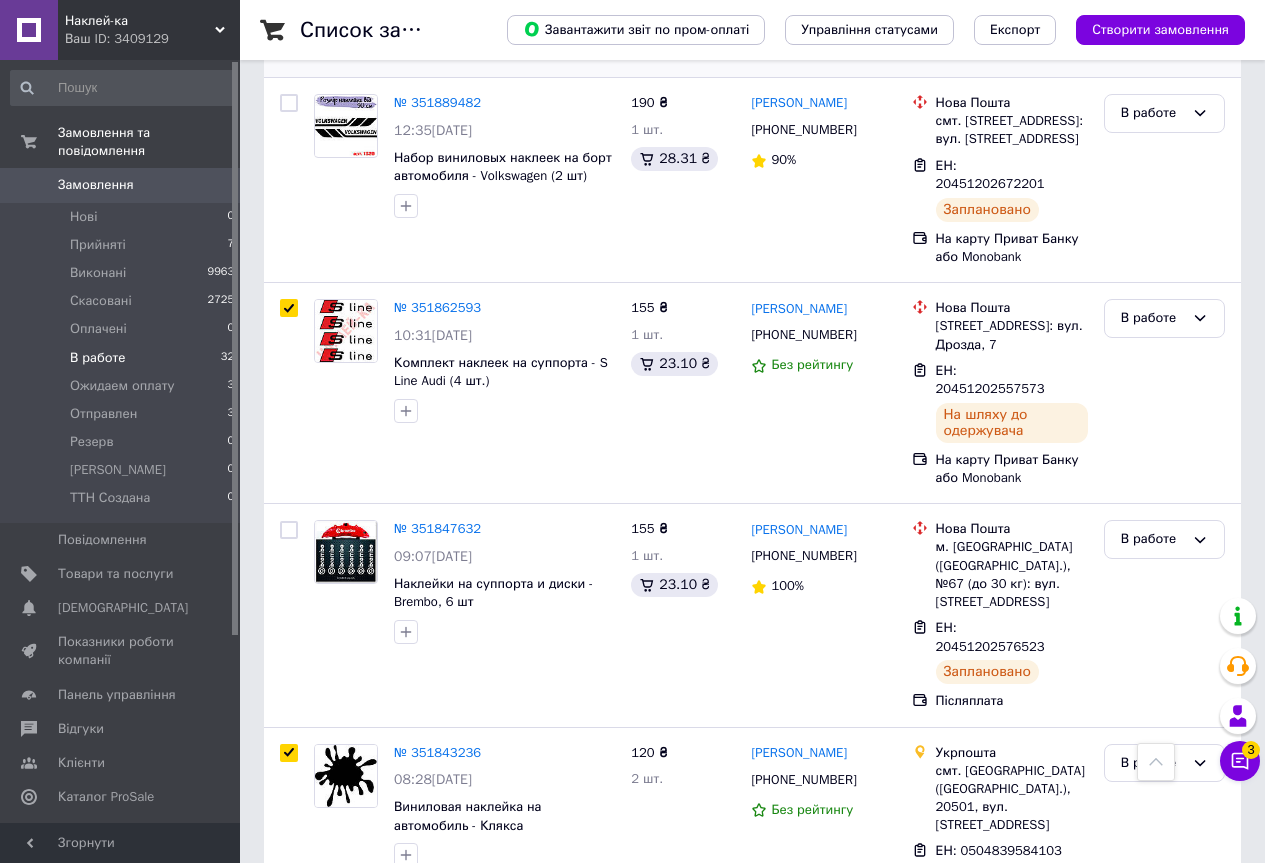 scroll, scrollTop: 78, scrollLeft: 0, axis: vertical 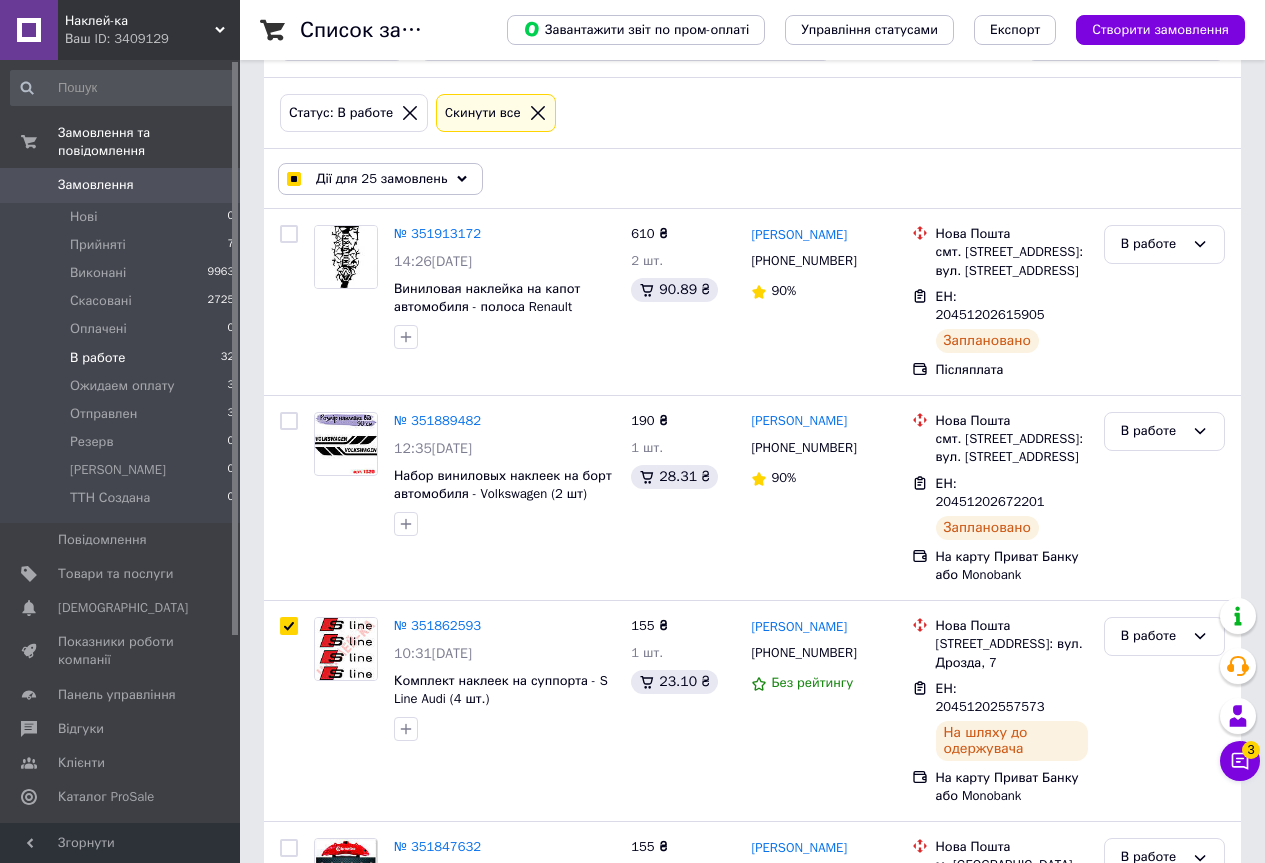 click on "Дії для 25 замовлень" at bounding box center [380, 179] 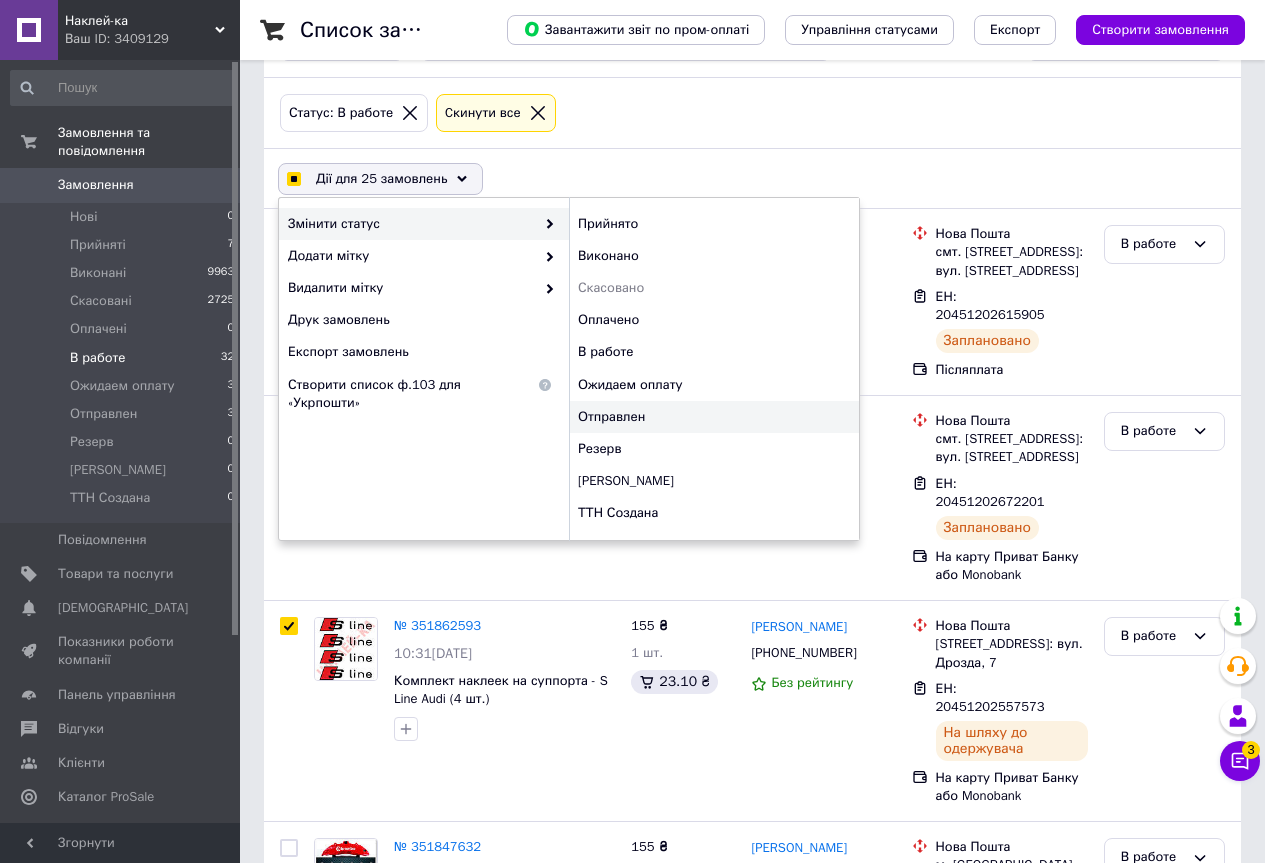 checkbox on "true" 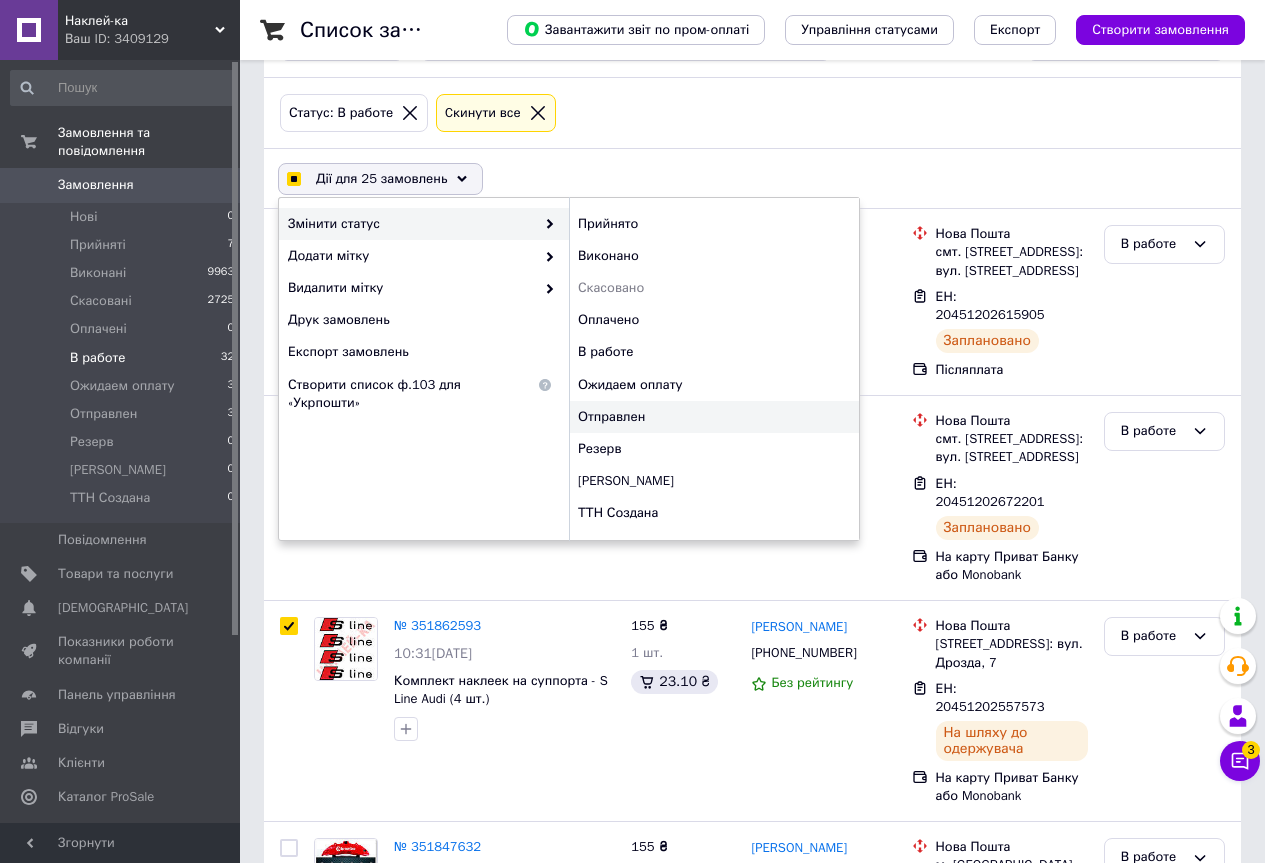 click on "Отправлен" at bounding box center [714, 417] 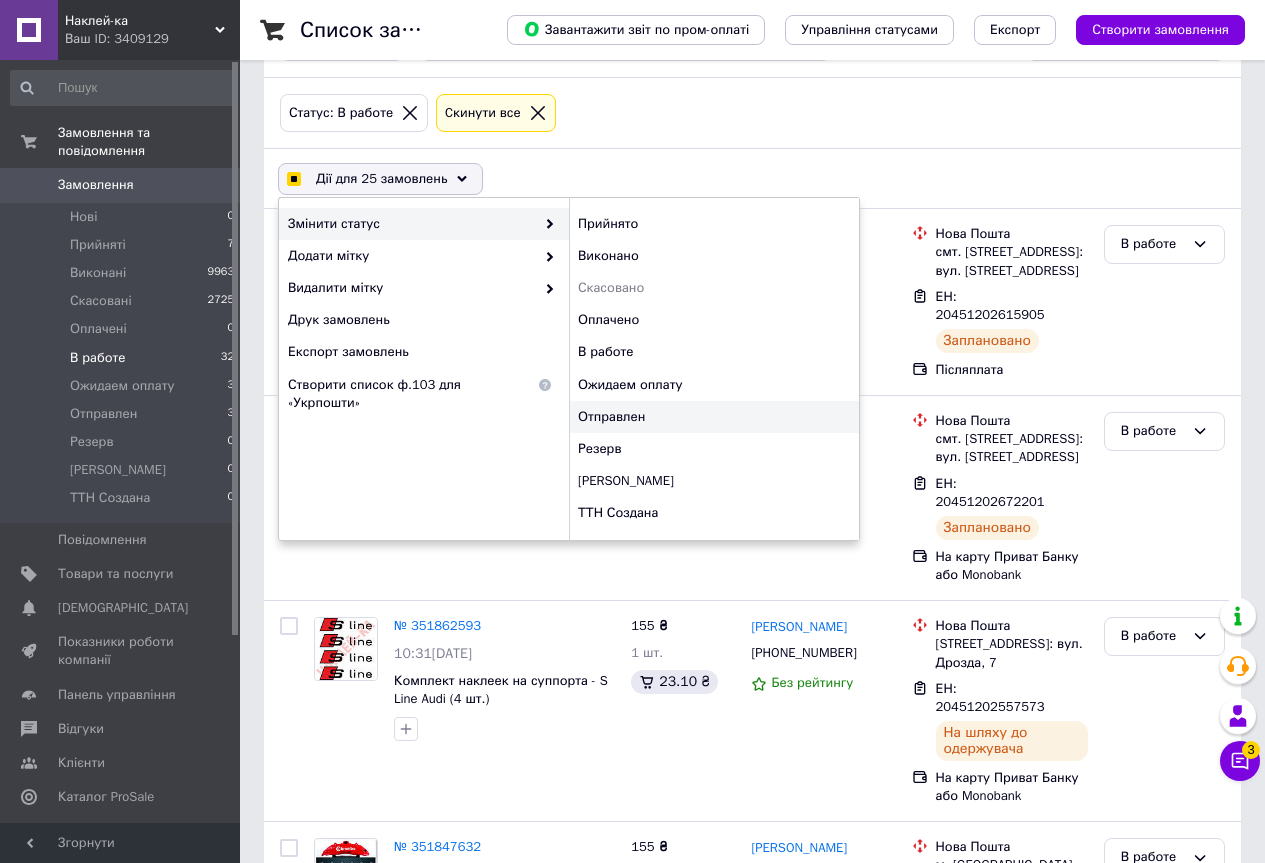 checkbox on "false" 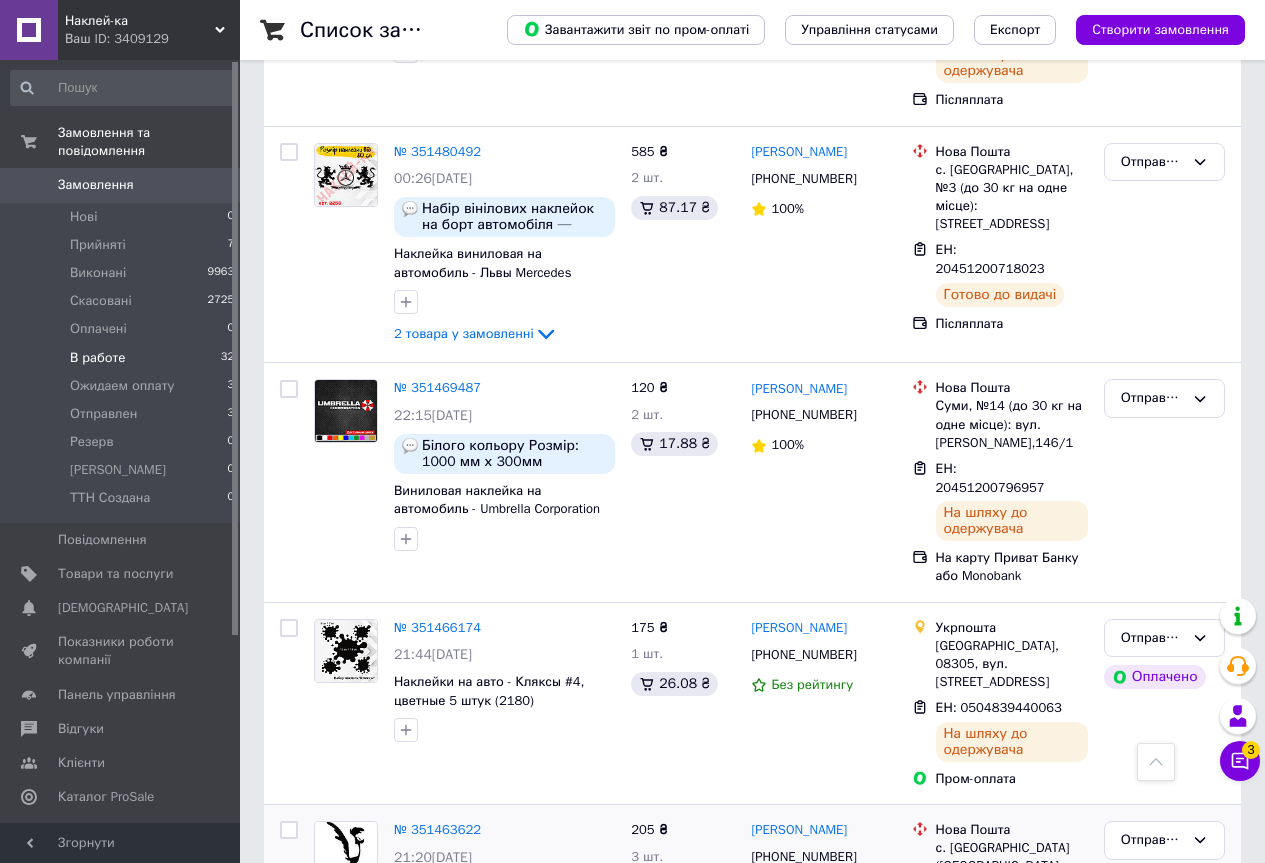 scroll, scrollTop: 4687, scrollLeft: 0, axis: vertical 